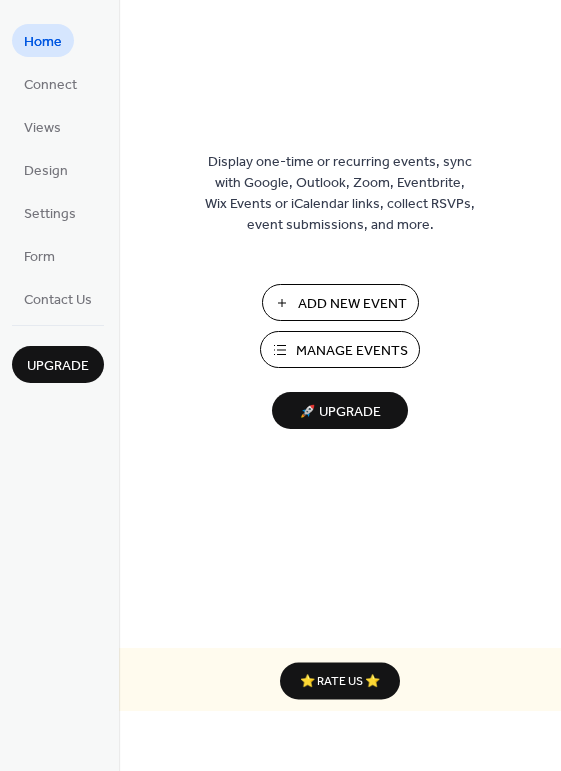 scroll, scrollTop: 0, scrollLeft: 0, axis: both 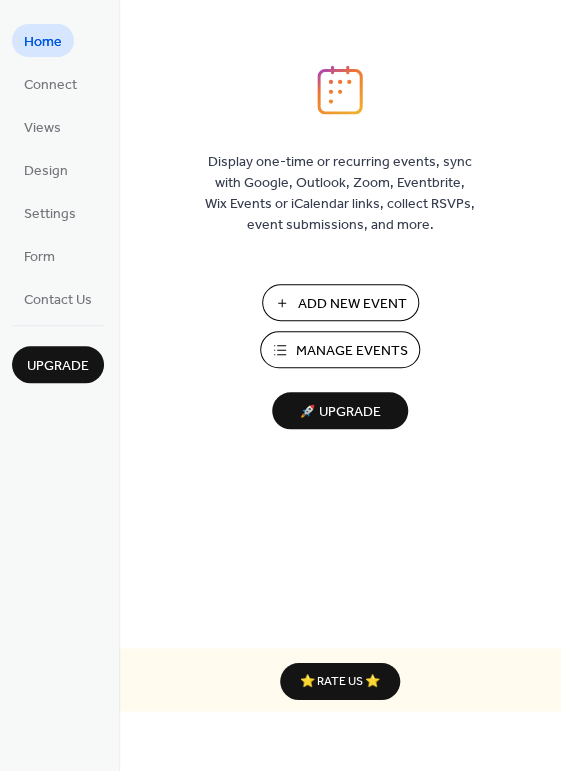 click on "Manage Events" at bounding box center [352, 351] 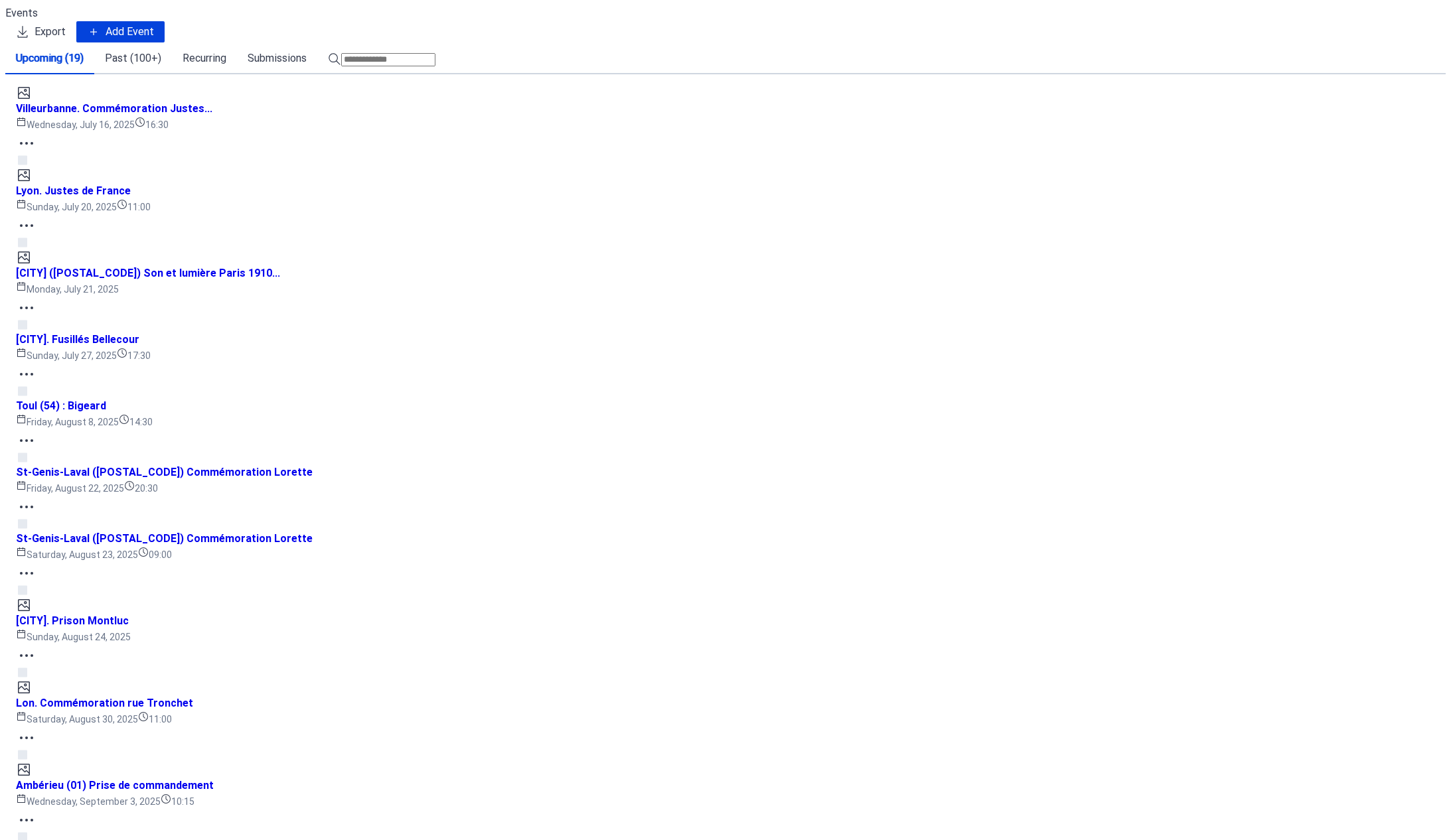 scroll, scrollTop: 0, scrollLeft: 0, axis: both 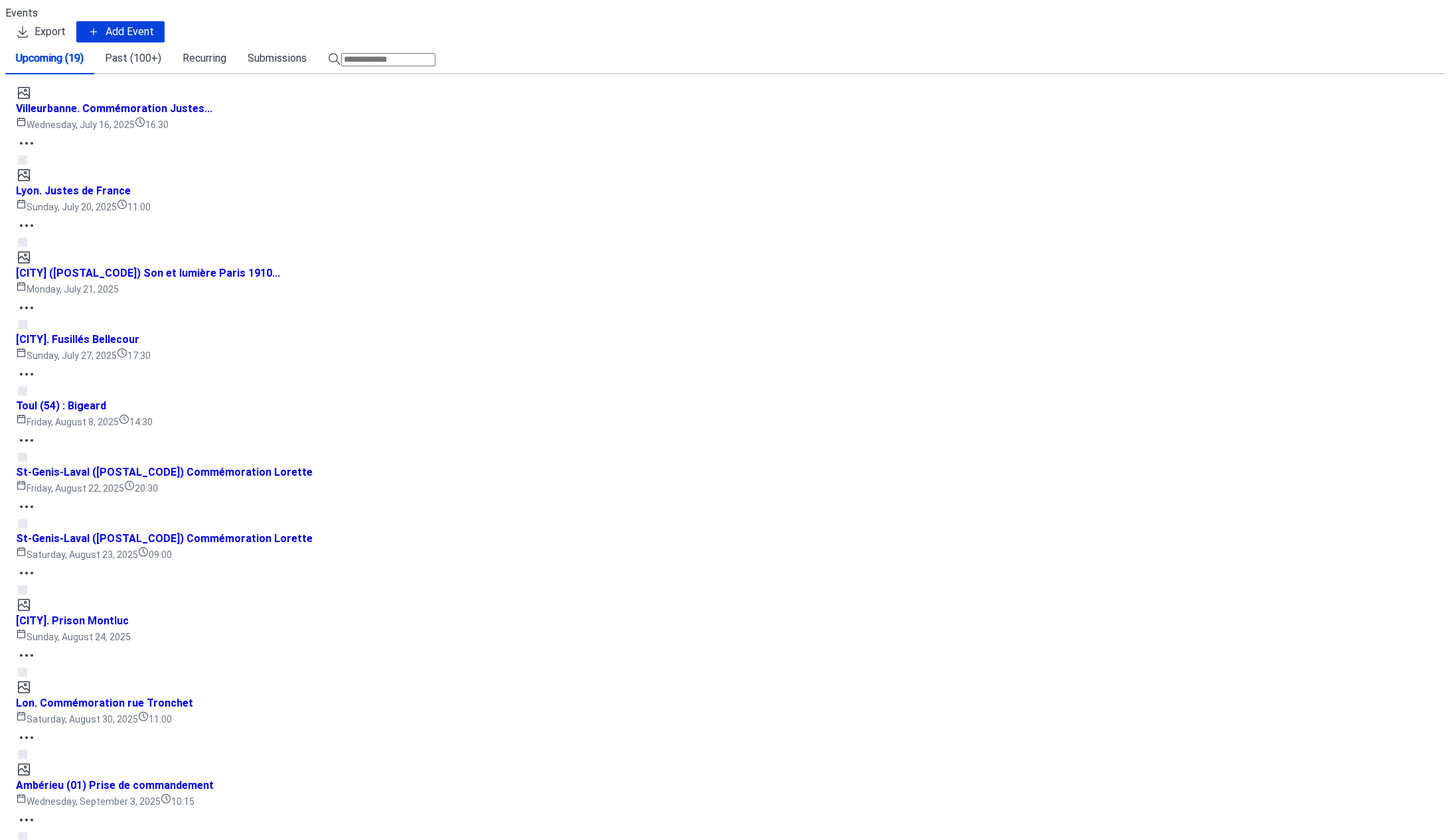 click on "Add Event" at bounding box center (120, 32) 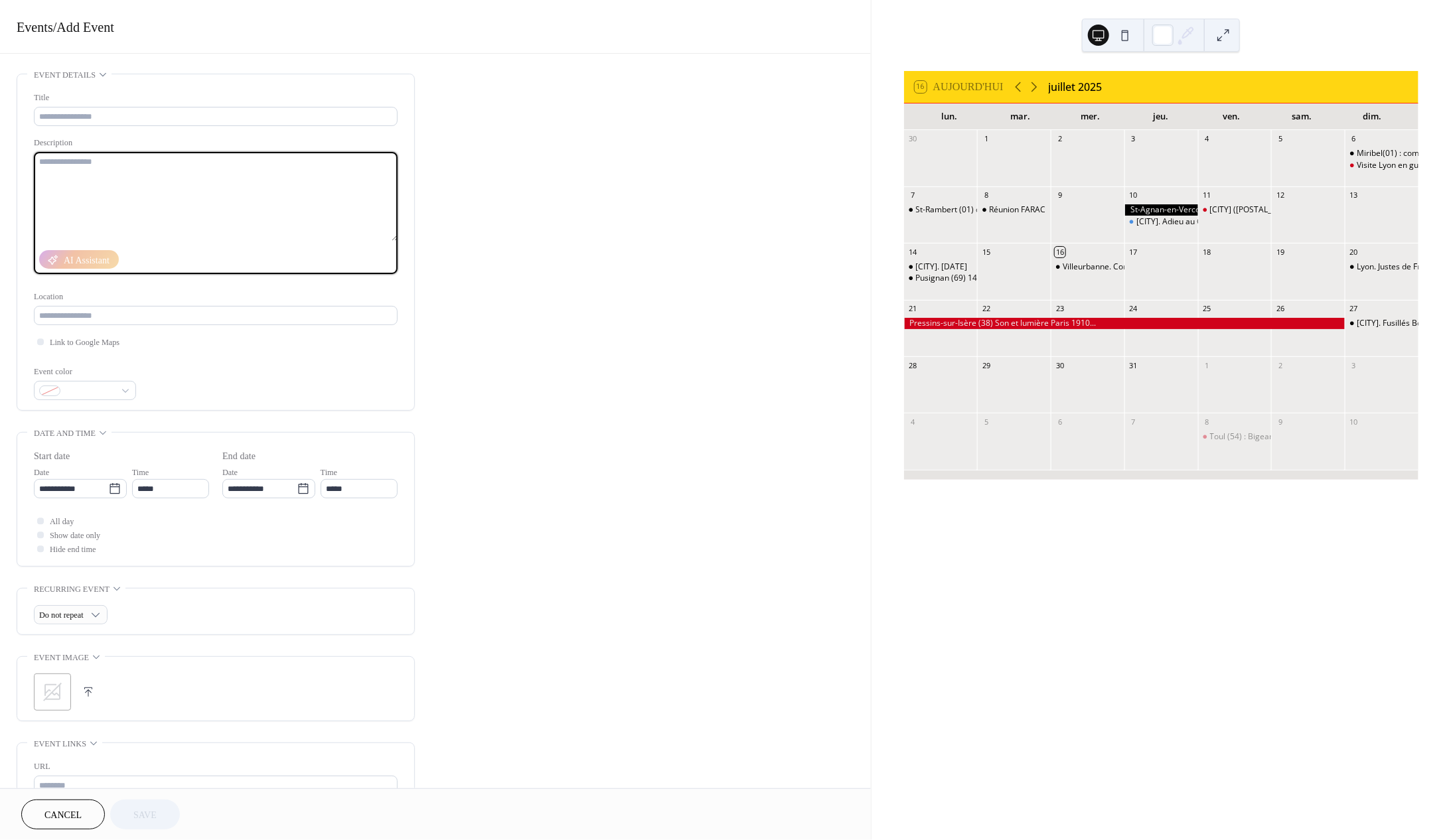 click at bounding box center (216, 196) 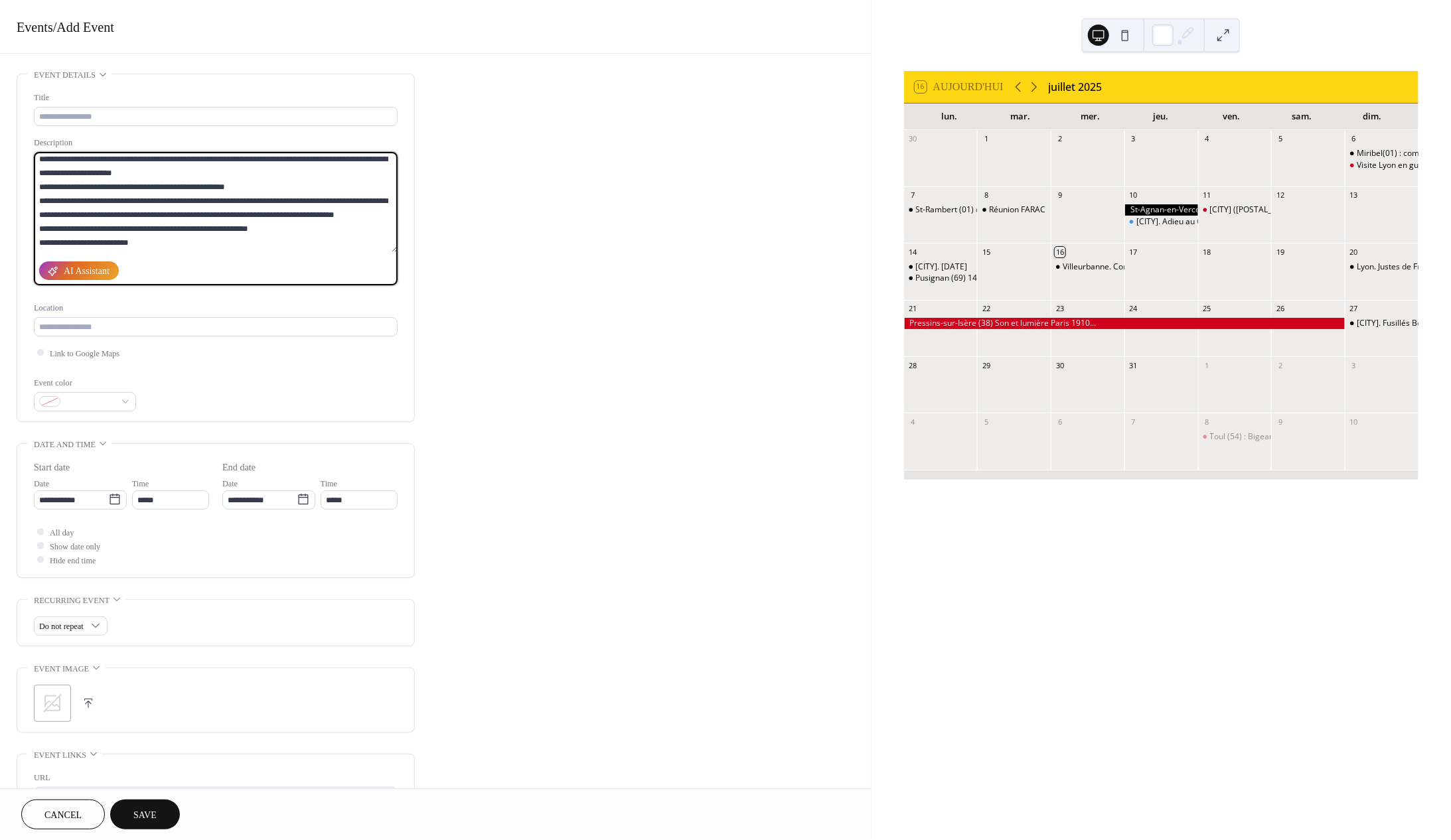 scroll, scrollTop: 0, scrollLeft: 0, axis: both 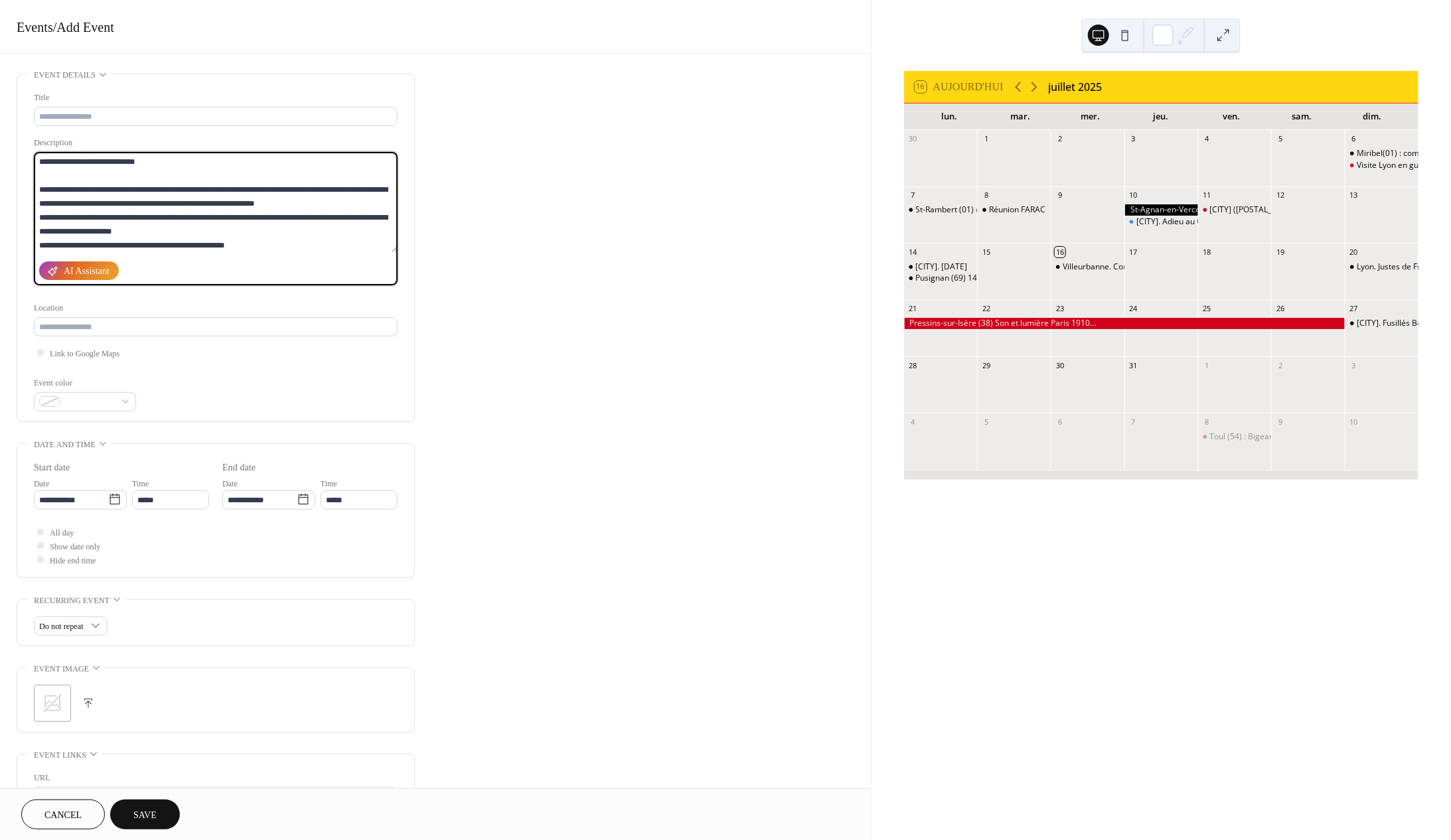 drag, startPoint x: 184, startPoint y: 163, endPoint x: 11, endPoint y: 158, distance: 173.07224 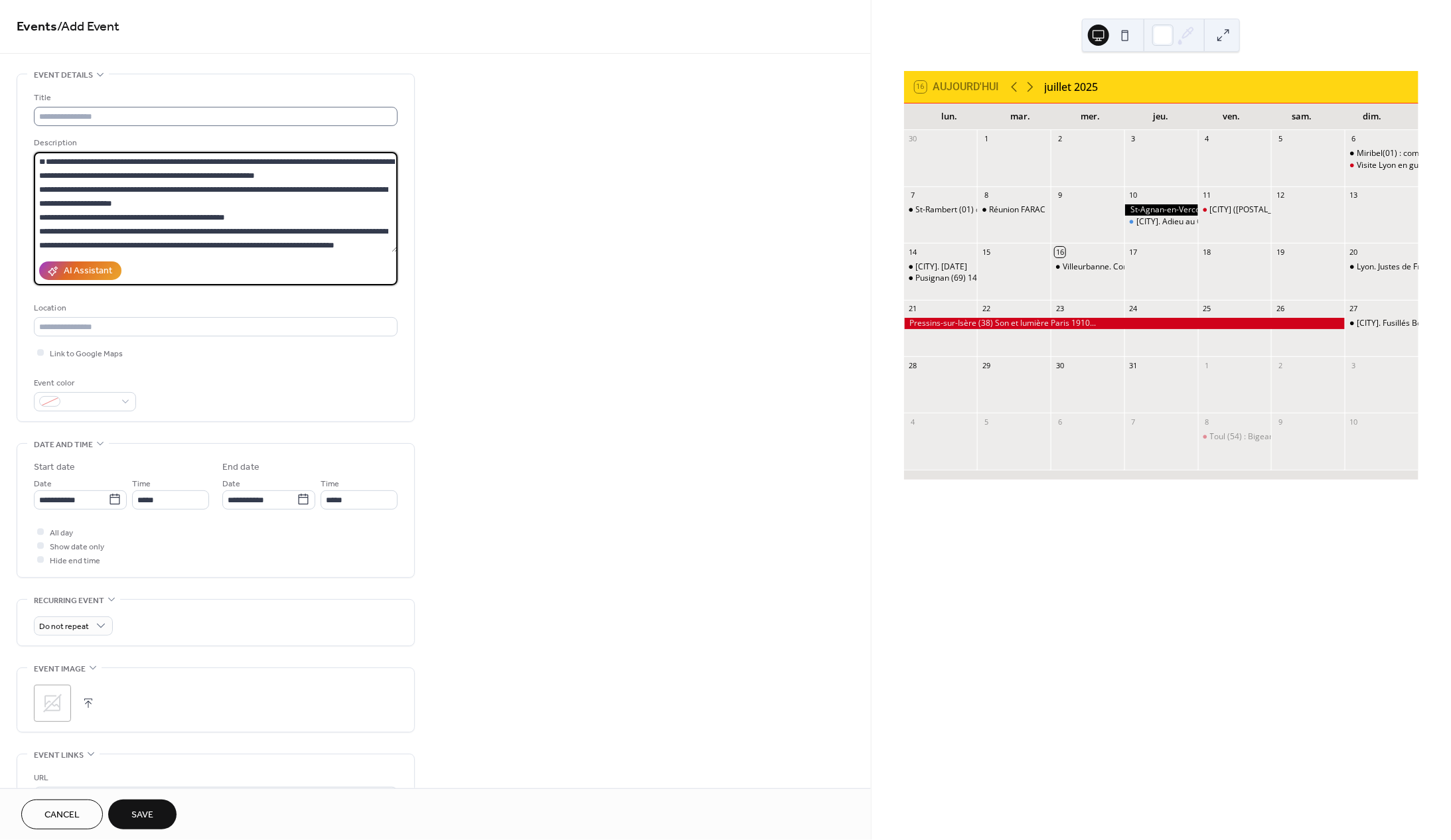 type on "**********" 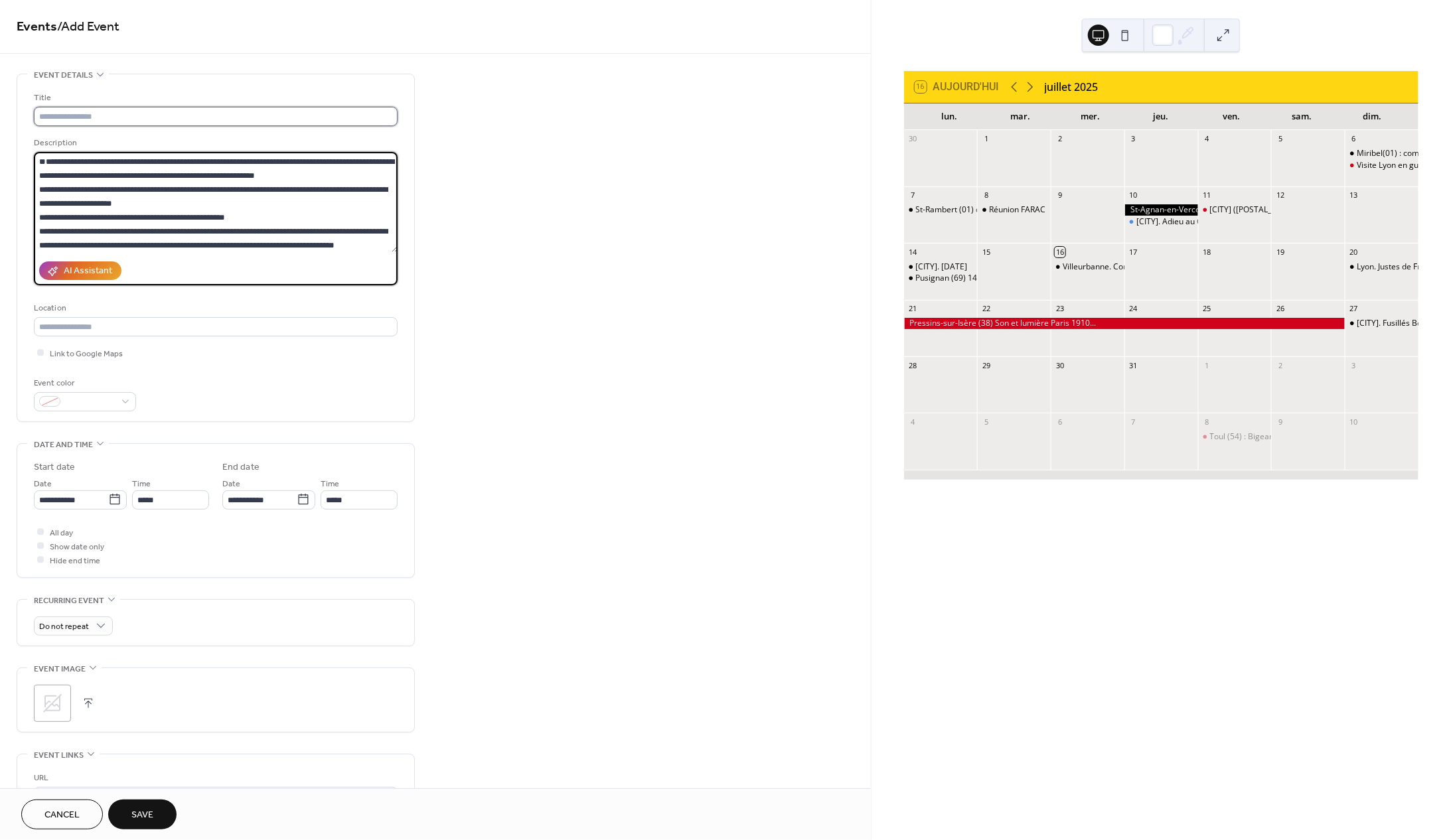 click at bounding box center (216, 116) 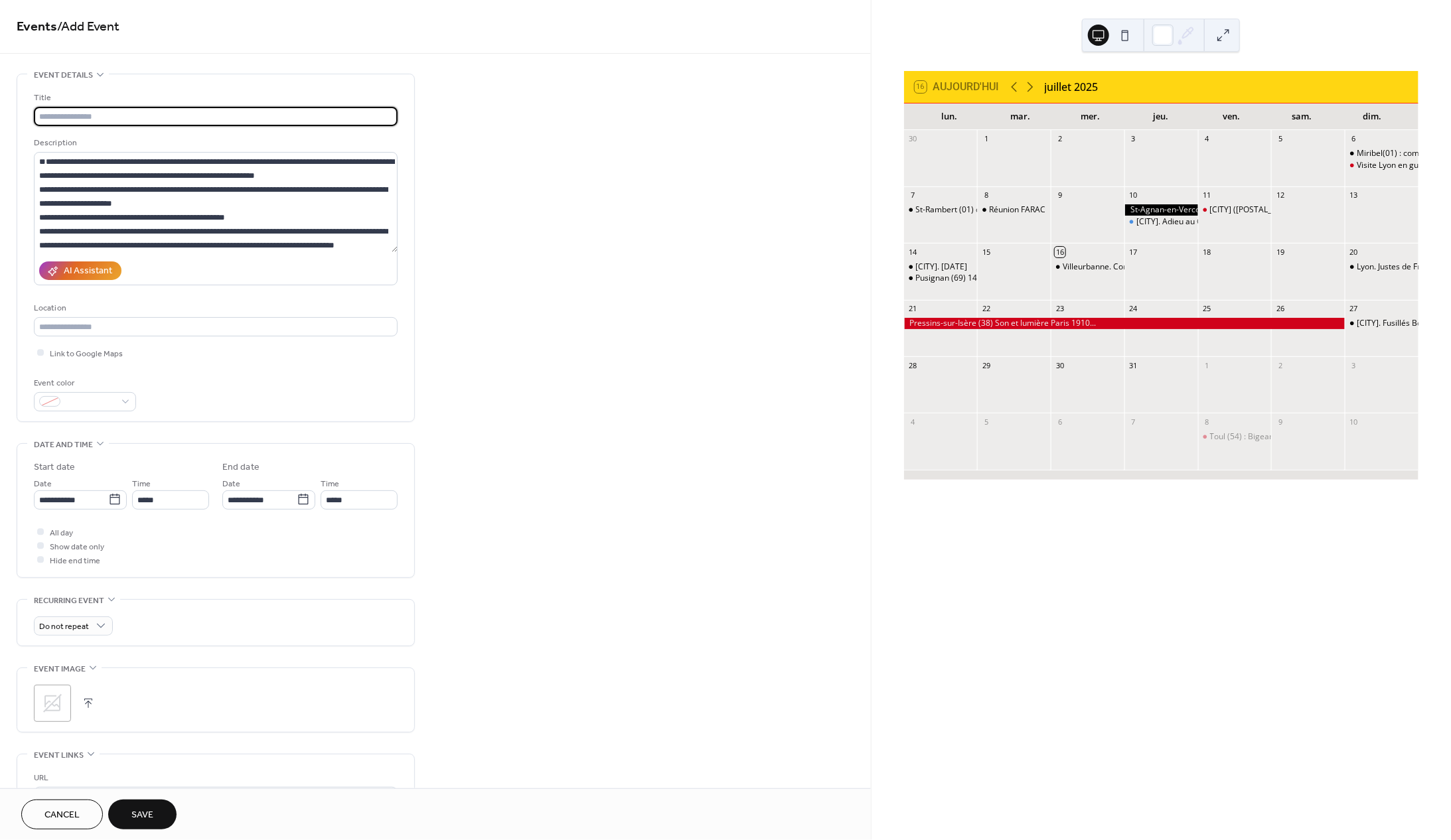 paste on "**********" 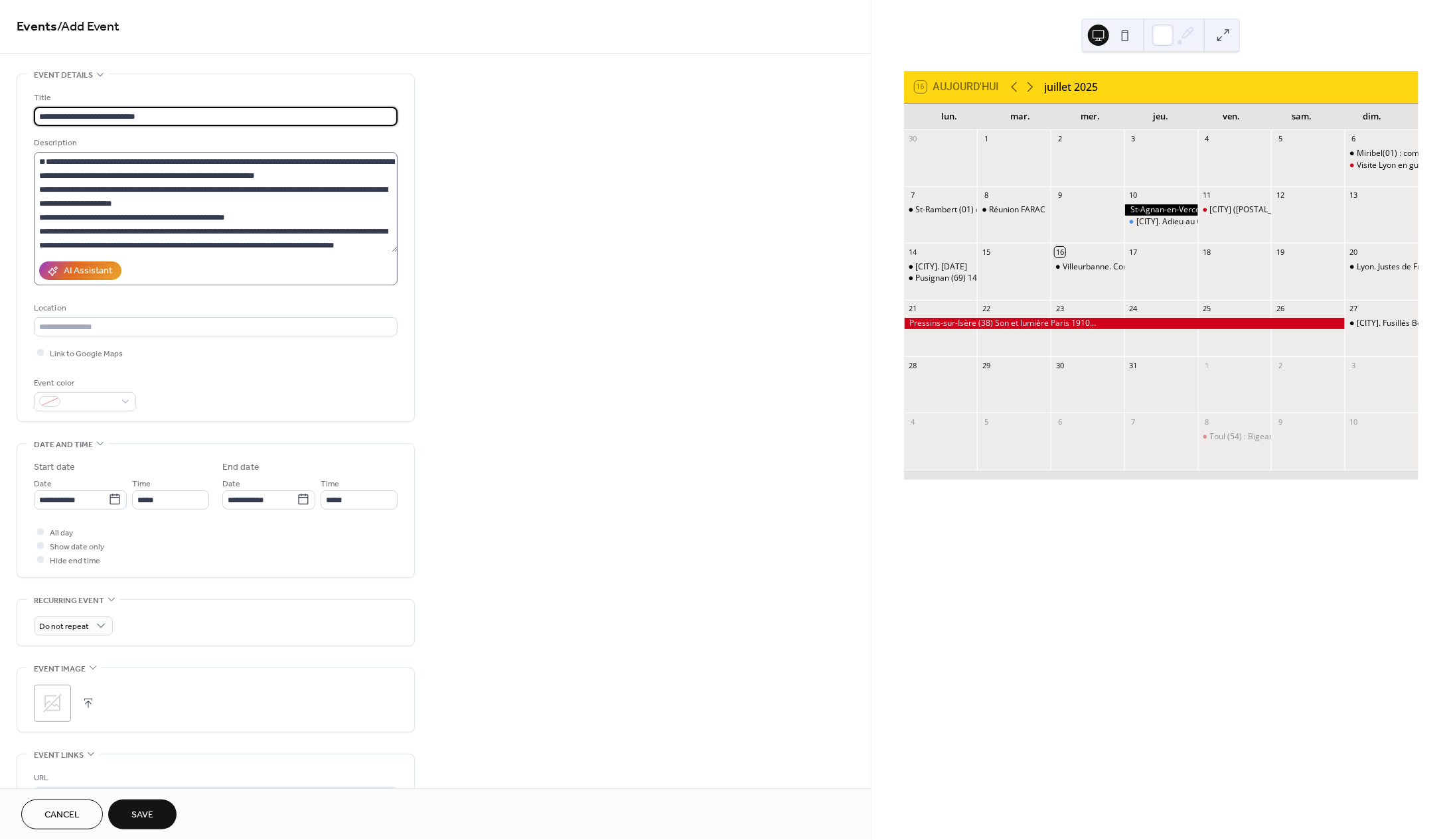 type on "**********" 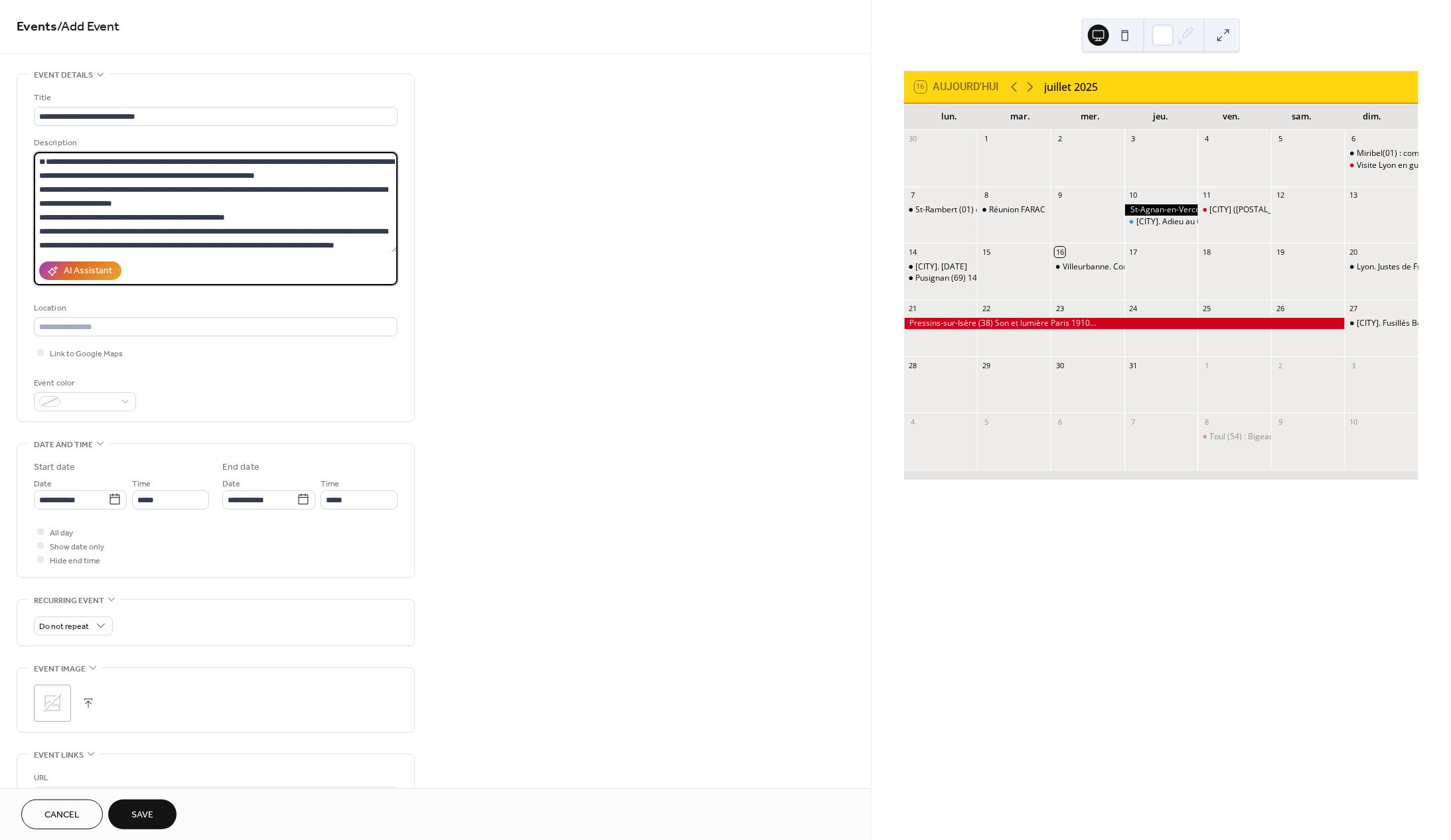 click on "**********" at bounding box center (216, 202) 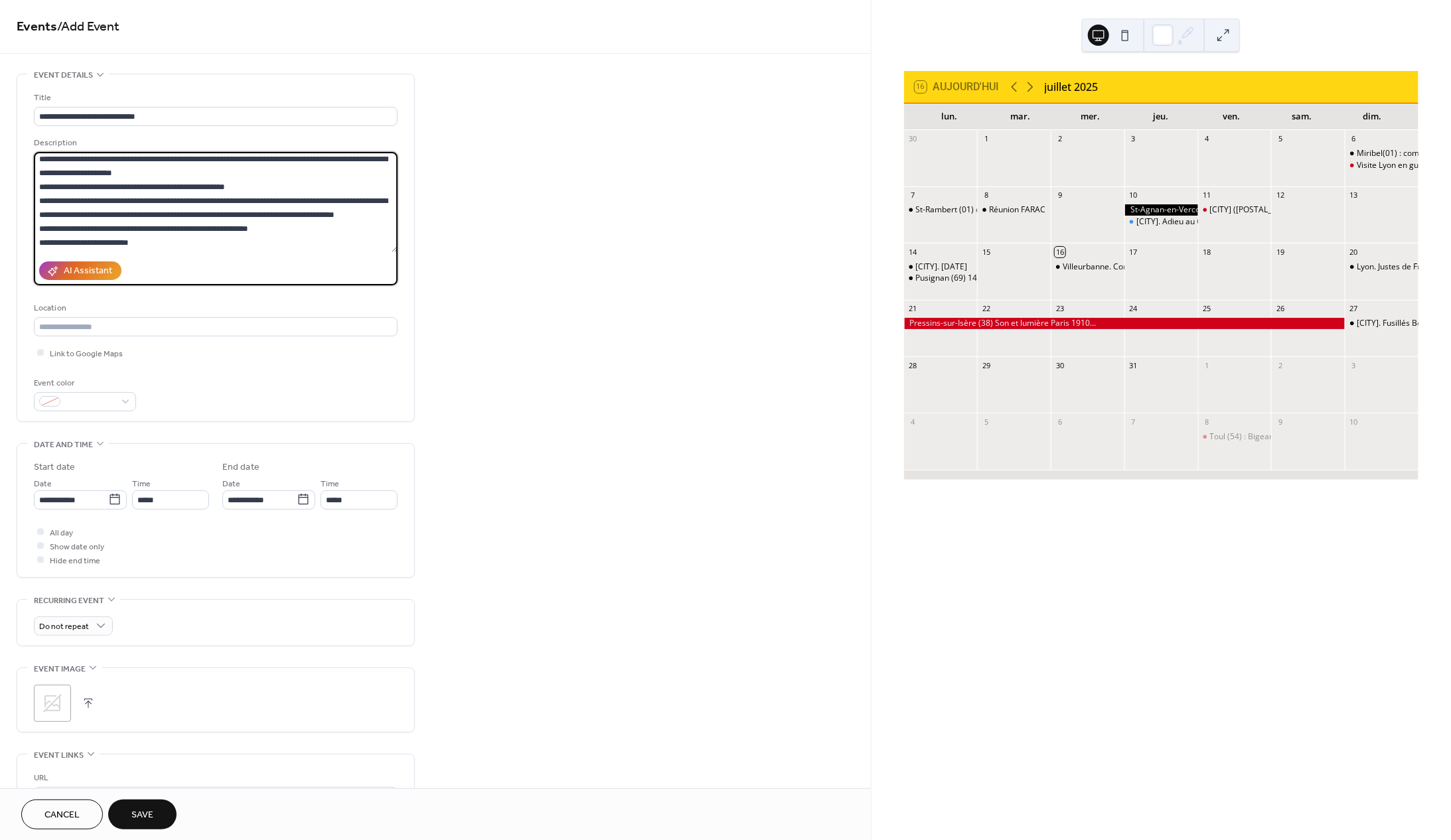 scroll, scrollTop: 49, scrollLeft: 0, axis: vertical 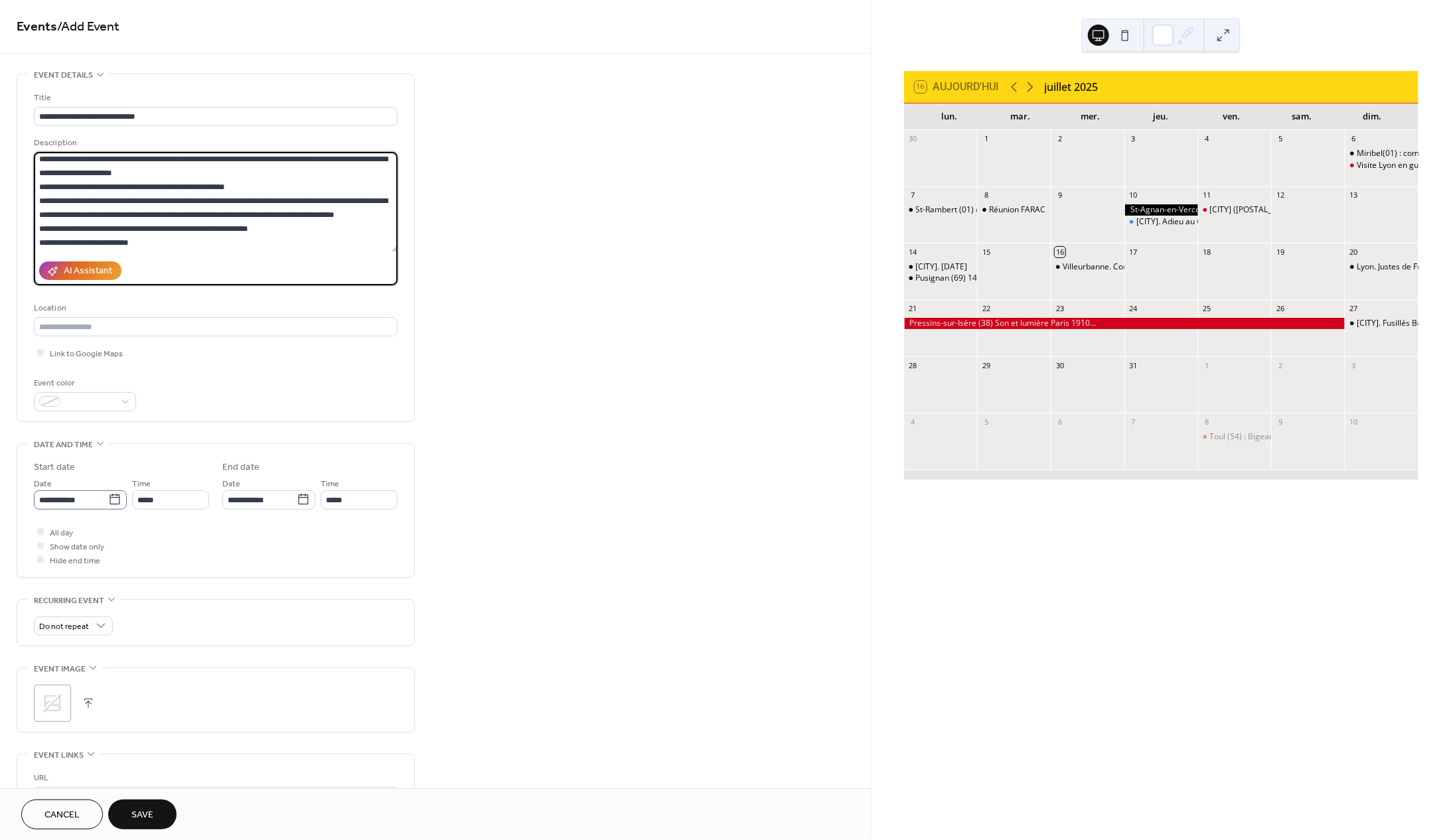 type on "**********" 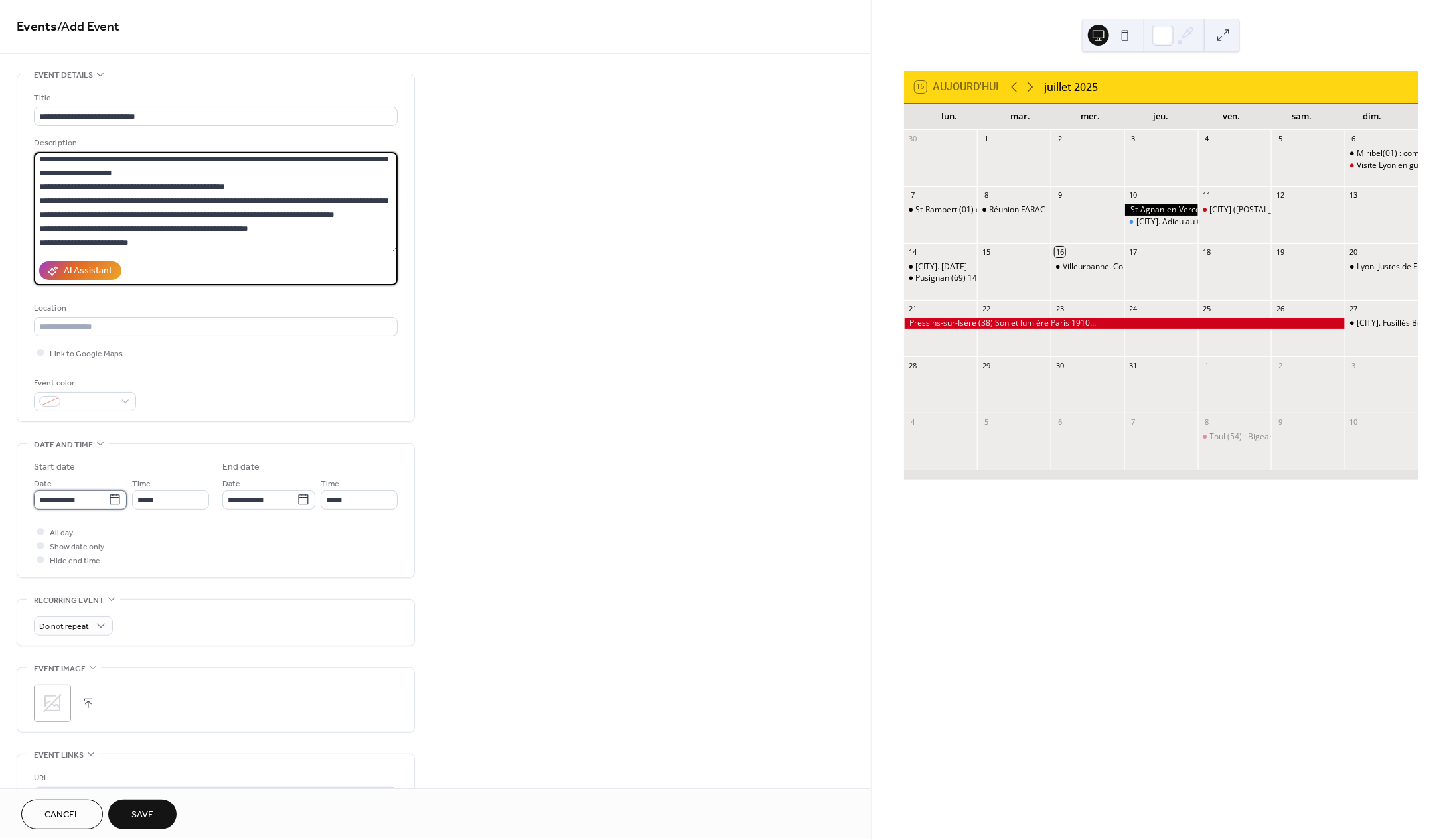 click on "**********" at bounding box center [71, 500] 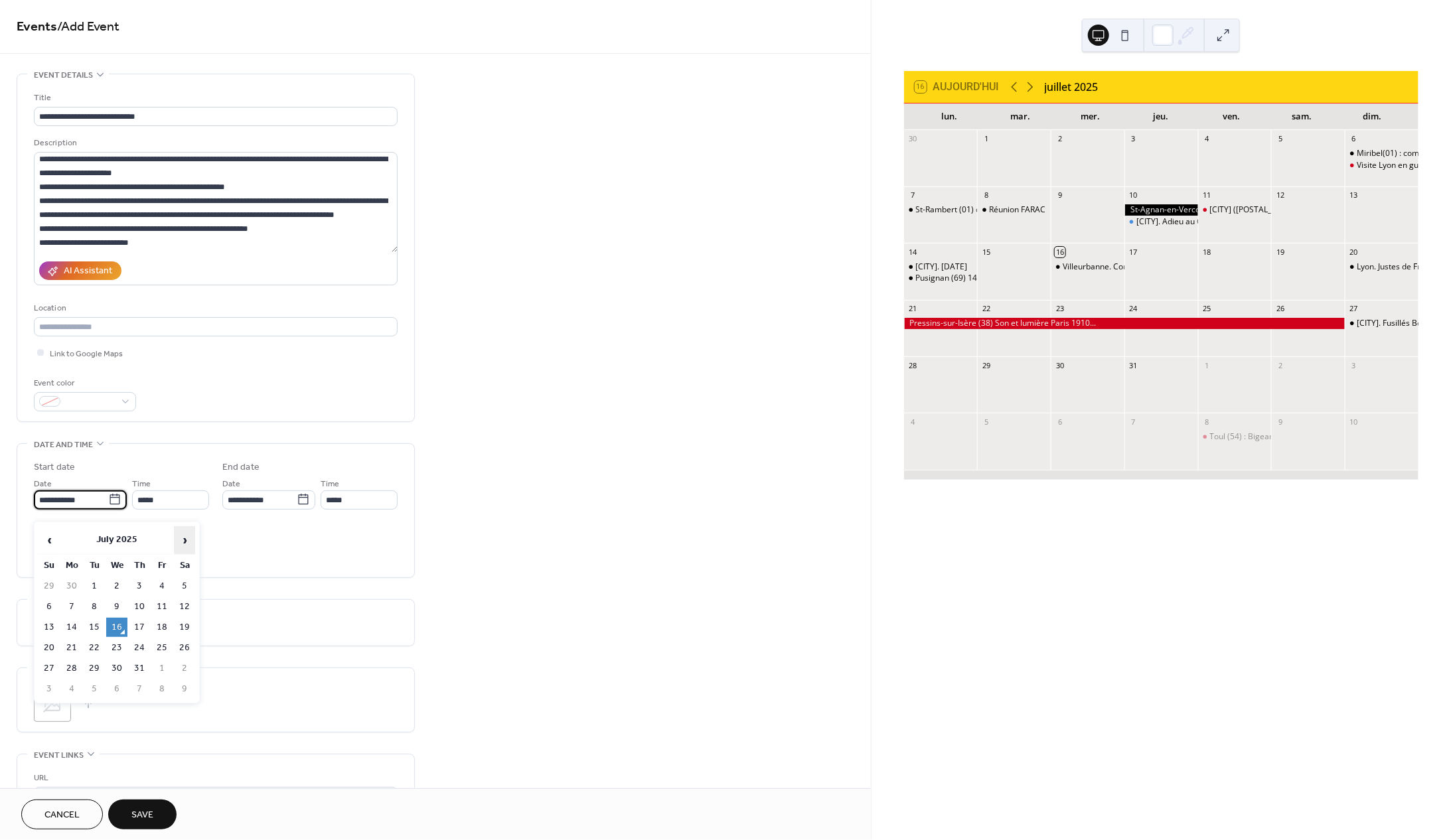 click on "›" at bounding box center (185, 540) 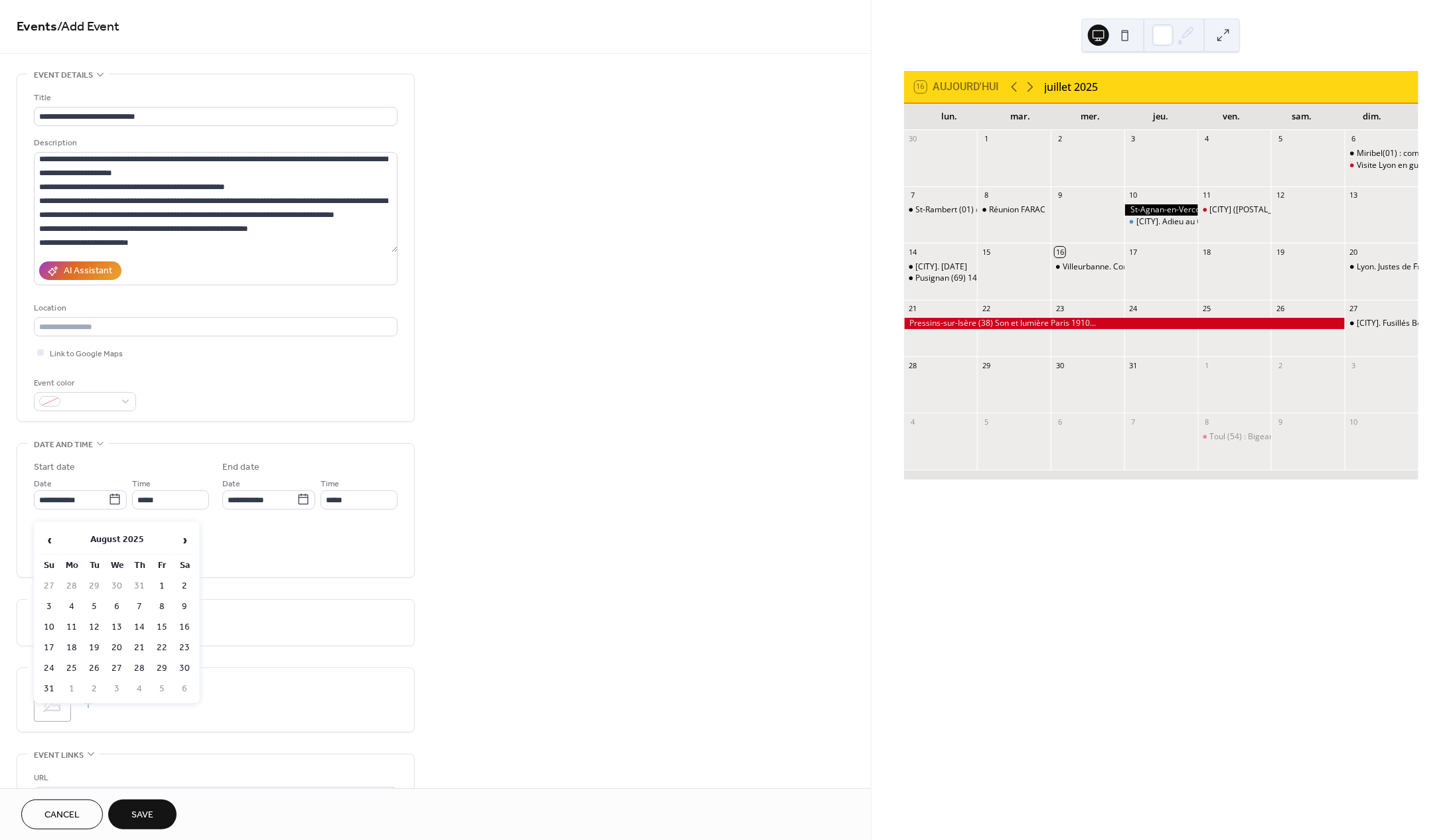 click on "1" at bounding box center (162, 586) 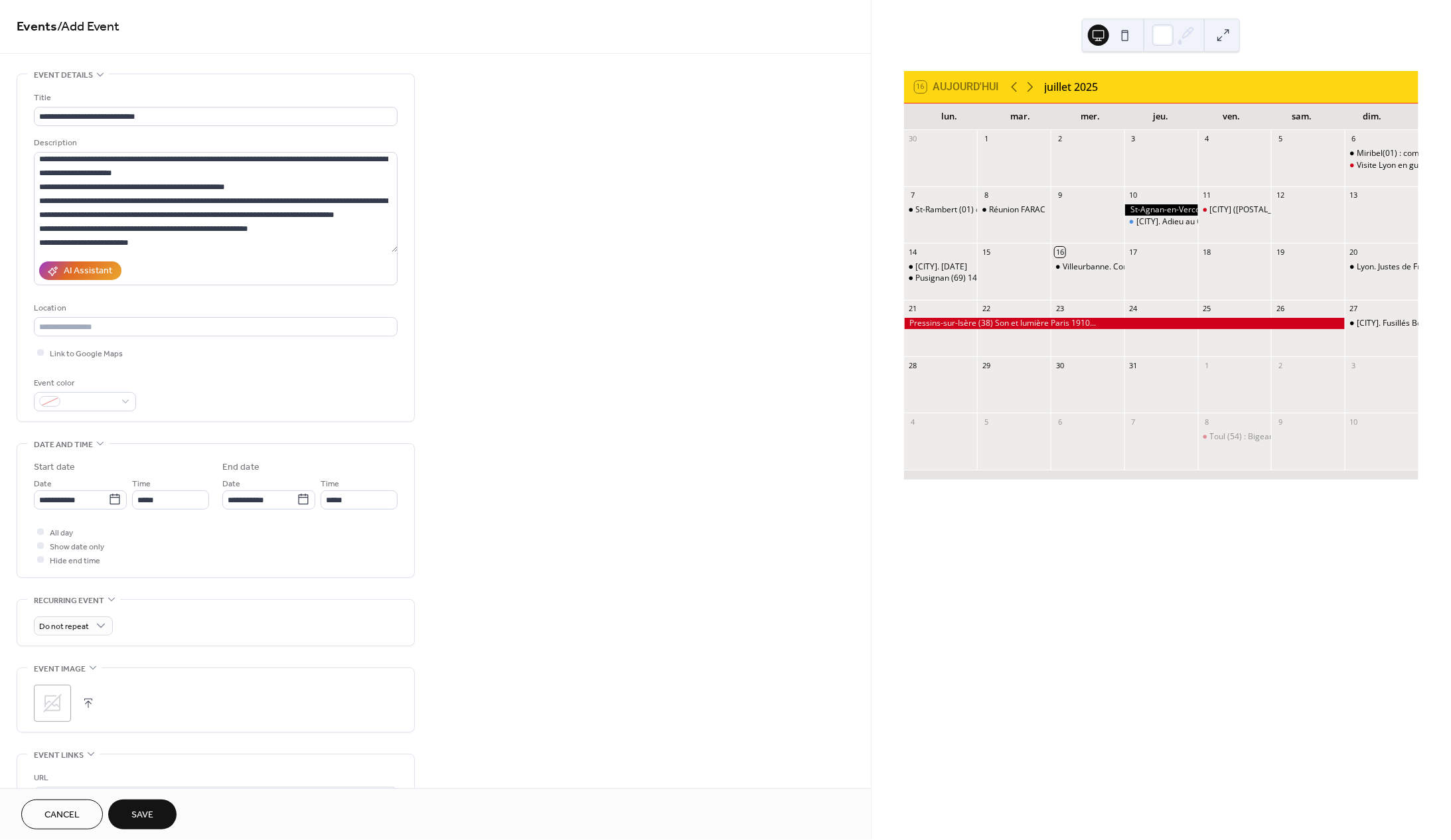 type on "**********" 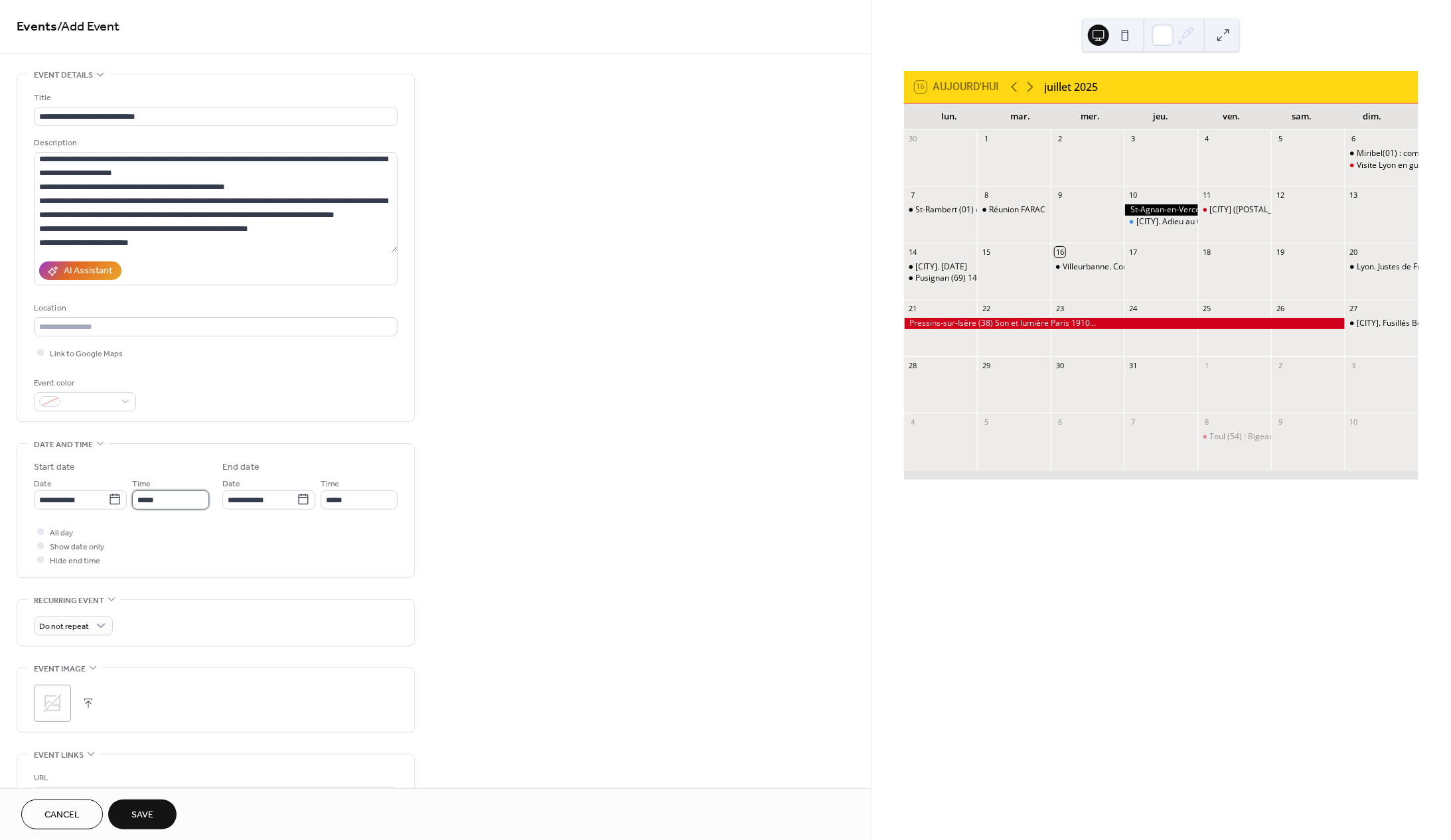 click on "*****" at bounding box center [171, 500] 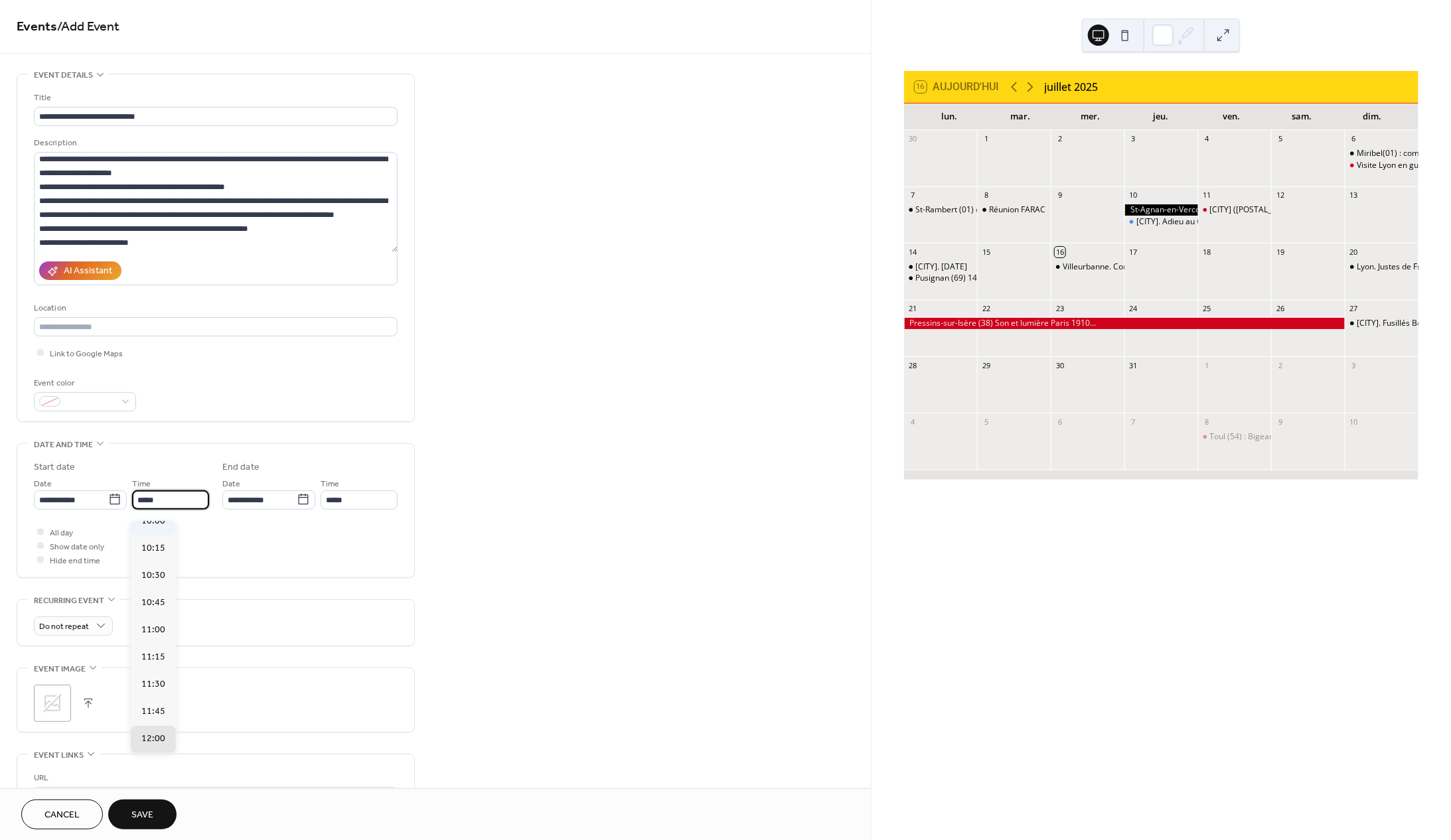 scroll, scrollTop: 1040, scrollLeft: 0, axis: vertical 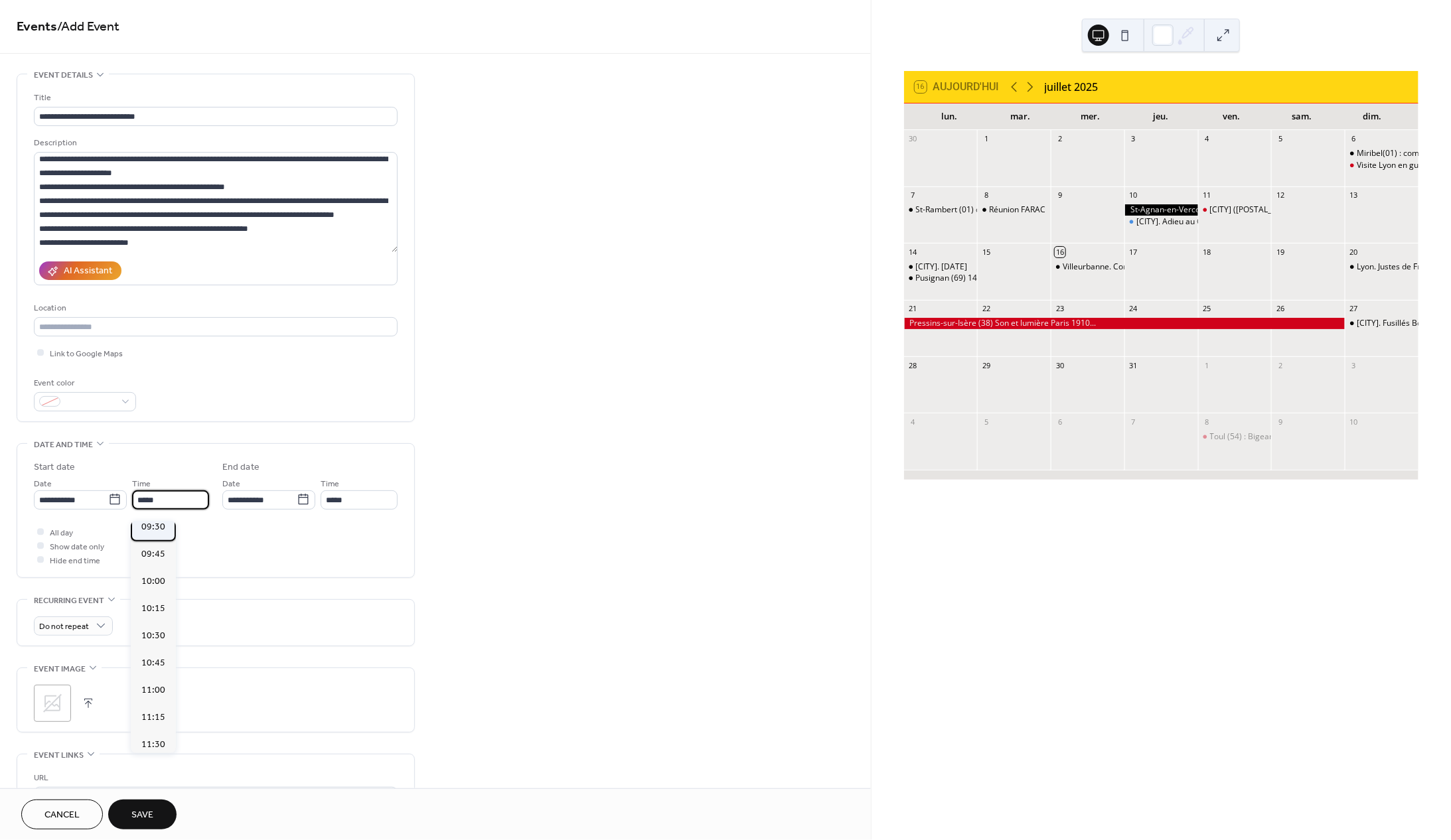 click on "09:30" at bounding box center [153, 527] 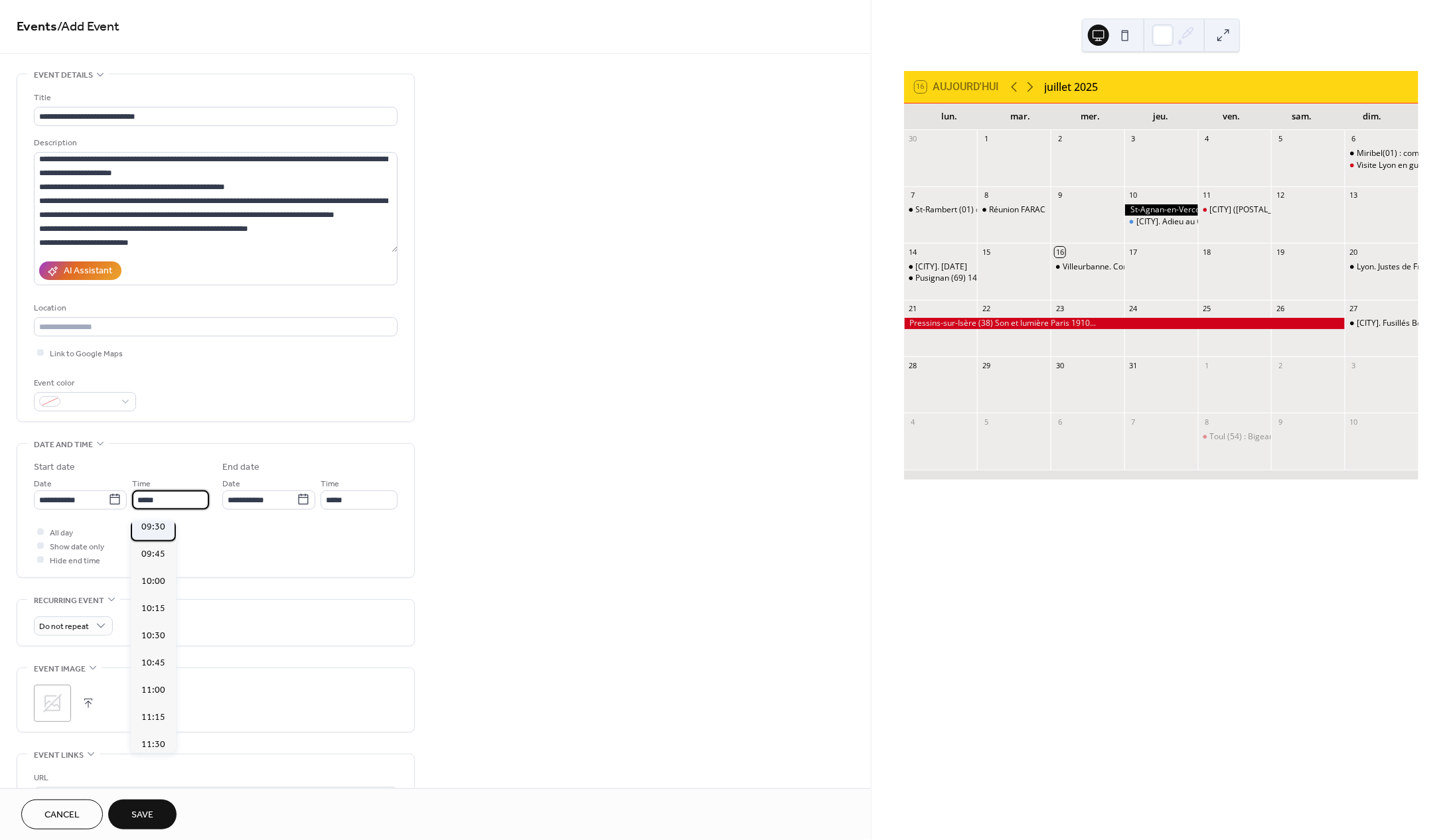 type on "*****" 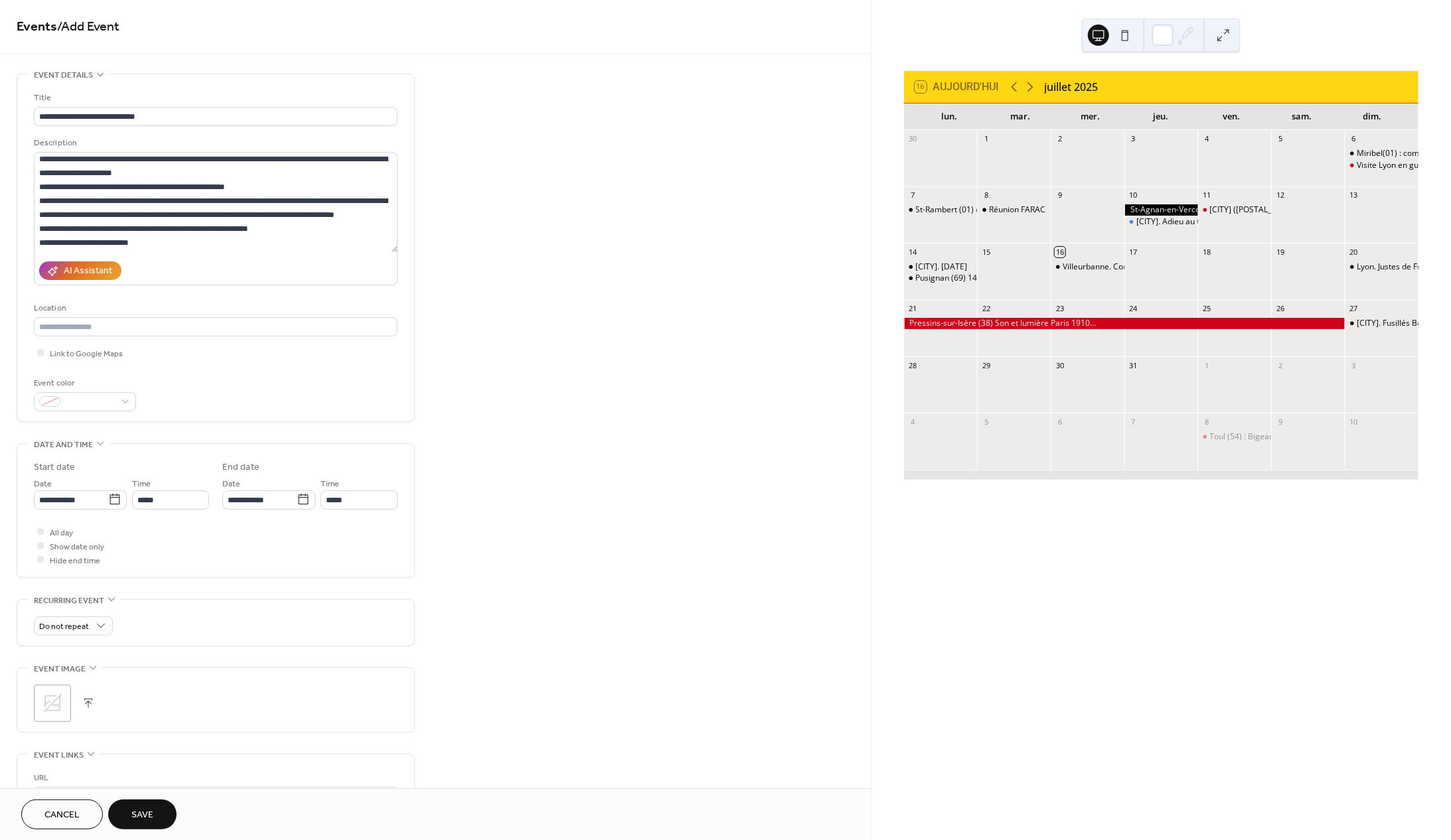 type on "*****" 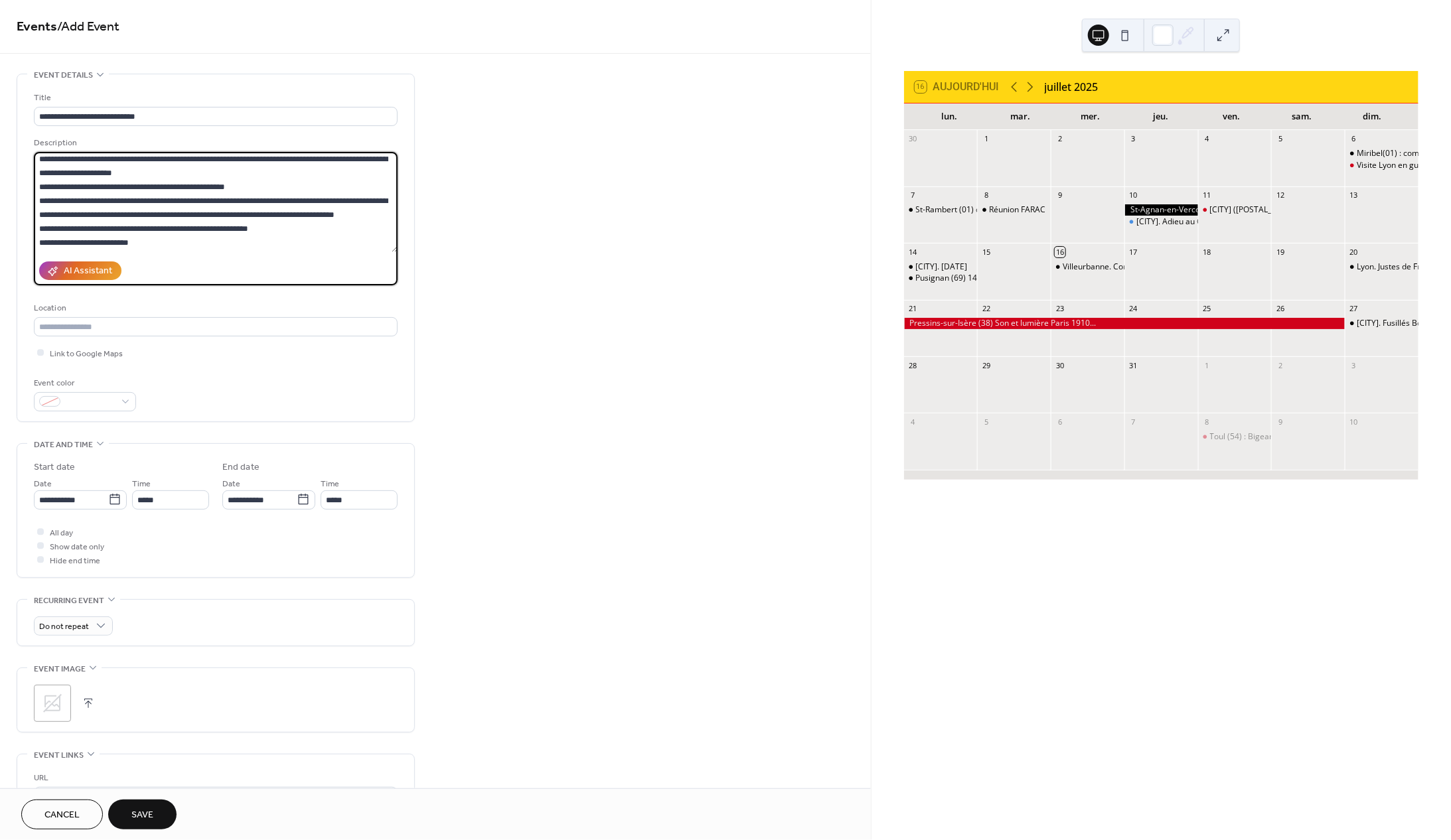 drag, startPoint x: 147, startPoint y: 243, endPoint x: 31, endPoint y: 236, distance: 116.21101 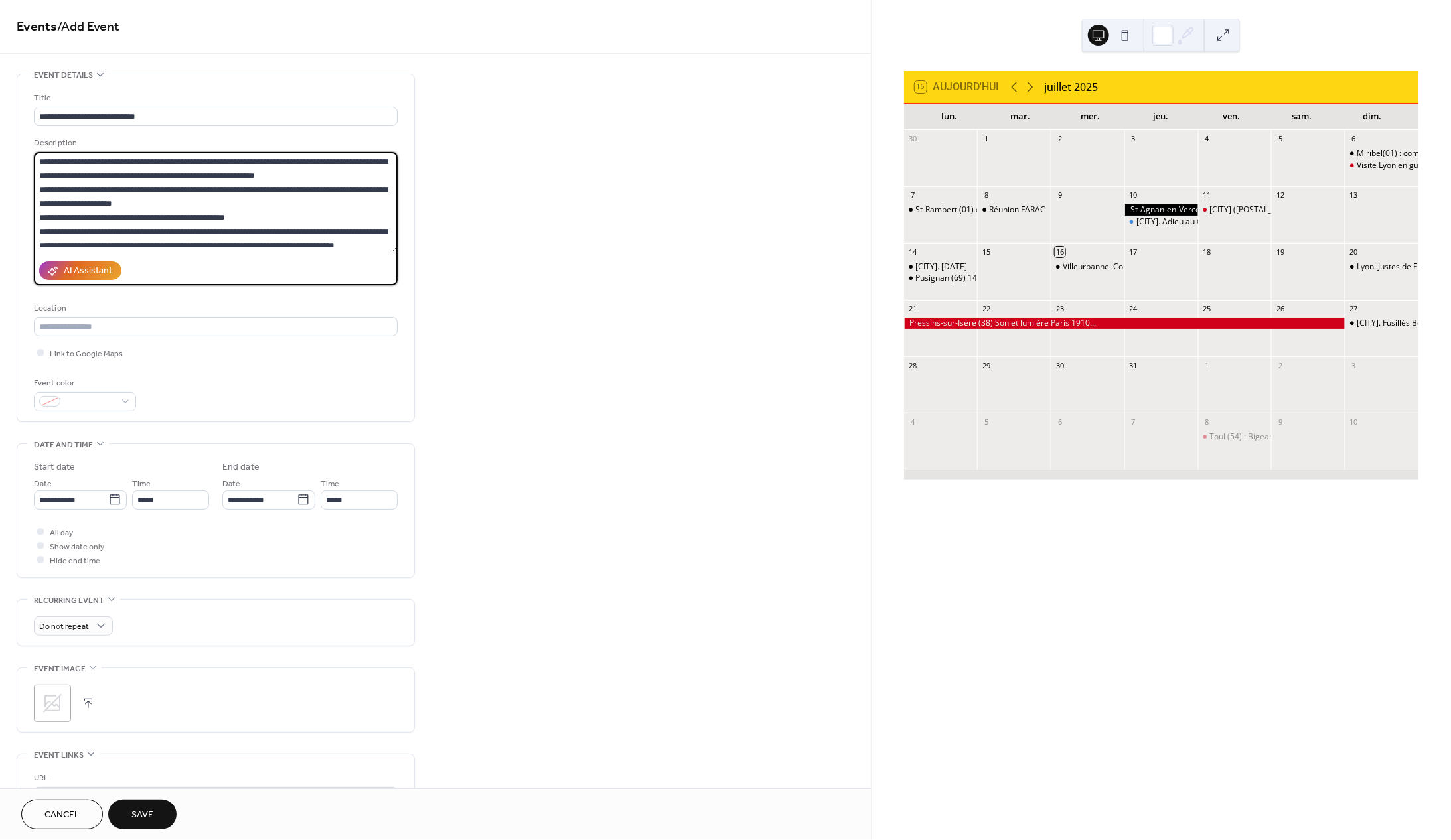scroll, scrollTop: 58, scrollLeft: 0, axis: vertical 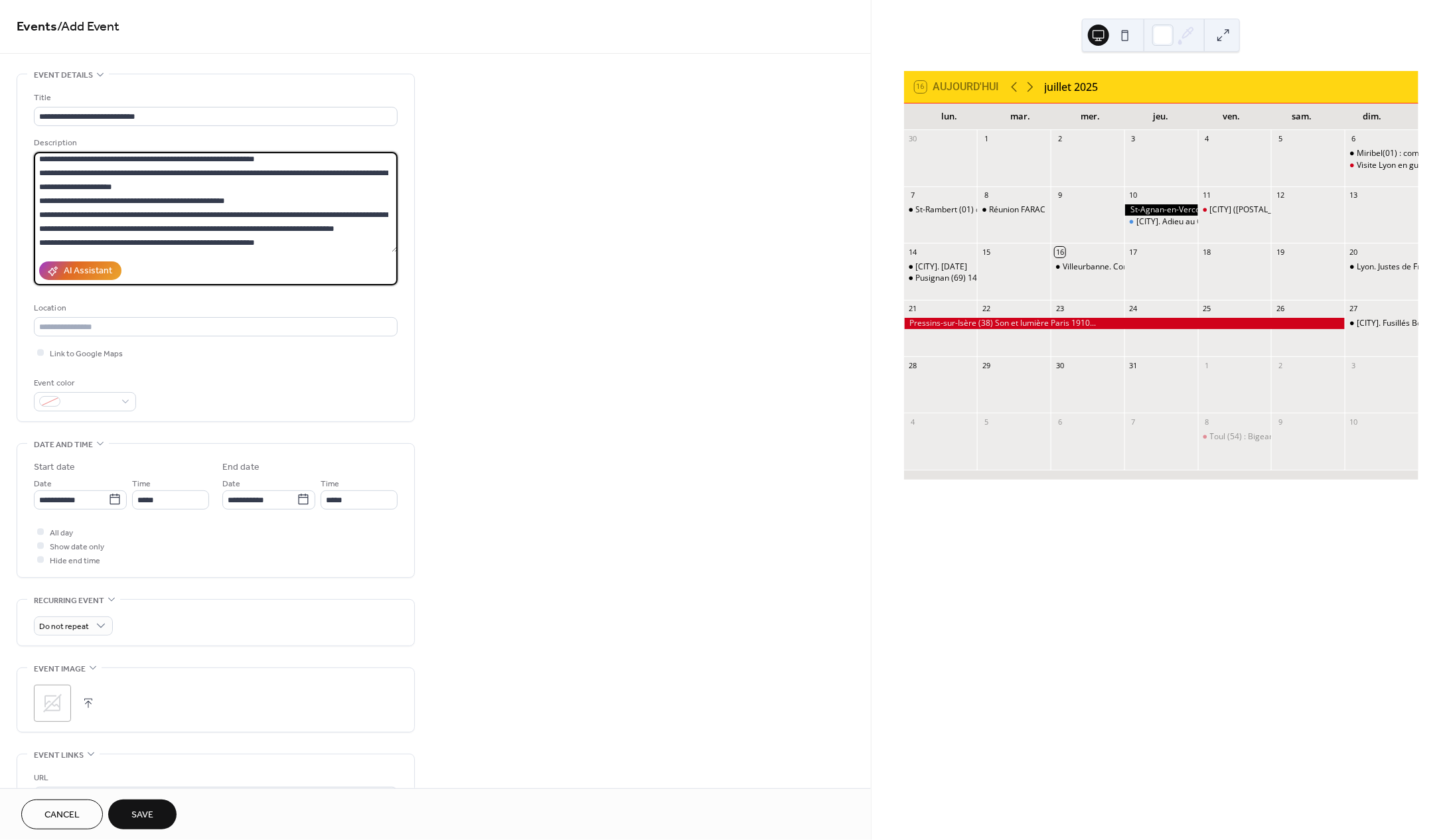 drag, startPoint x: 354, startPoint y: 167, endPoint x: 358, endPoint y: 182, distance: 15.52417 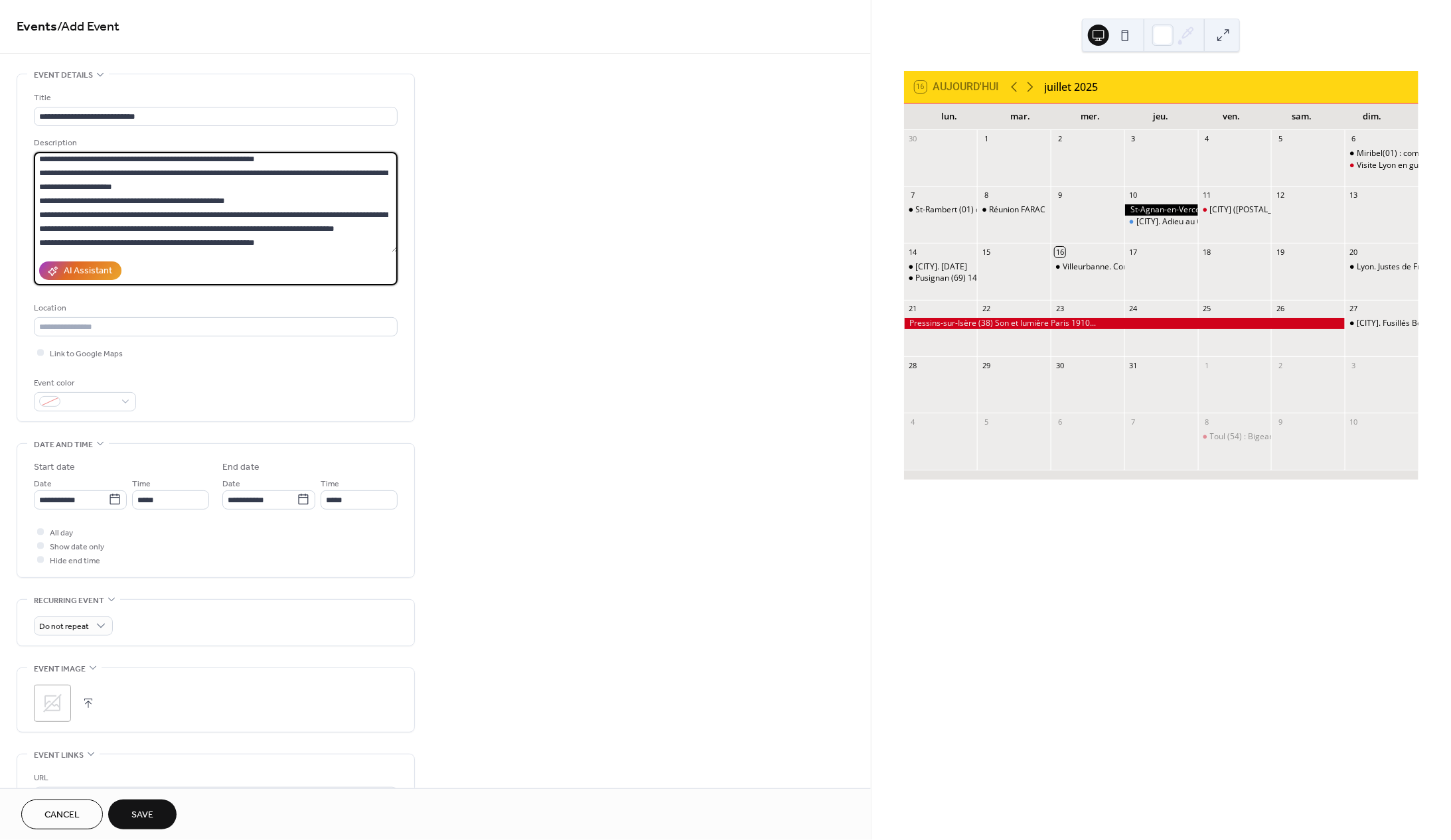 click on "**********" at bounding box center (216, 202) 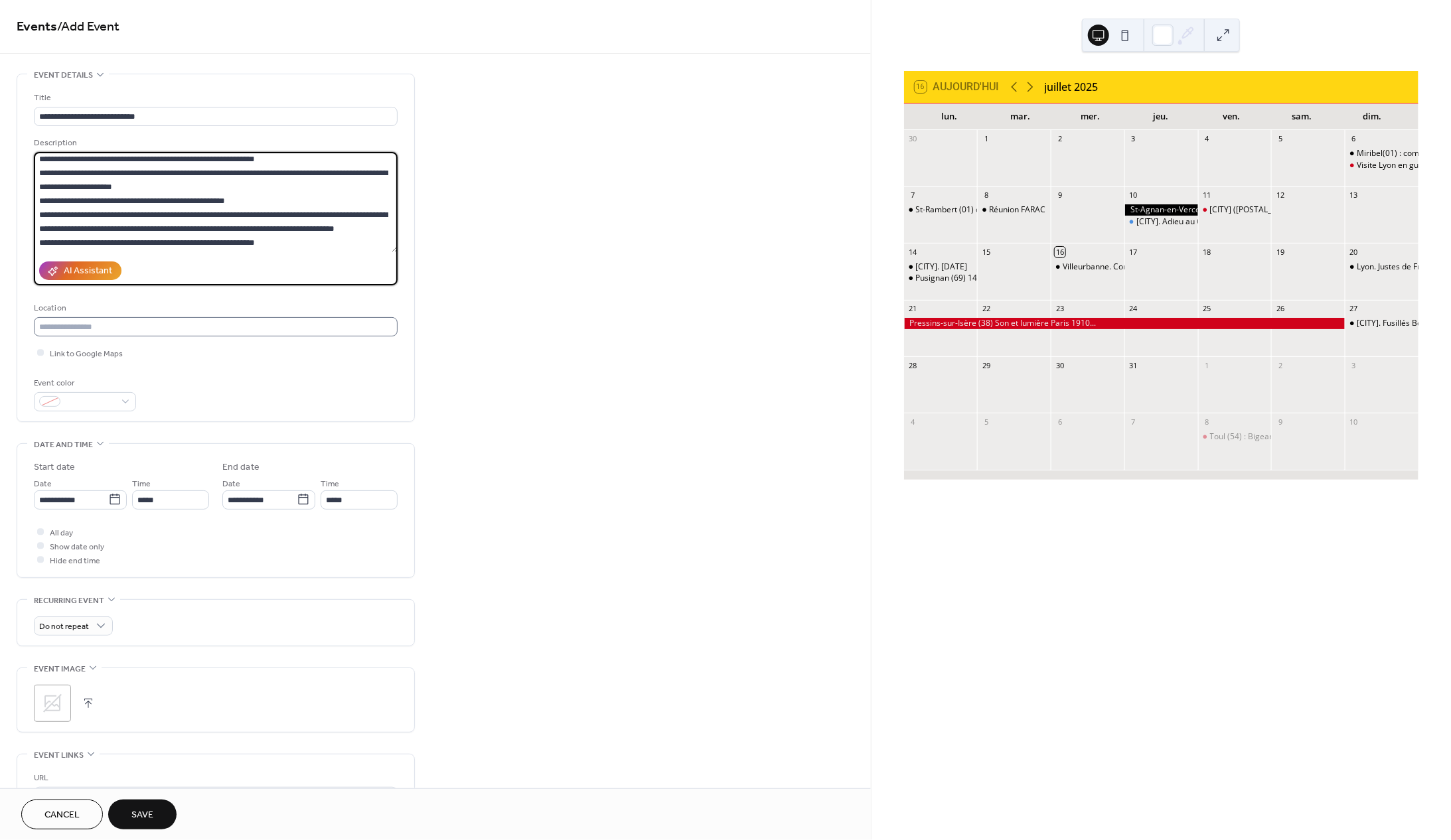 type on "**********" 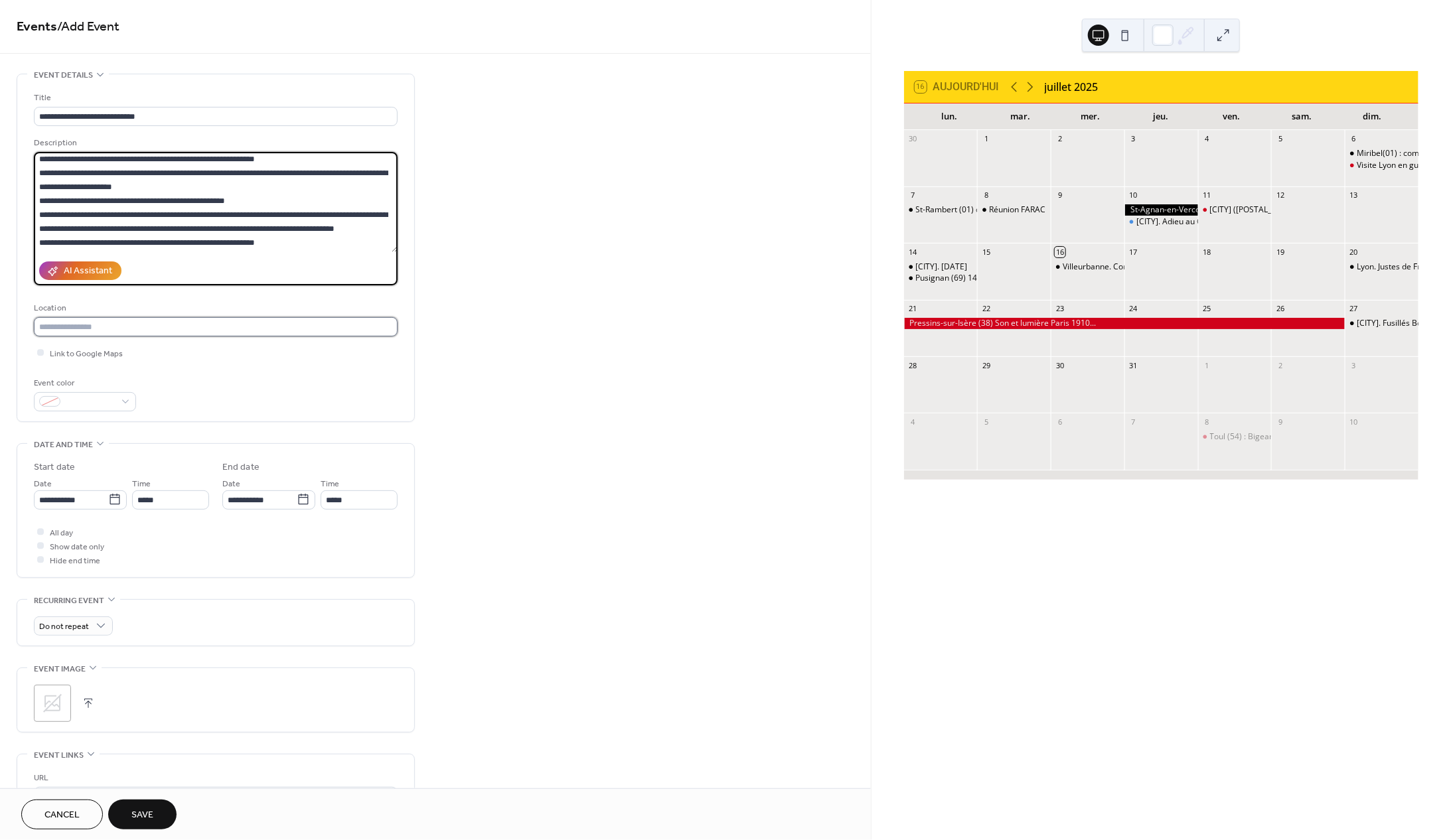 click at bounding box center [216, 326] 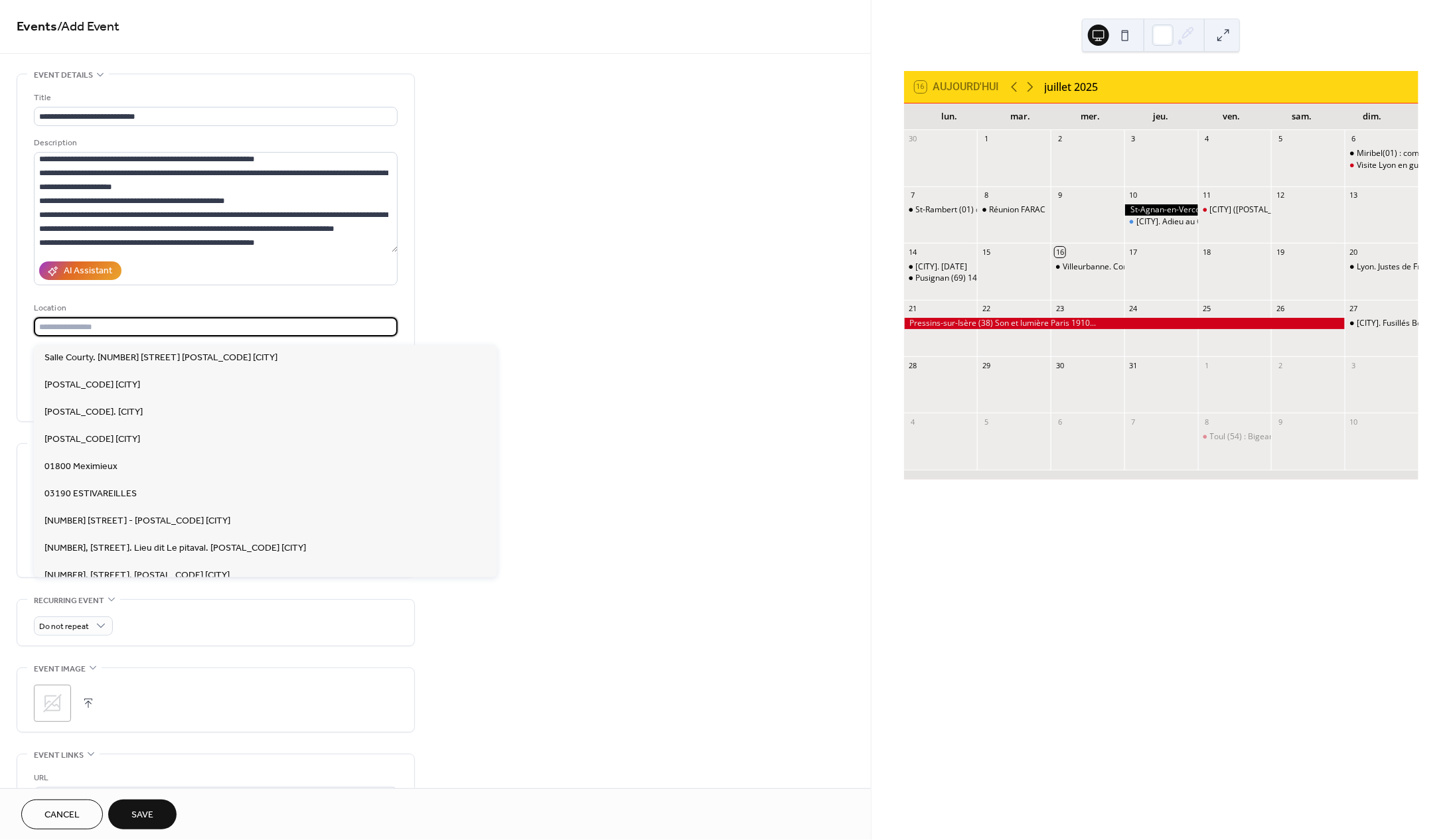 paste on "**********" 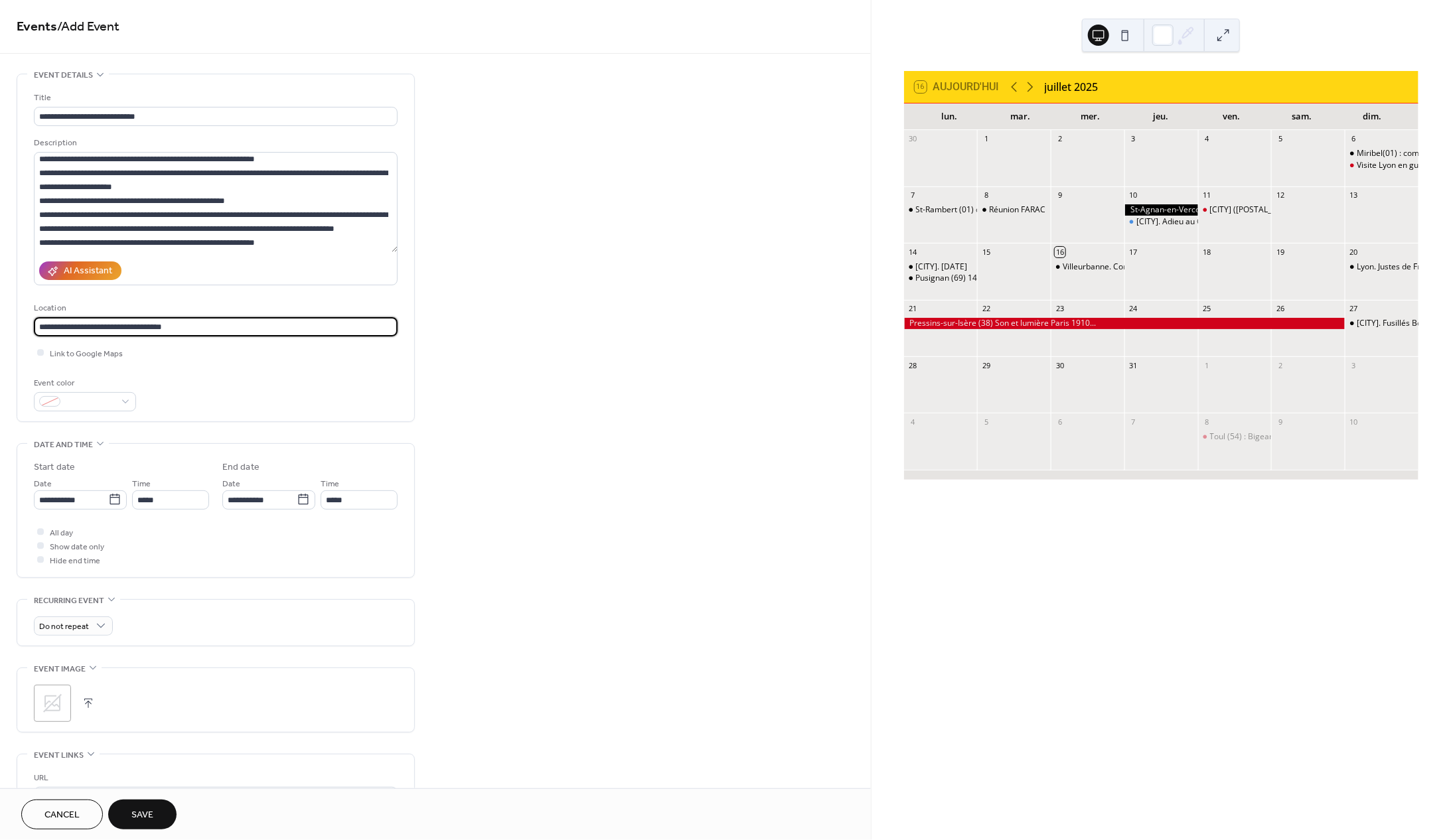 drag, startPoint x: 112, startPoint y: 334, endPoint x: 135, endPoint y: 328, distance: 23.76973 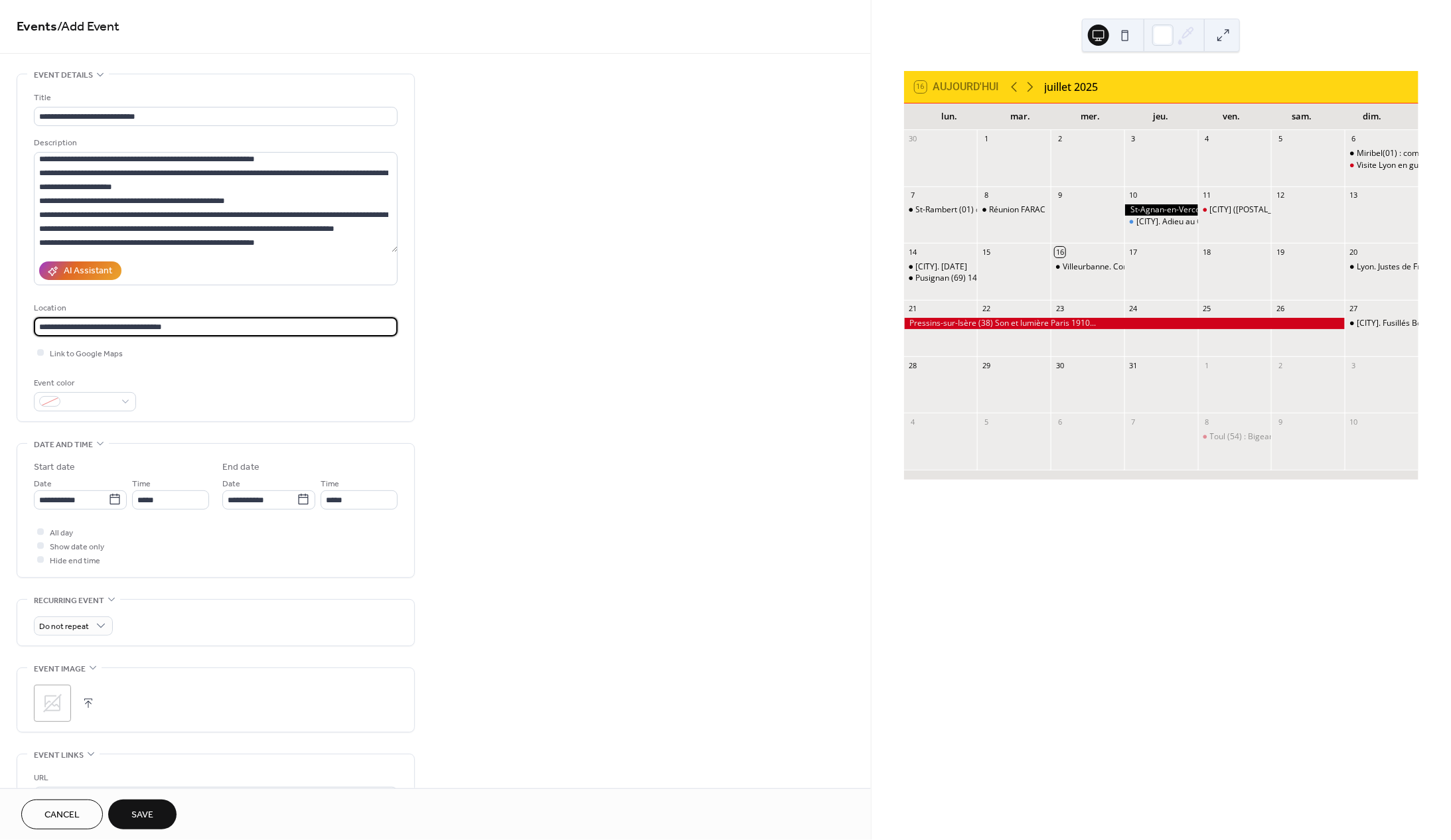 click on "**********" at bounding box center [216, 326] 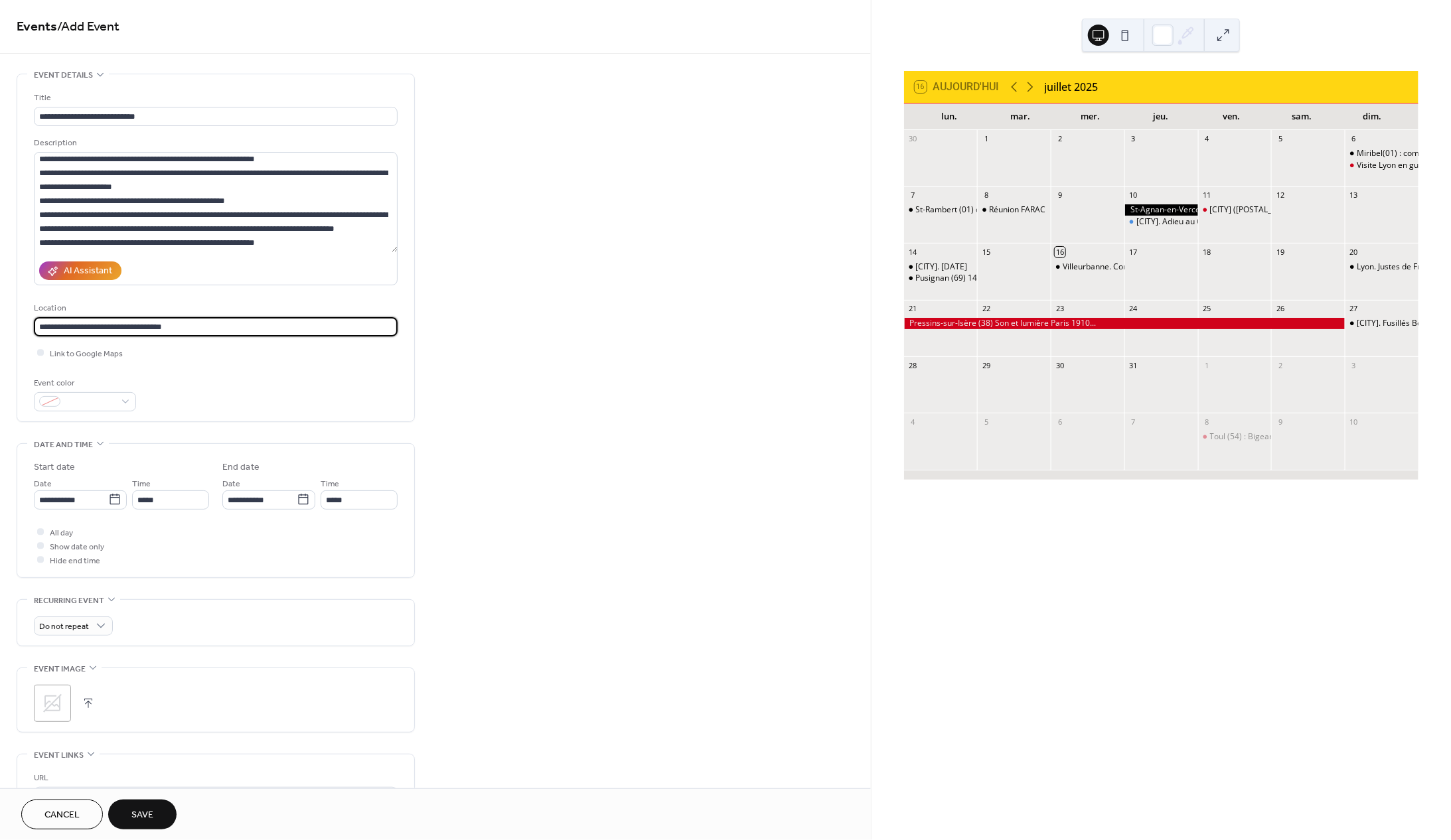 click on "**********" at bounding box center [216, 326] 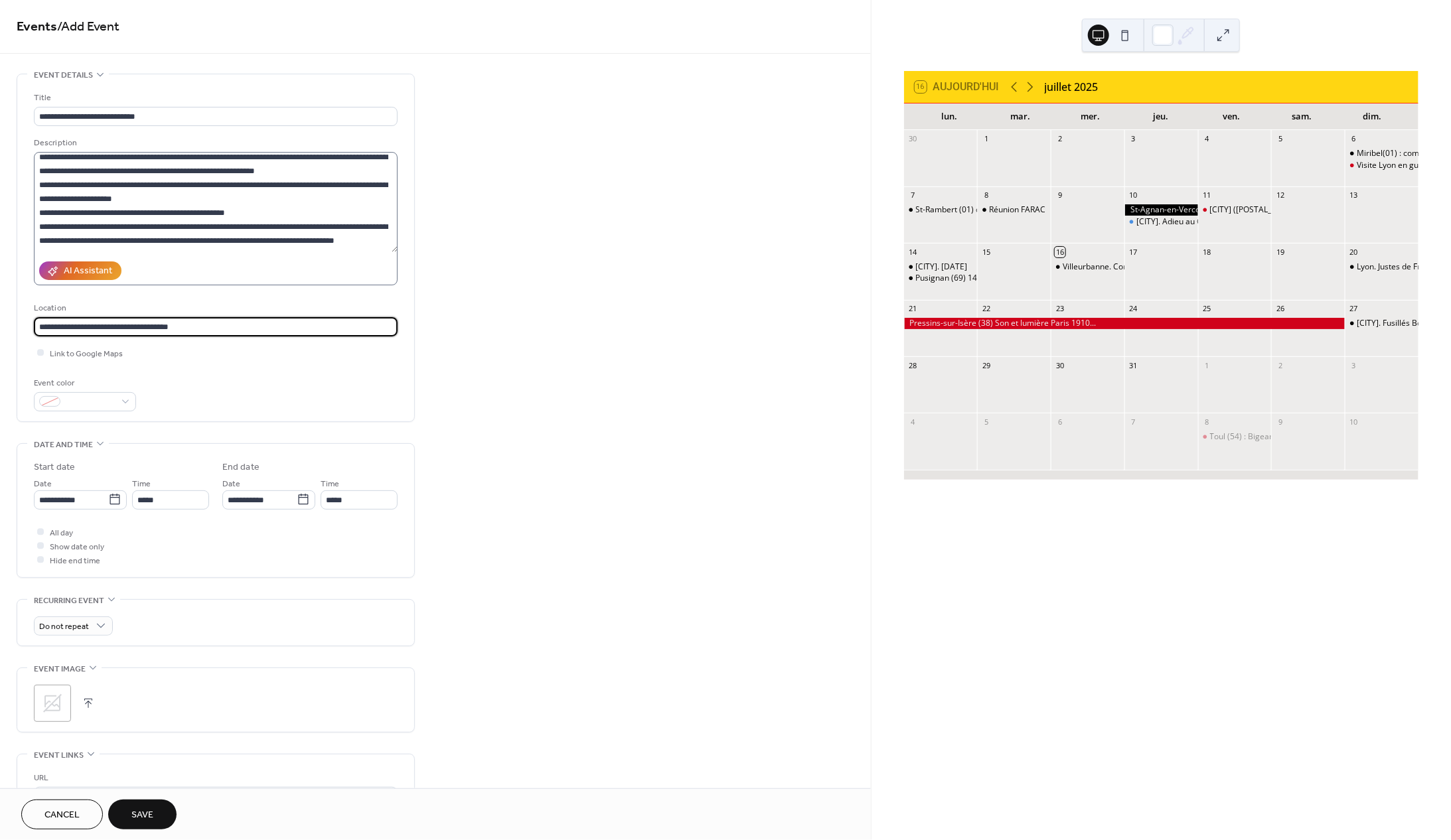 scroll, scrollTop: 0, scrollLeft: 0, axis: both 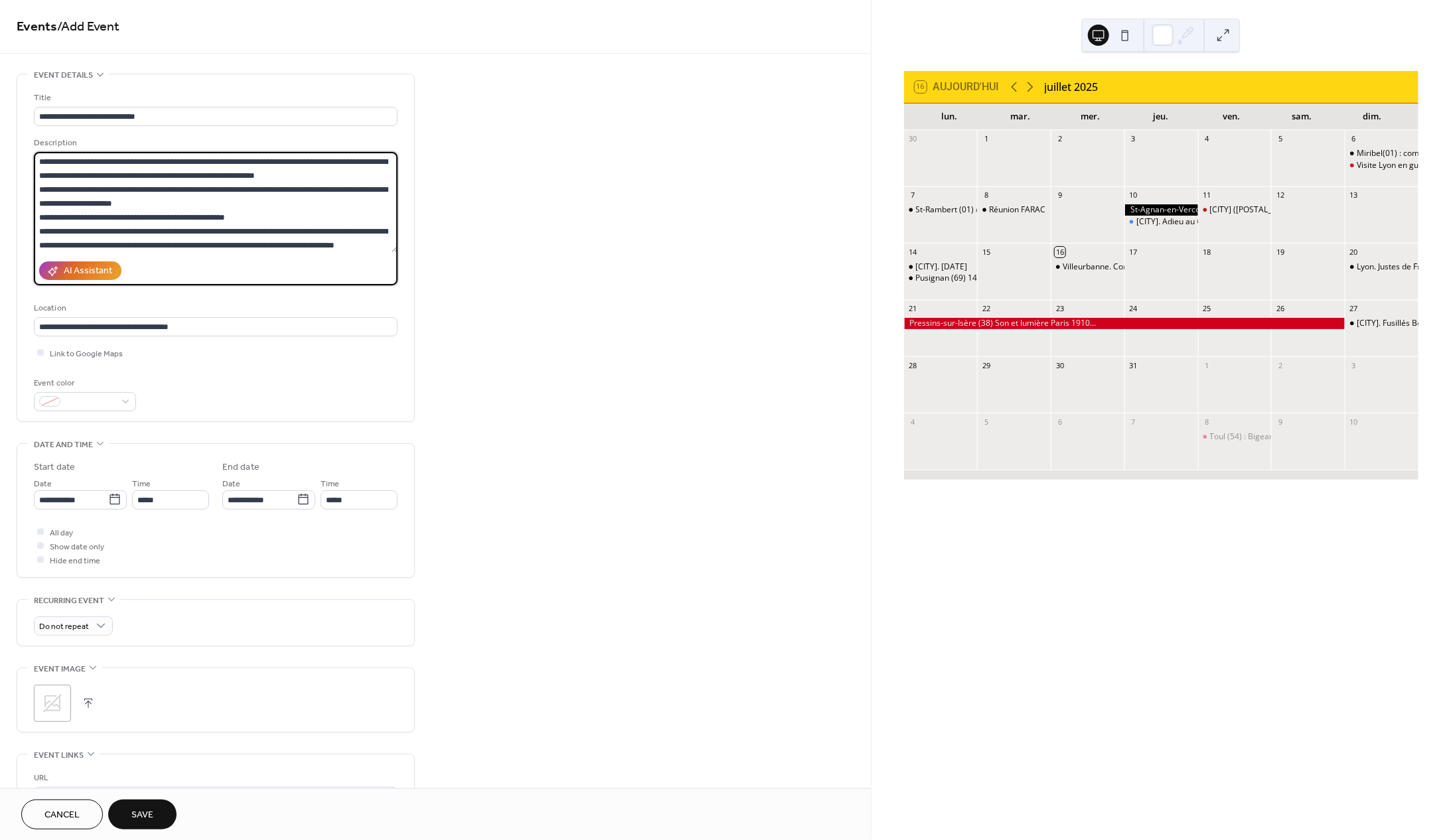 drag, startPoint x: 261, startPoint y: 193, endPoint x: 330, endPoint y: 193, distance: 69 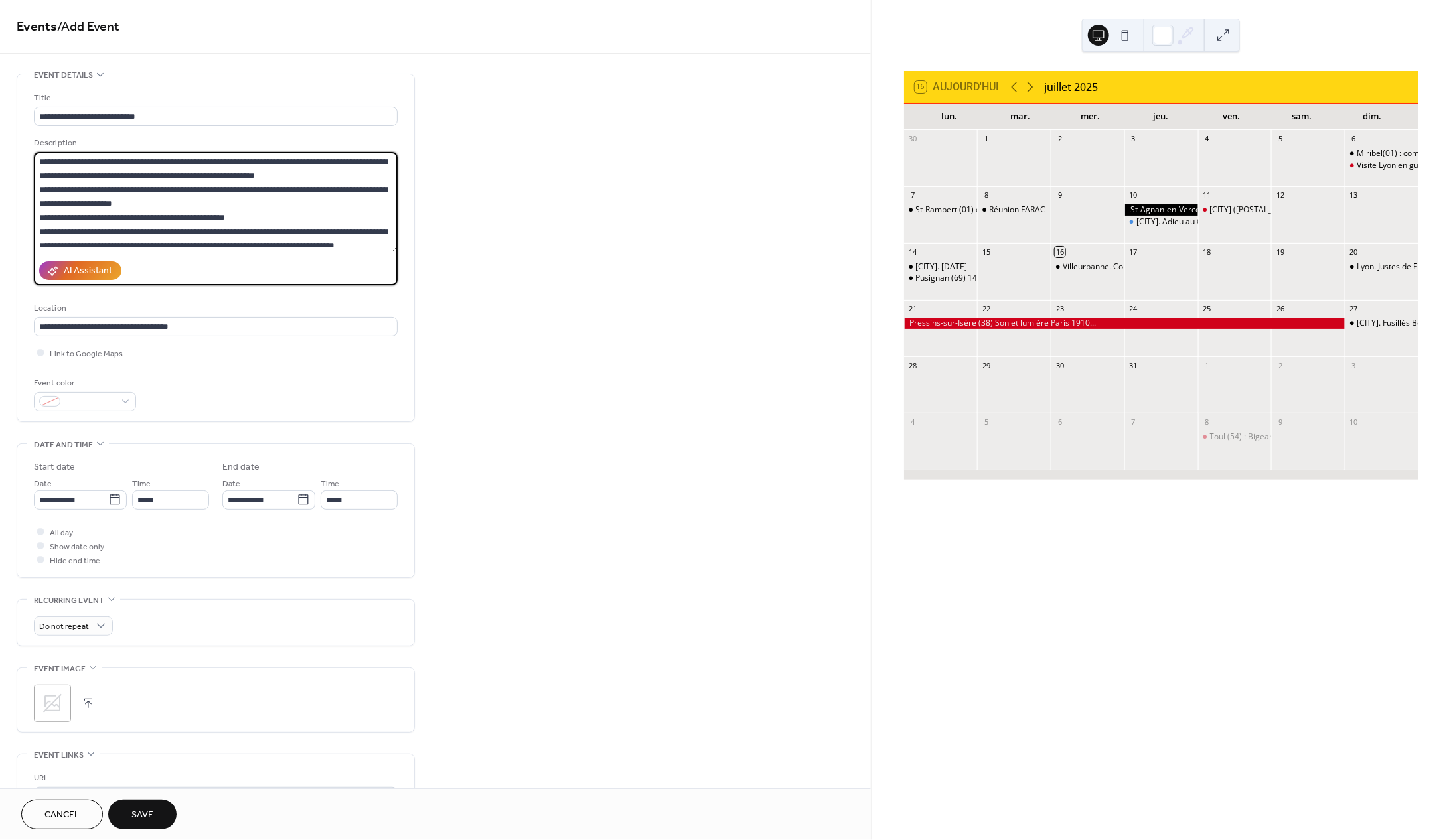 click on "**********" at bounding box center (216, 202) 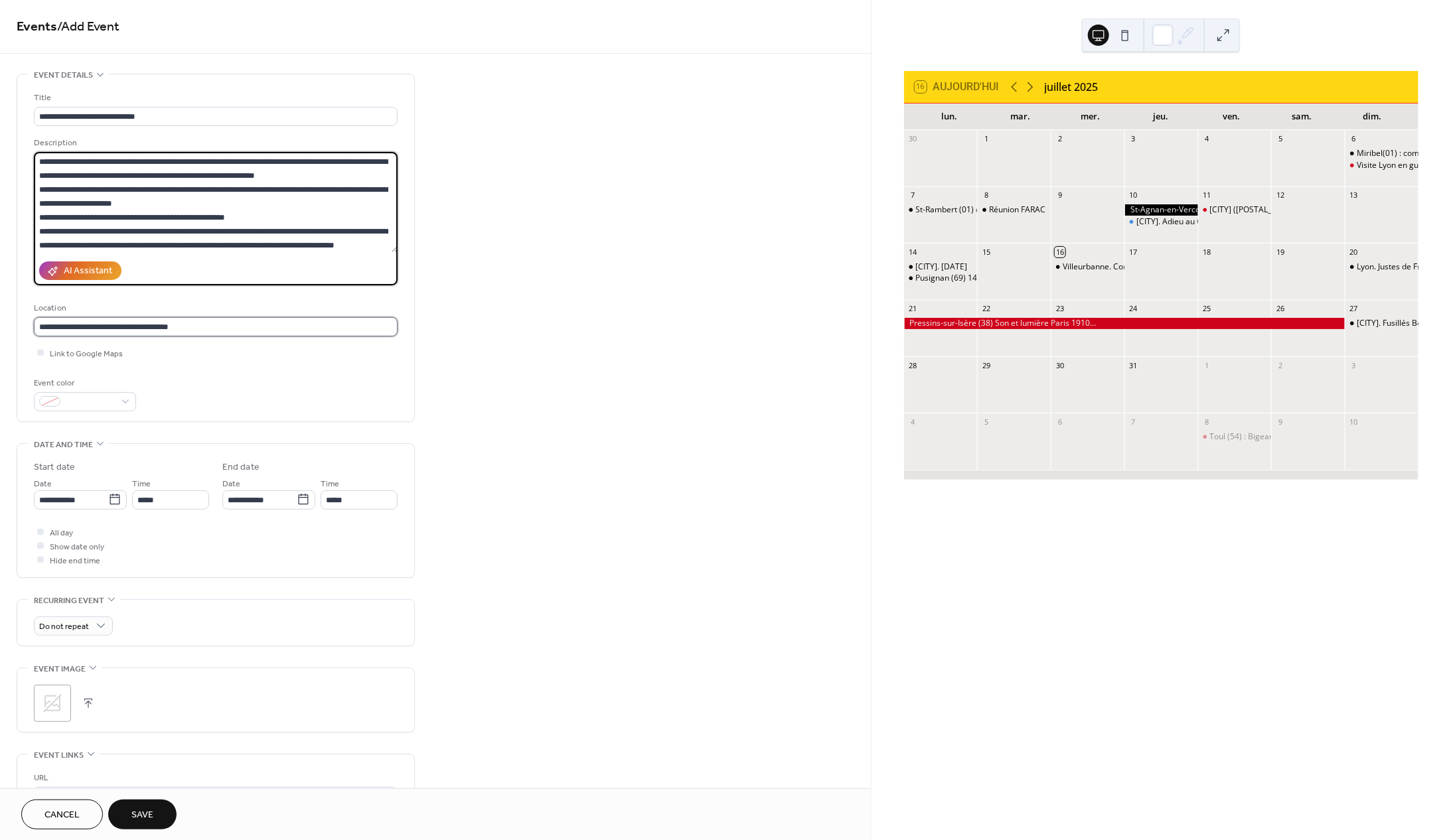 click on "**********" at bounding box center [216, 326] 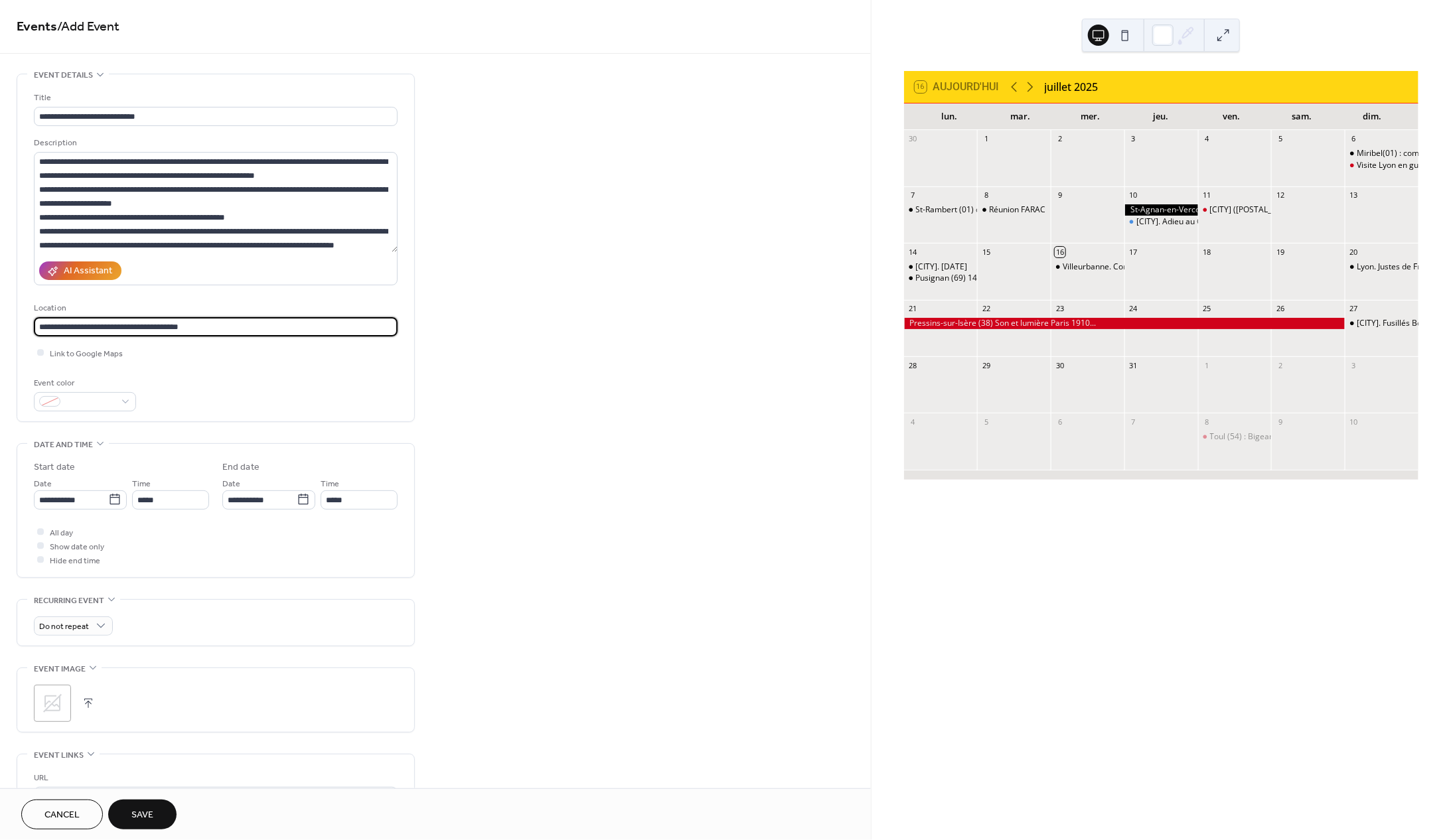 paste on "**********" 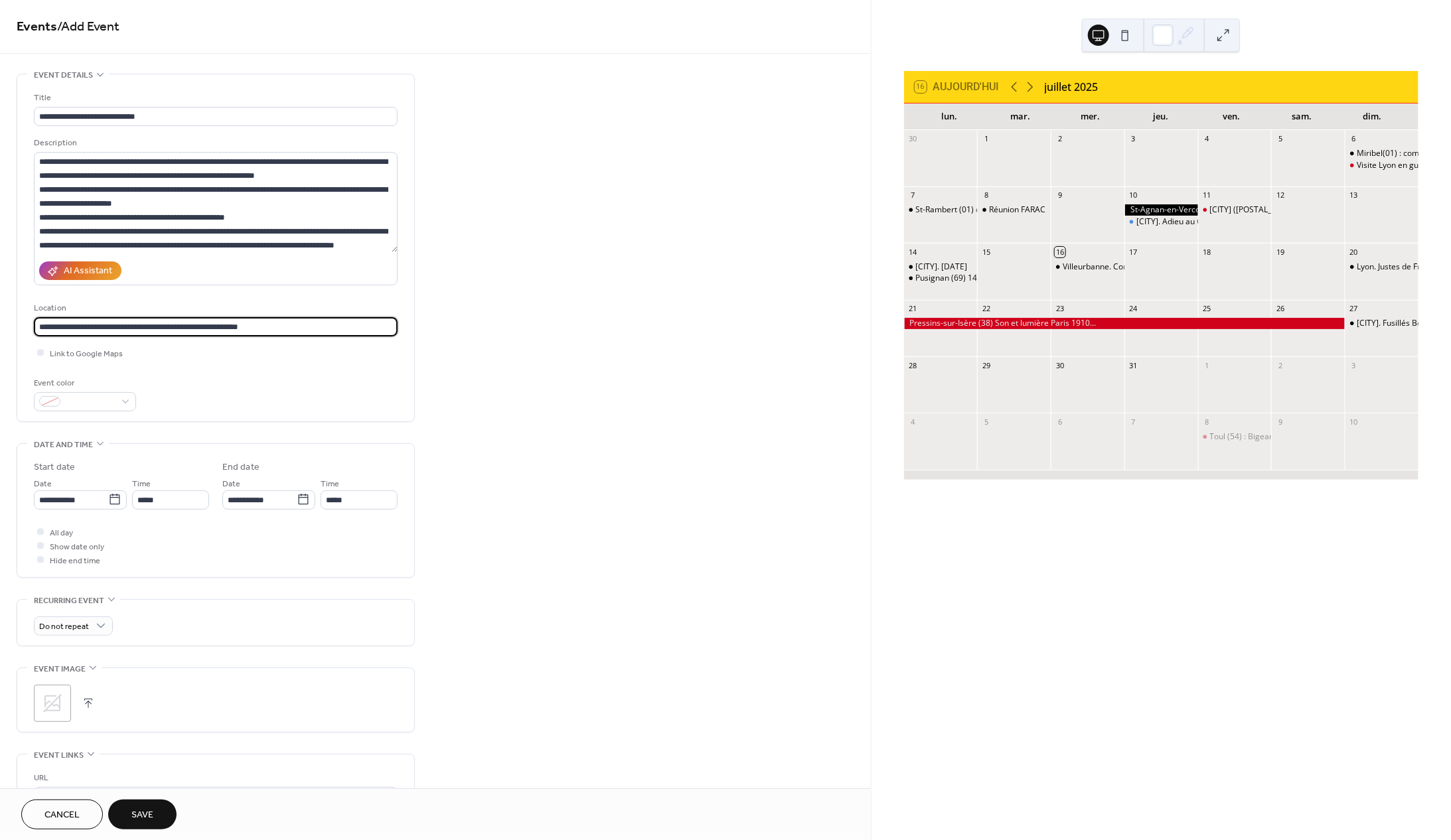 click on "**********" at bounding box center [216, 326] 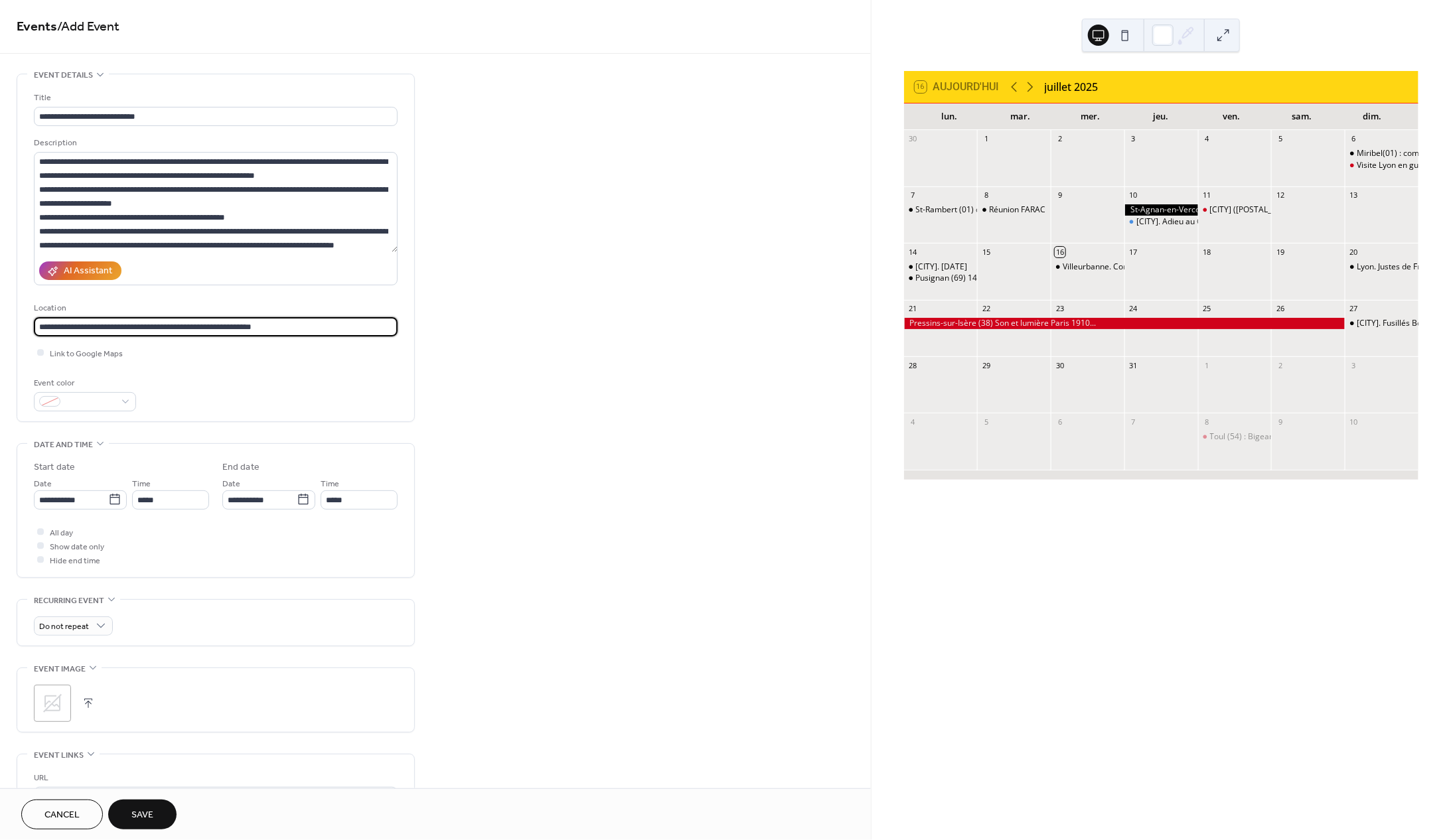 drag, startPoint x: 69, startPoint y: 334, endPoint x: 79, endPoint y: 332, distance: 10.198039 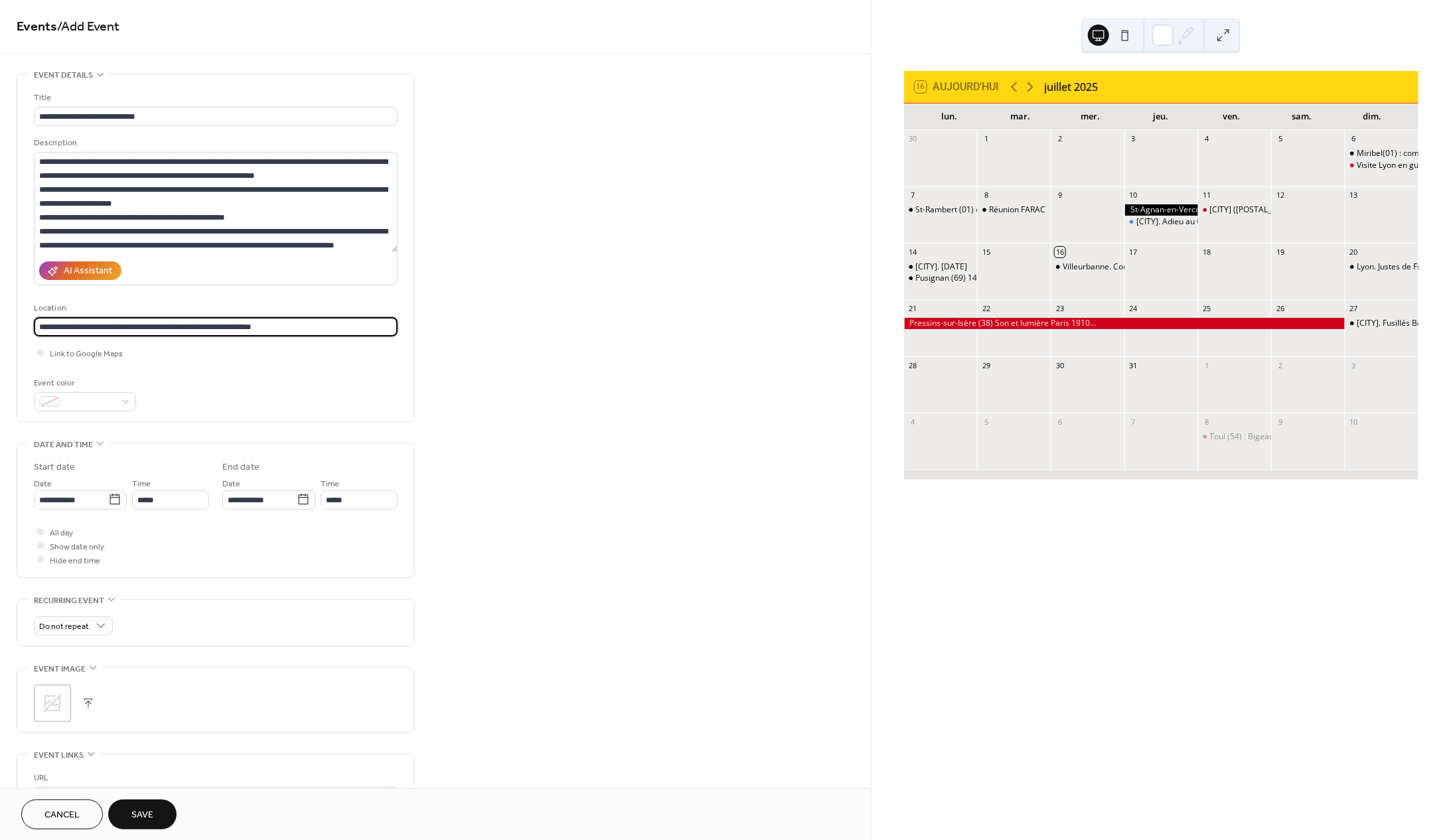 click on "**********" at bounding box center (216, 326) 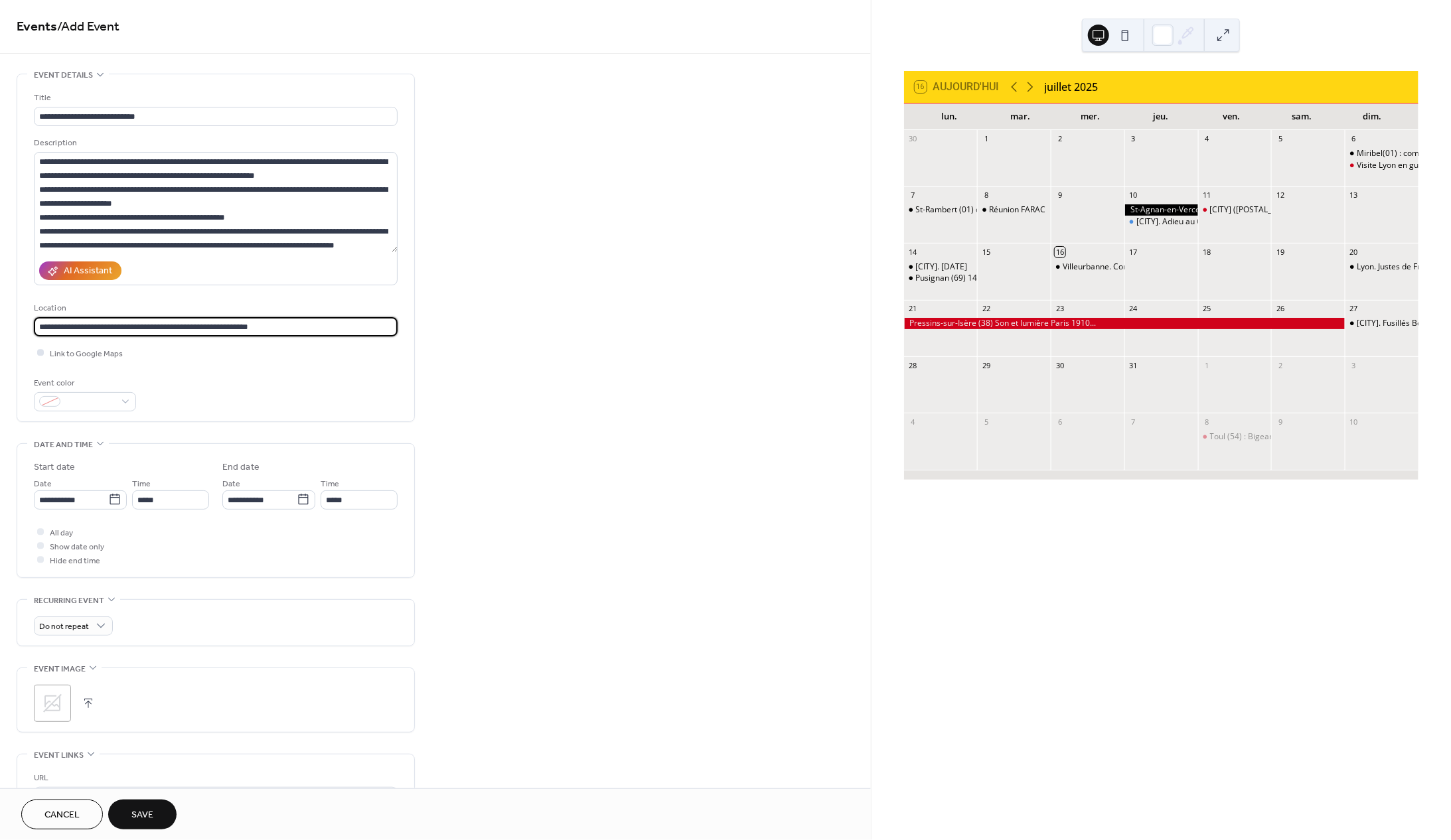 type on "**********" 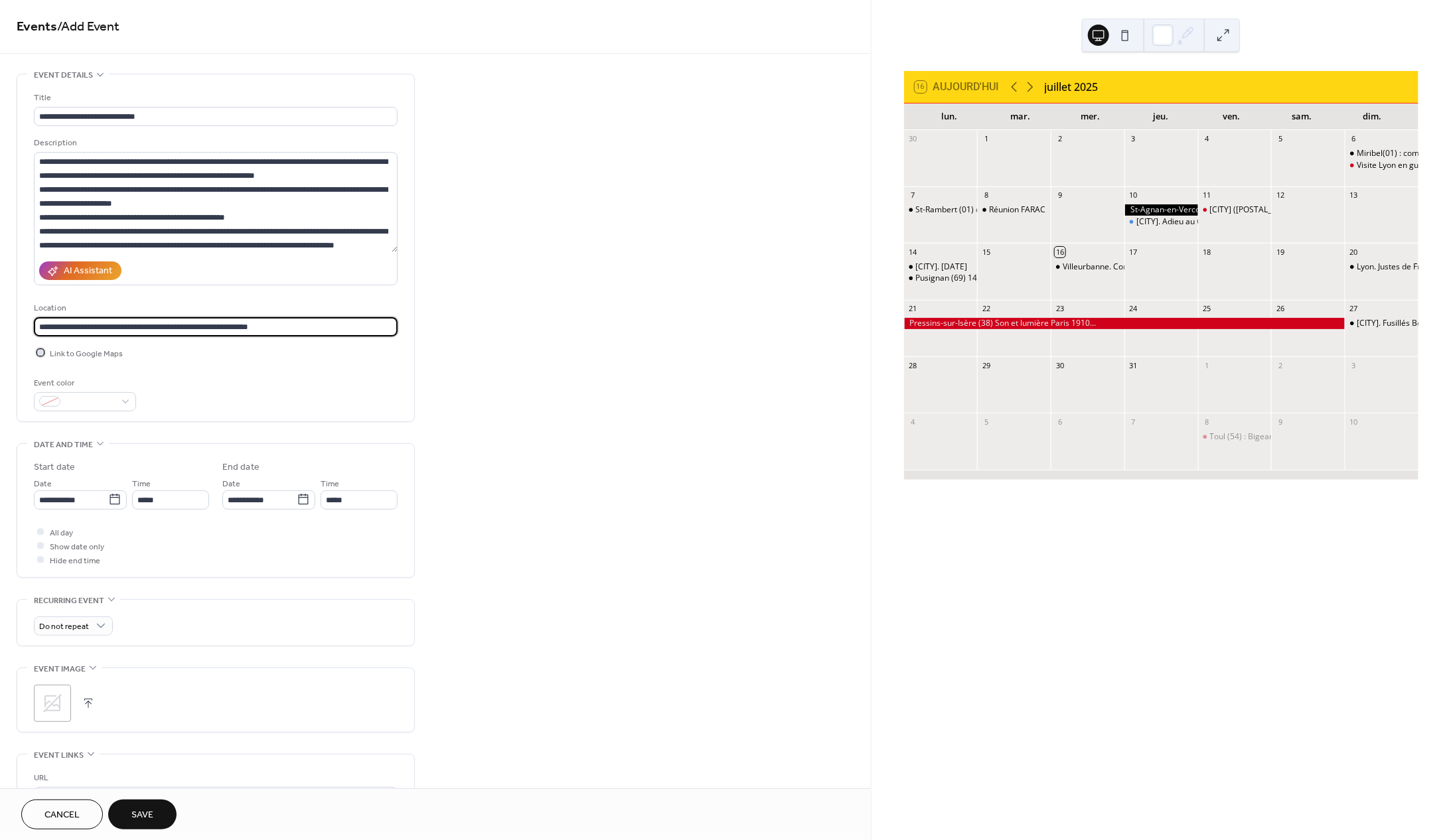 click at bounding box center (40, 353) 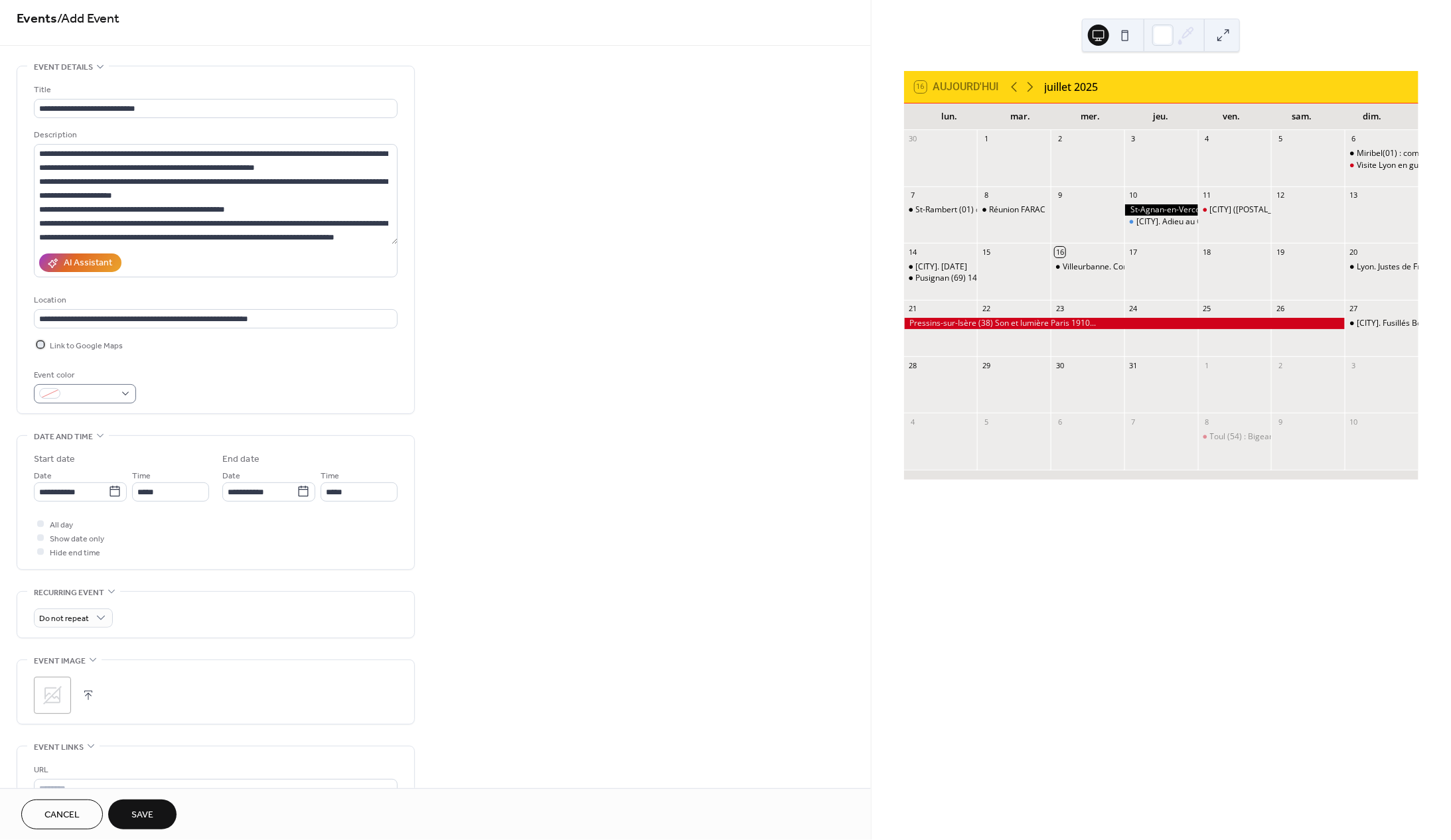scroll, scrollTop: 0, scrollLeft: 0, axis: both 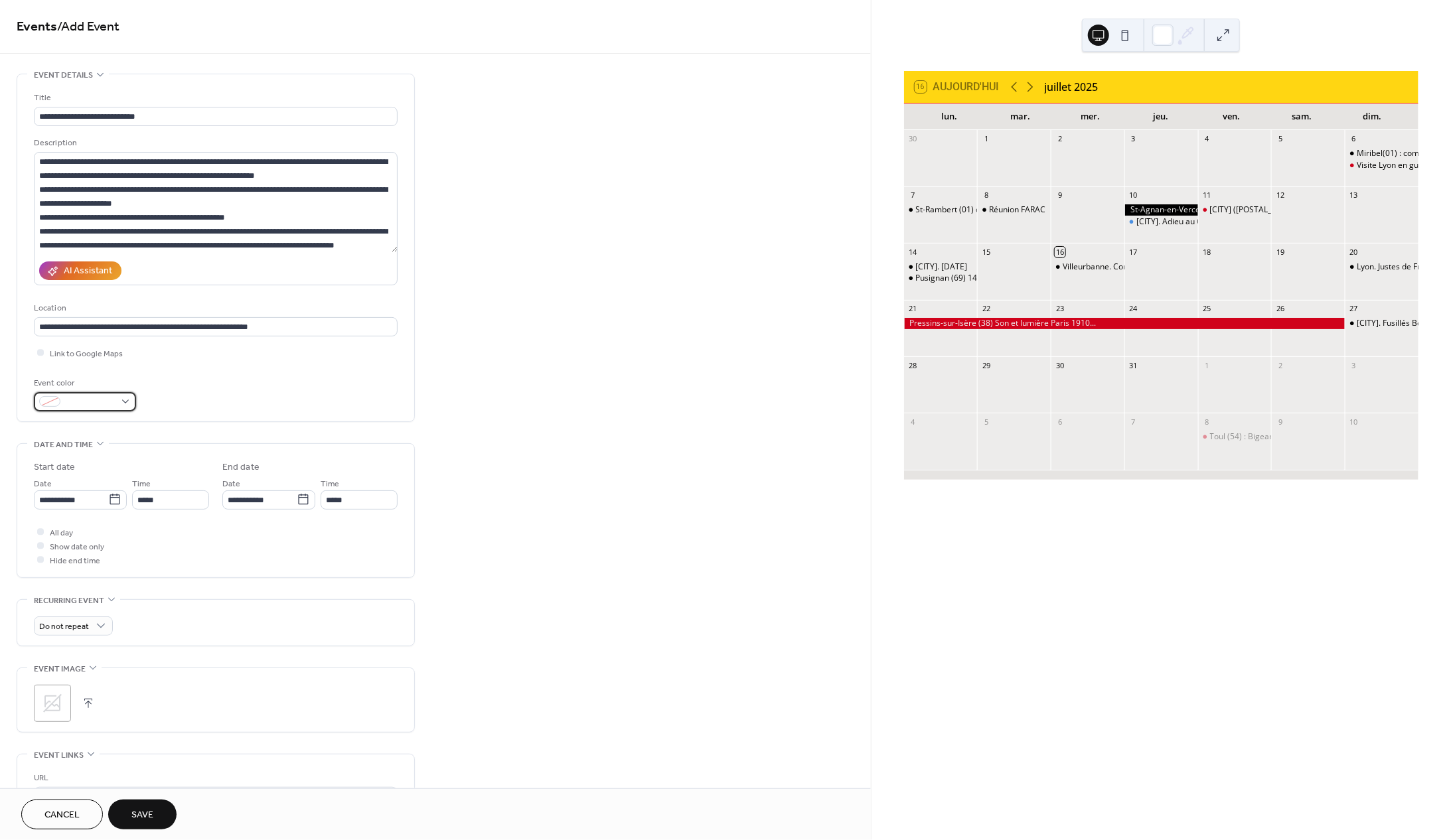 click at bounding box center (85, 401) 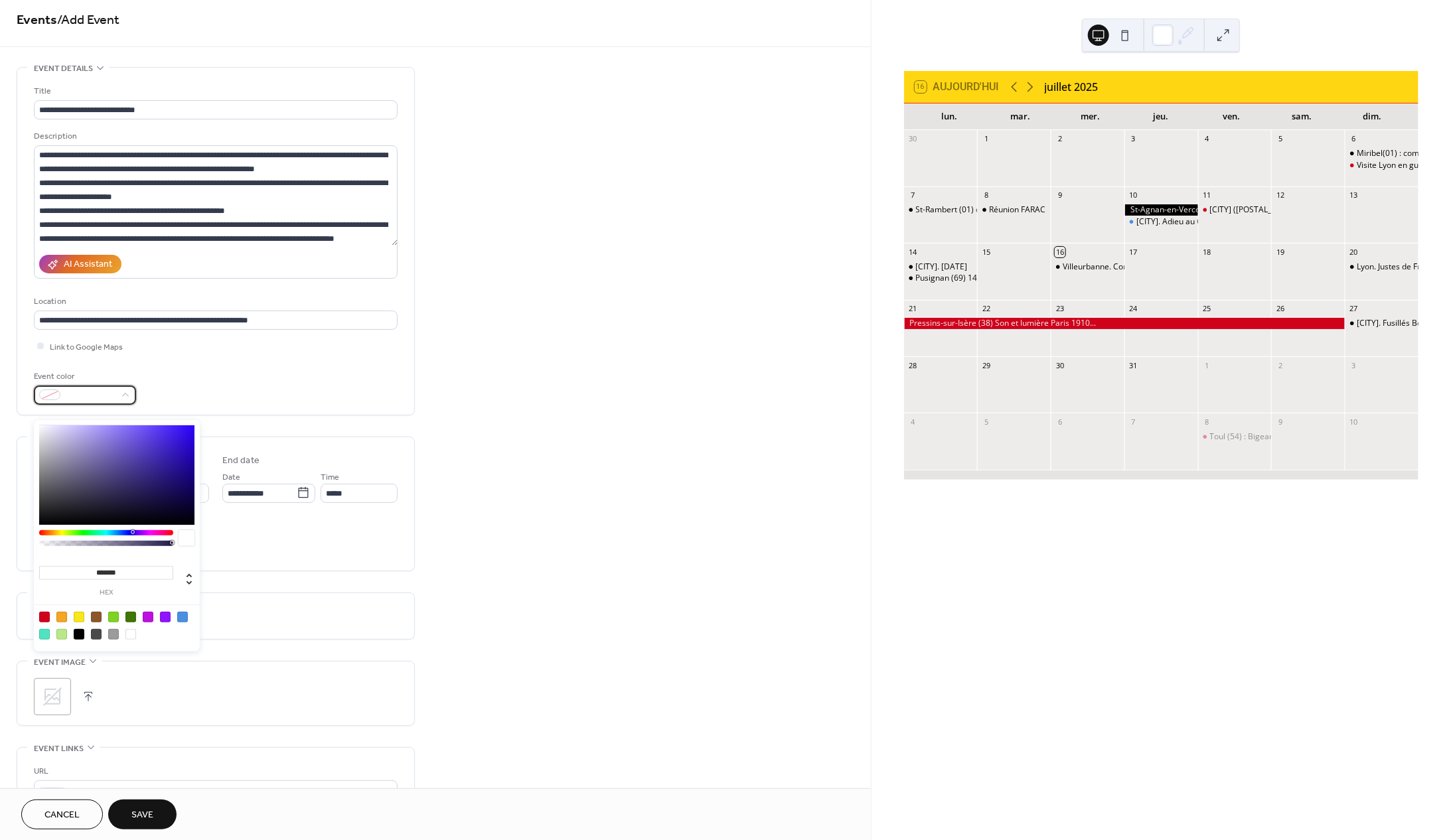scroll, scrollTop: 7, scrollLeft: 0, axis: vertical 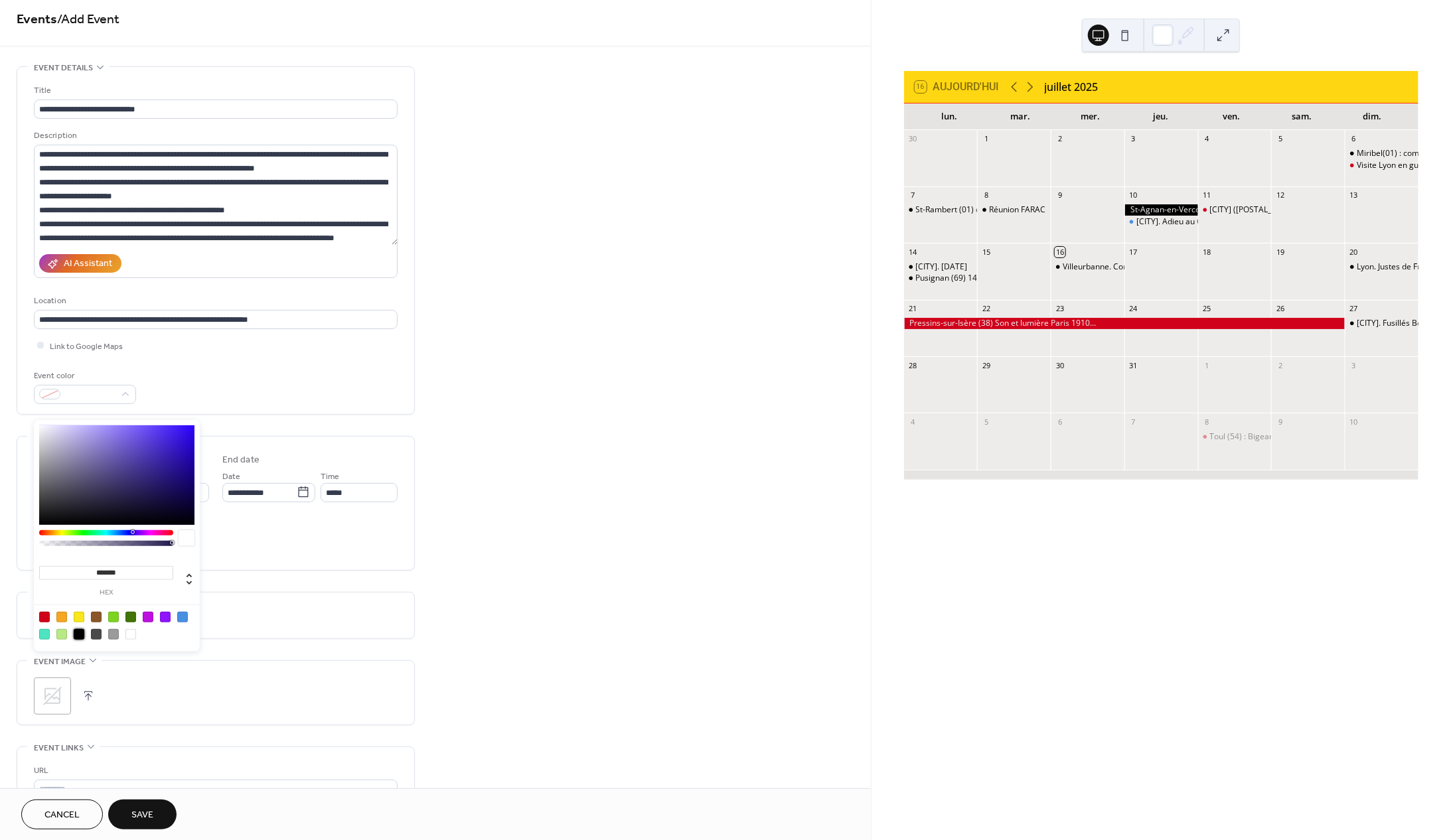 click at bounding box center (79, 634) 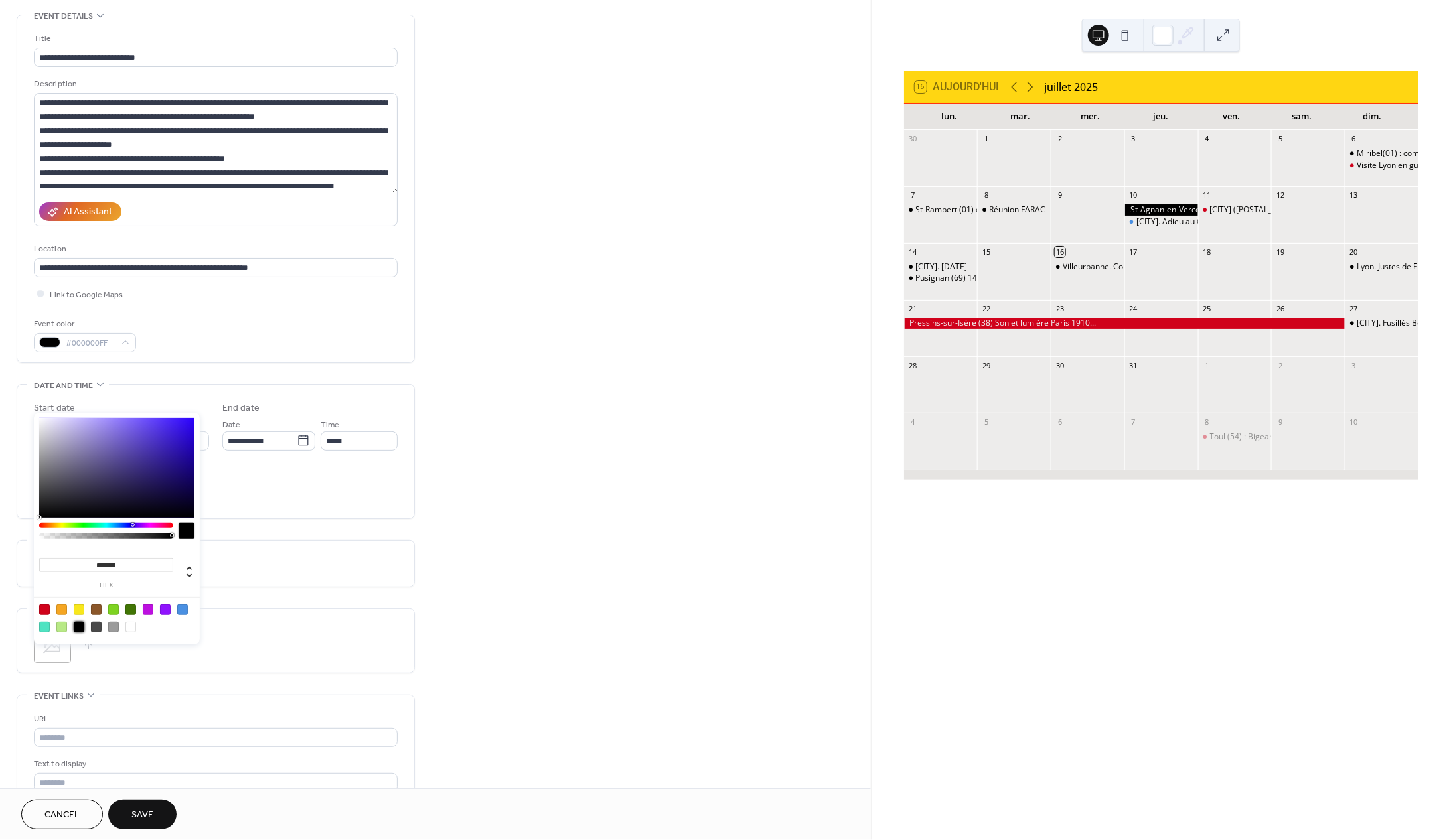 scroll, scrollTop: 0, scrollLeft: 0, axis: both 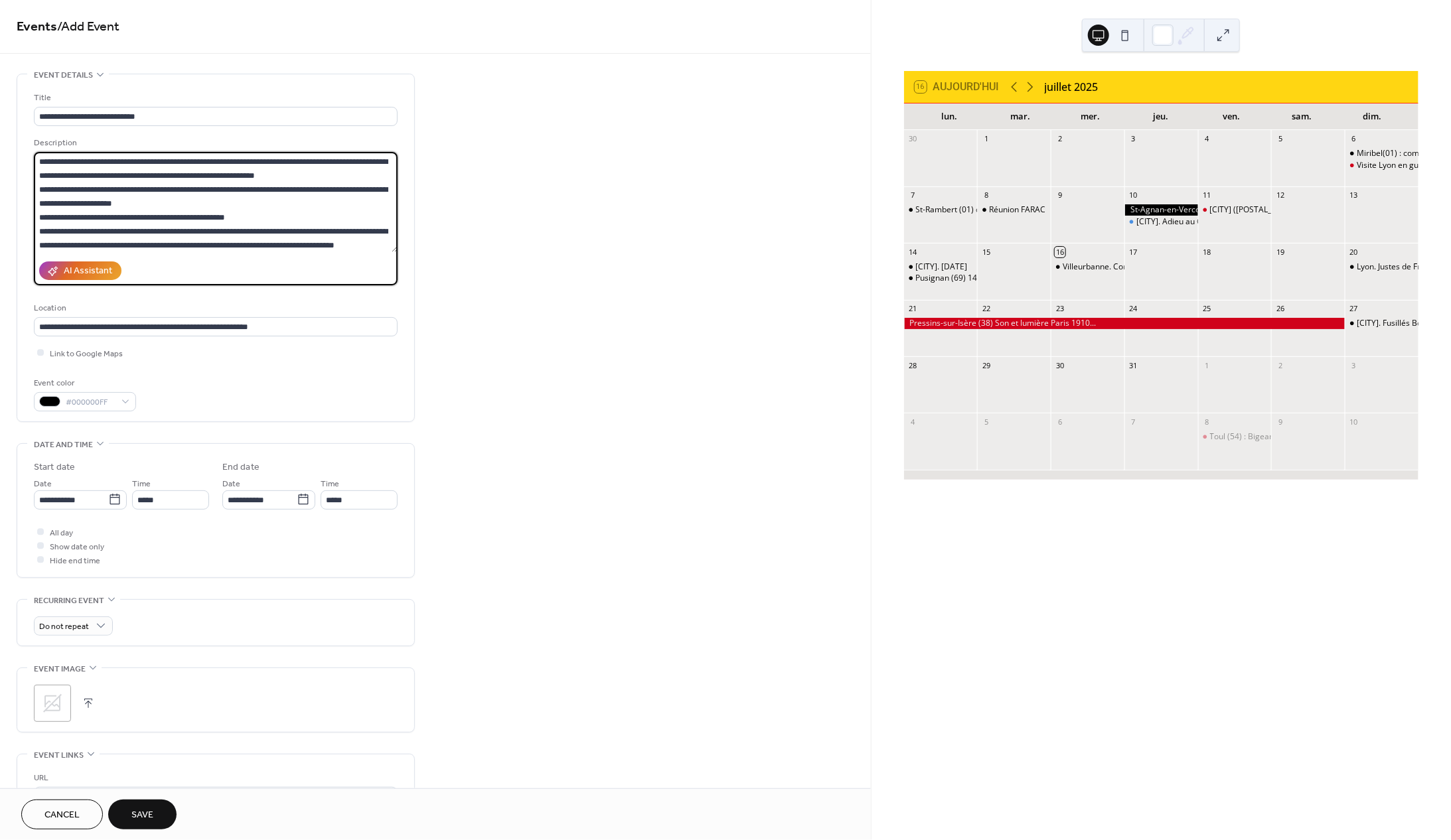 drag, startPoint x: 153, startPoint y: 193, endPoint x: 252, endPoint y: 193, distance: 99 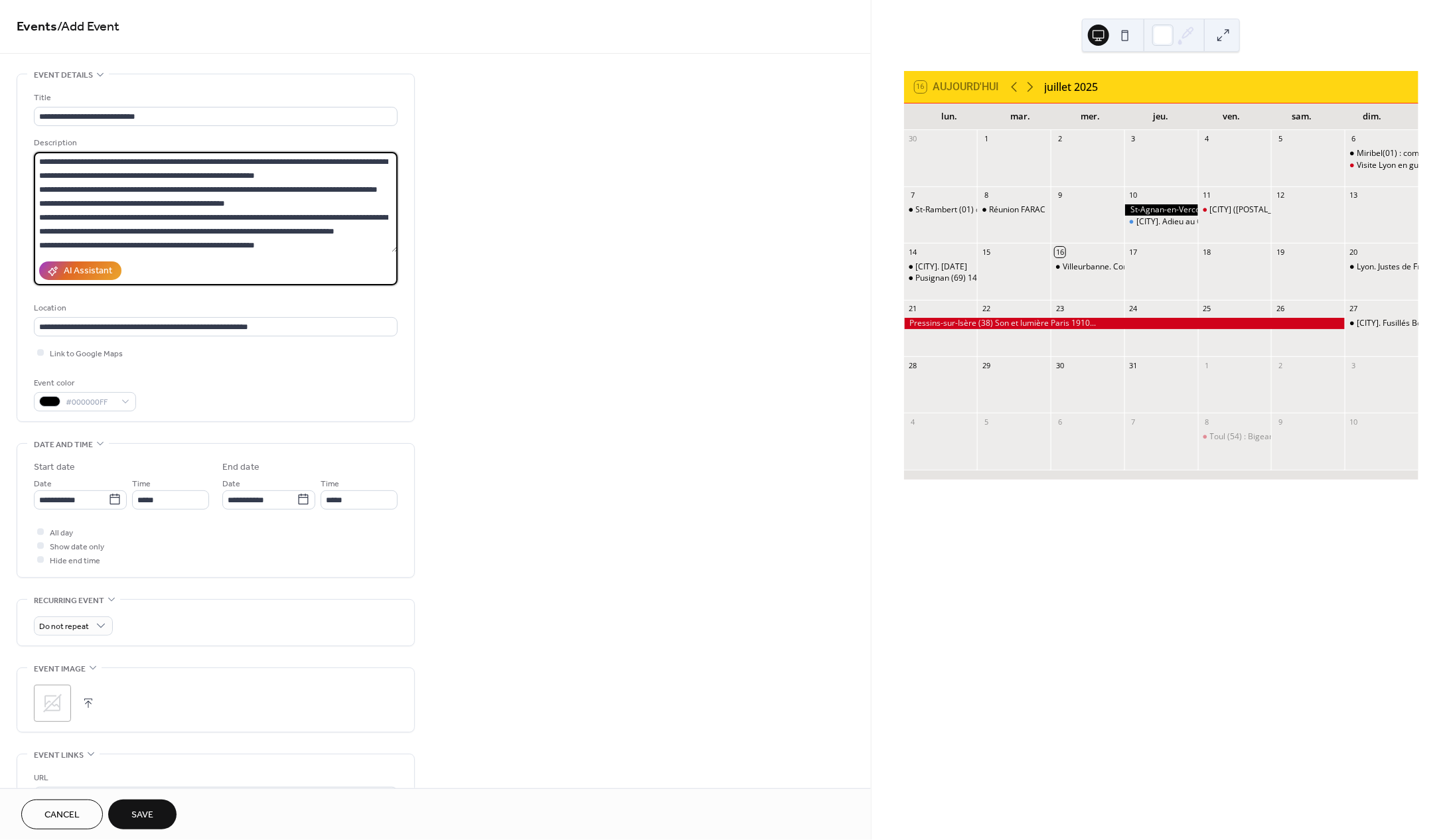 click on "**********" at bounding box center (216, 202) 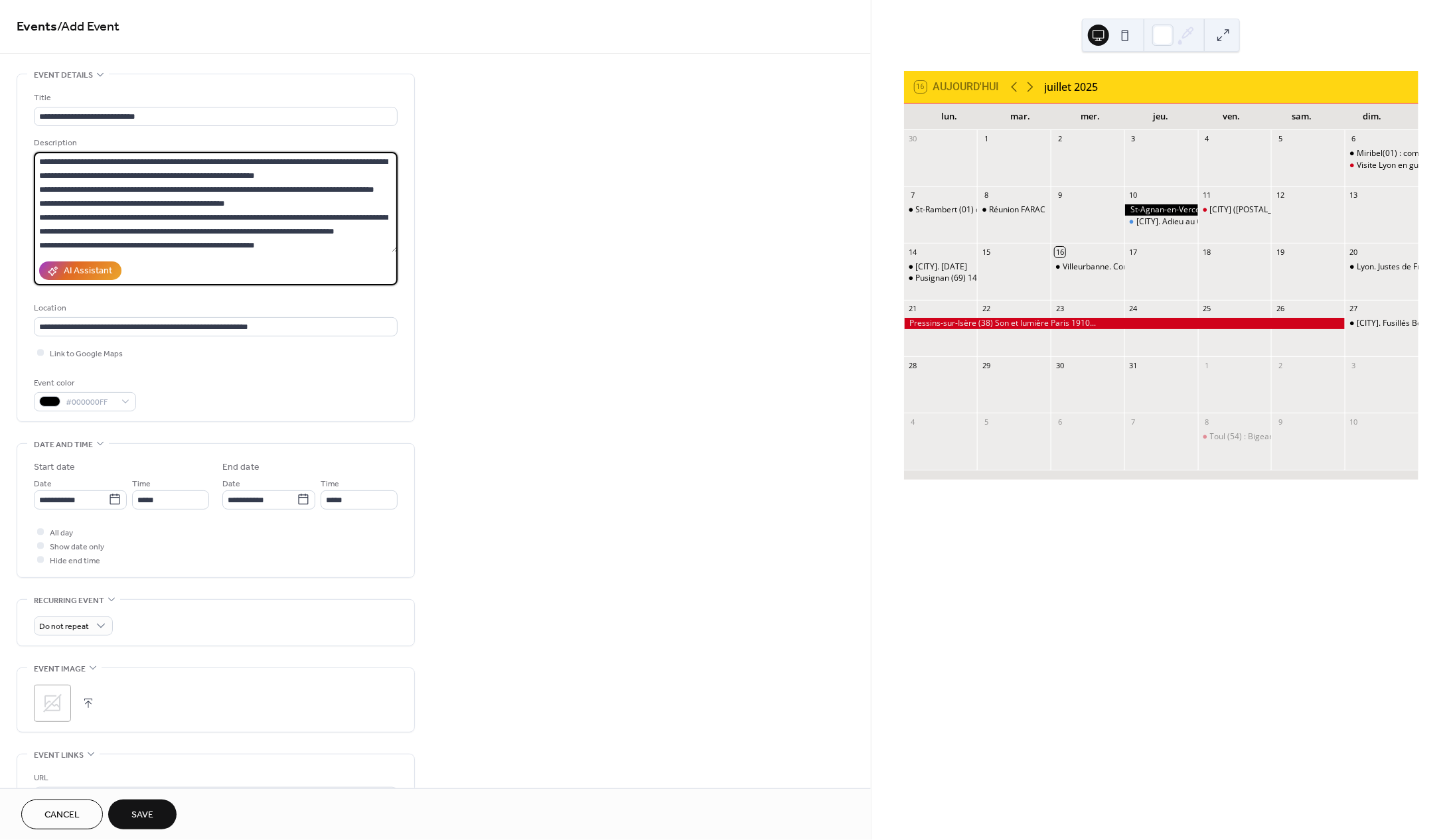 drag, startPoint x: 202, startPoint y: 165, endPoint x: 166, endPoint y: 165, distance: 36 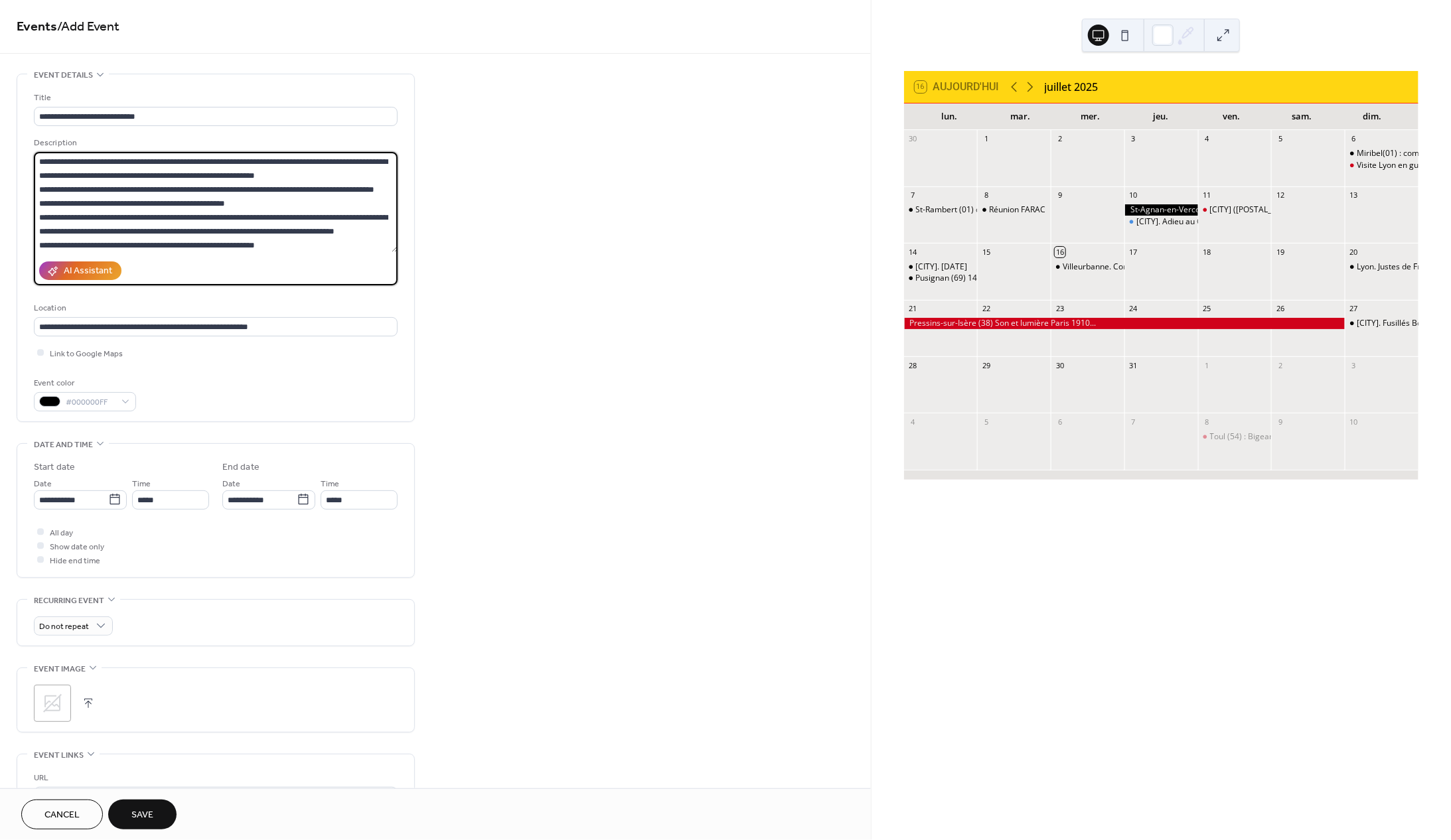 click on "**********" at bounding box center (216, 202) 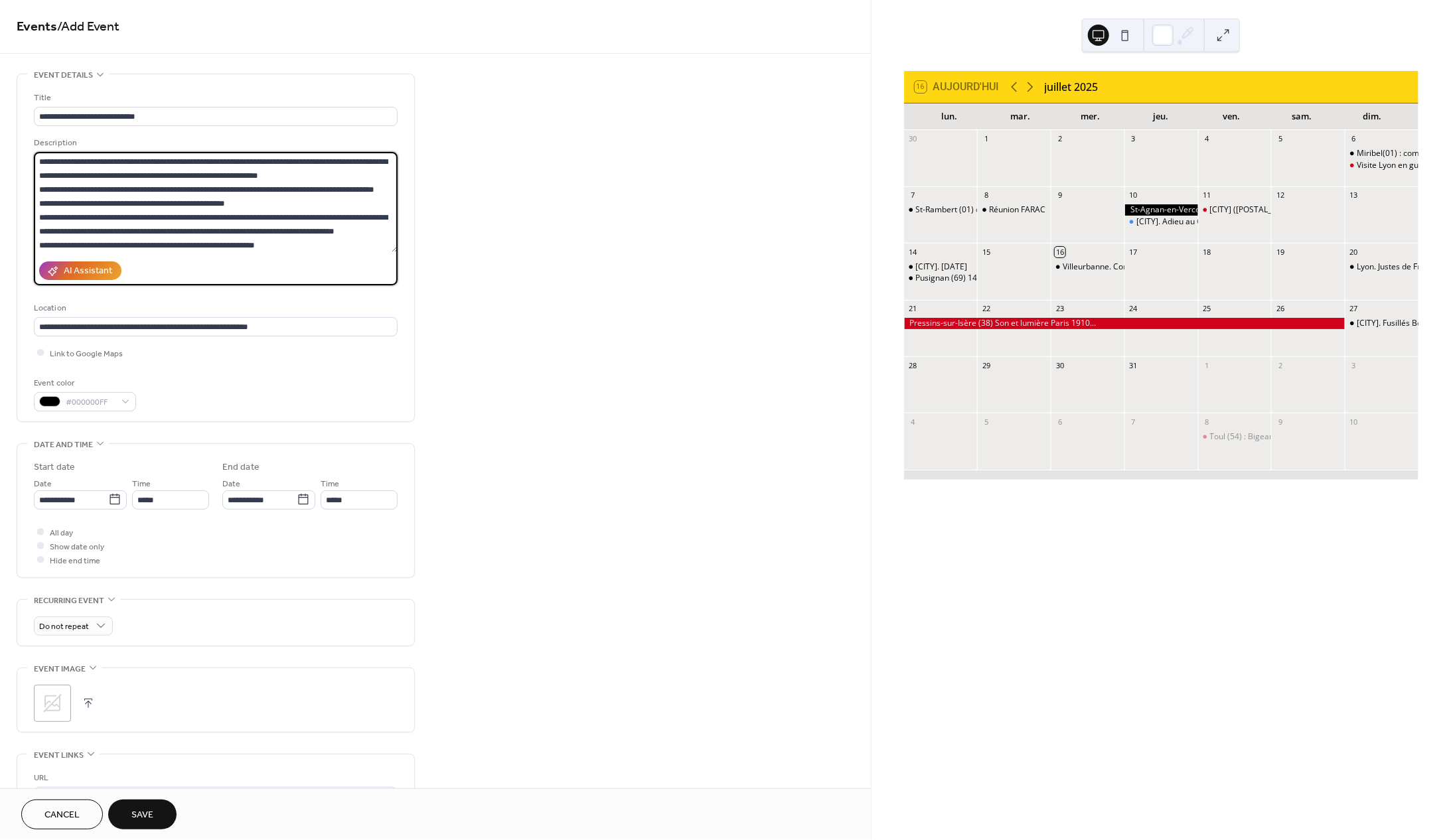 drag, startPoint x: 299, startPoint y: 165, endPoint x: 330, endPoint y: 168, distance: 31.144823 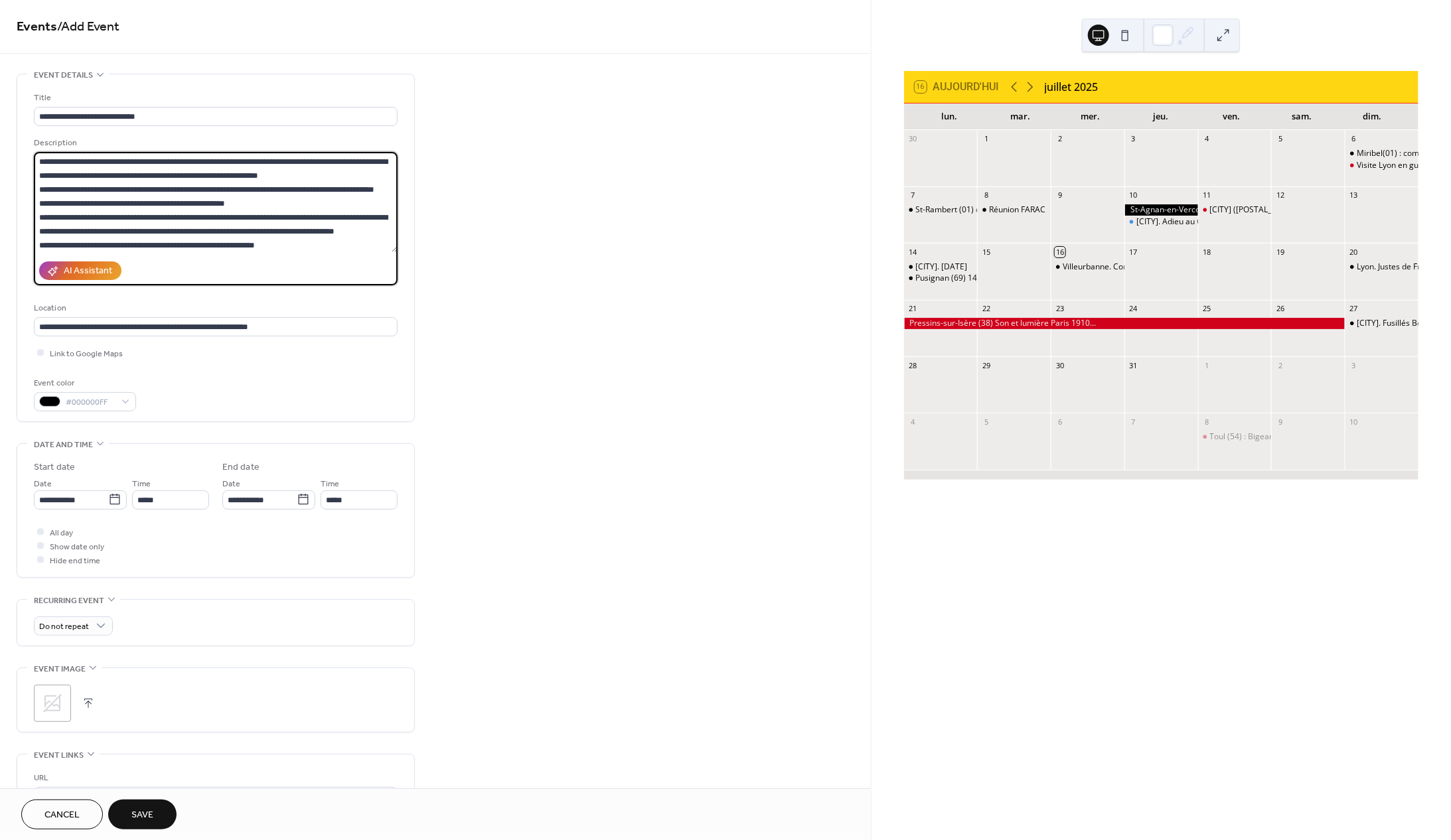 click on "**********" at bounding box center [216, 202] 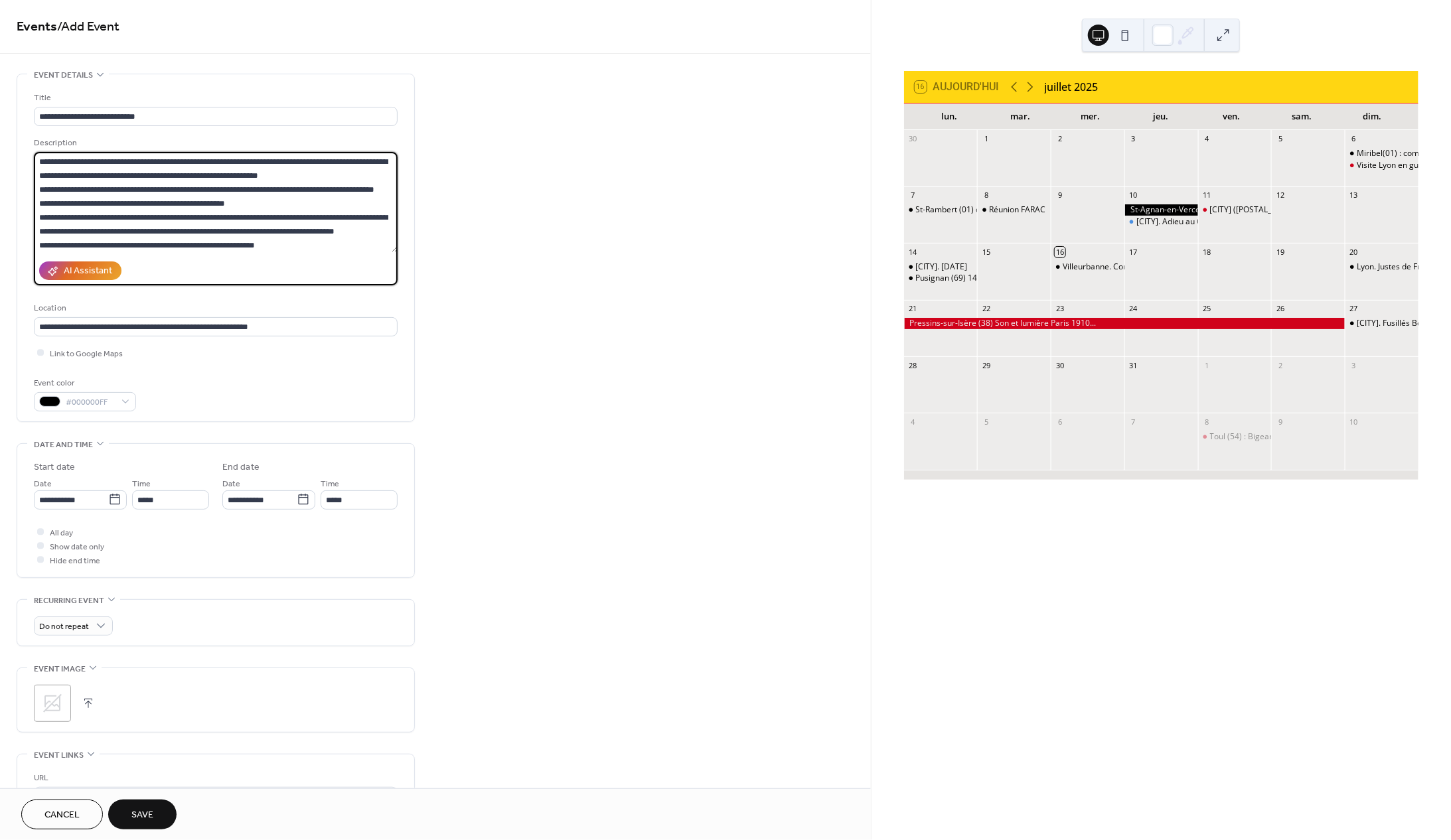 drag, startPoint x: 182, startPoint y: 179, endPoint x: 304, endPoint y: 179, distance: 122 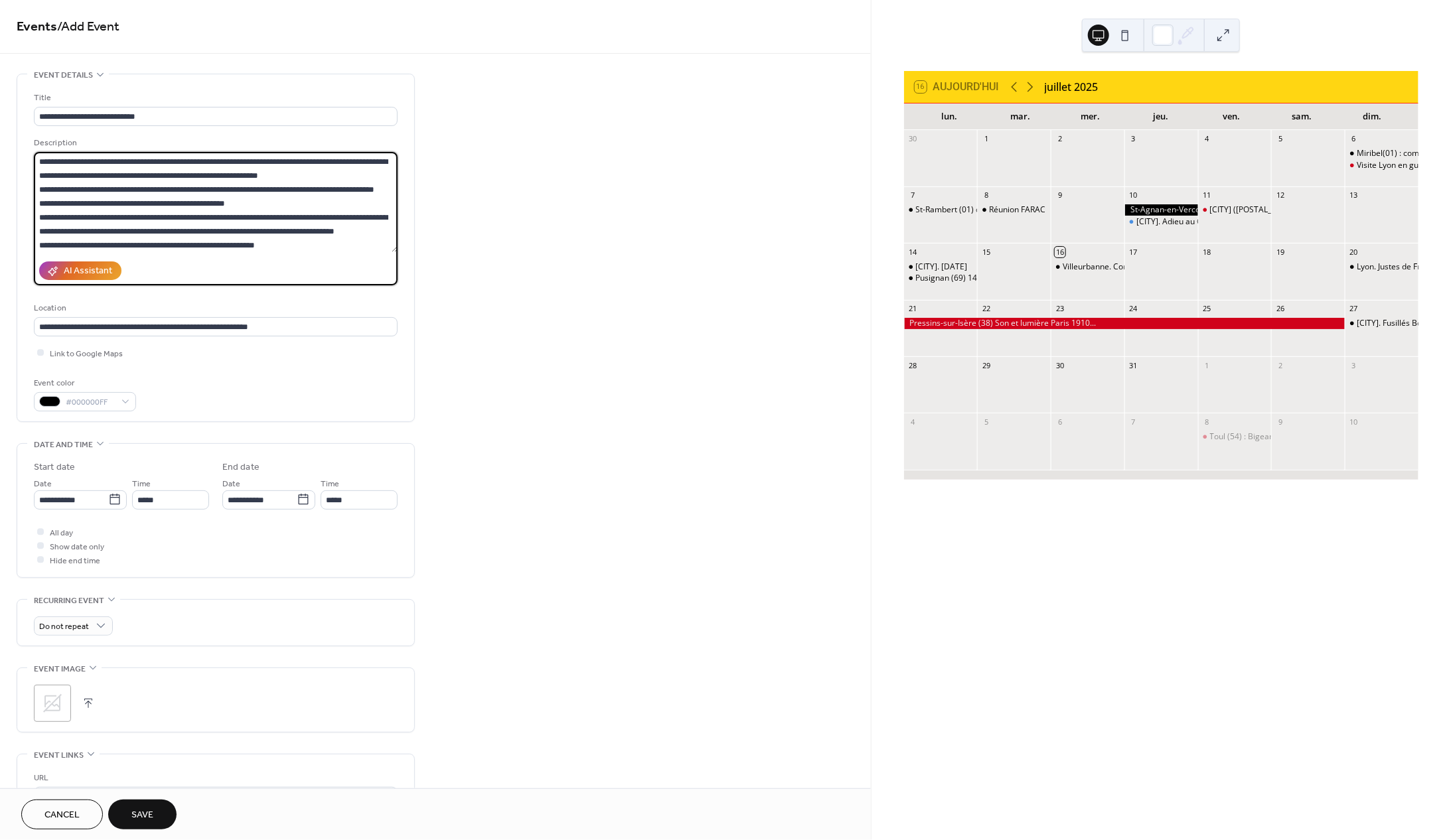click on "**********" at bounding box center (216, 202) 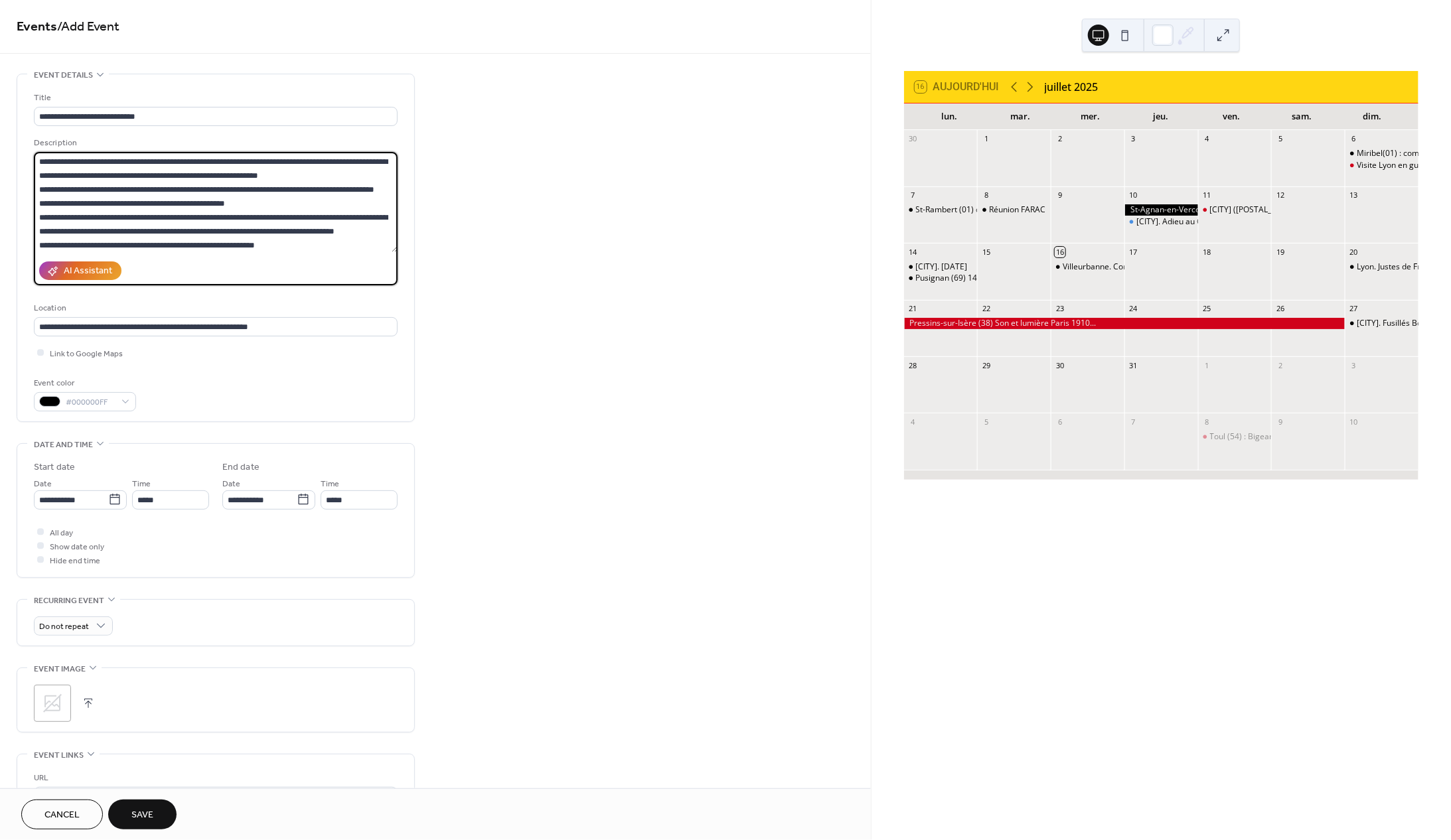 paste on "**********" 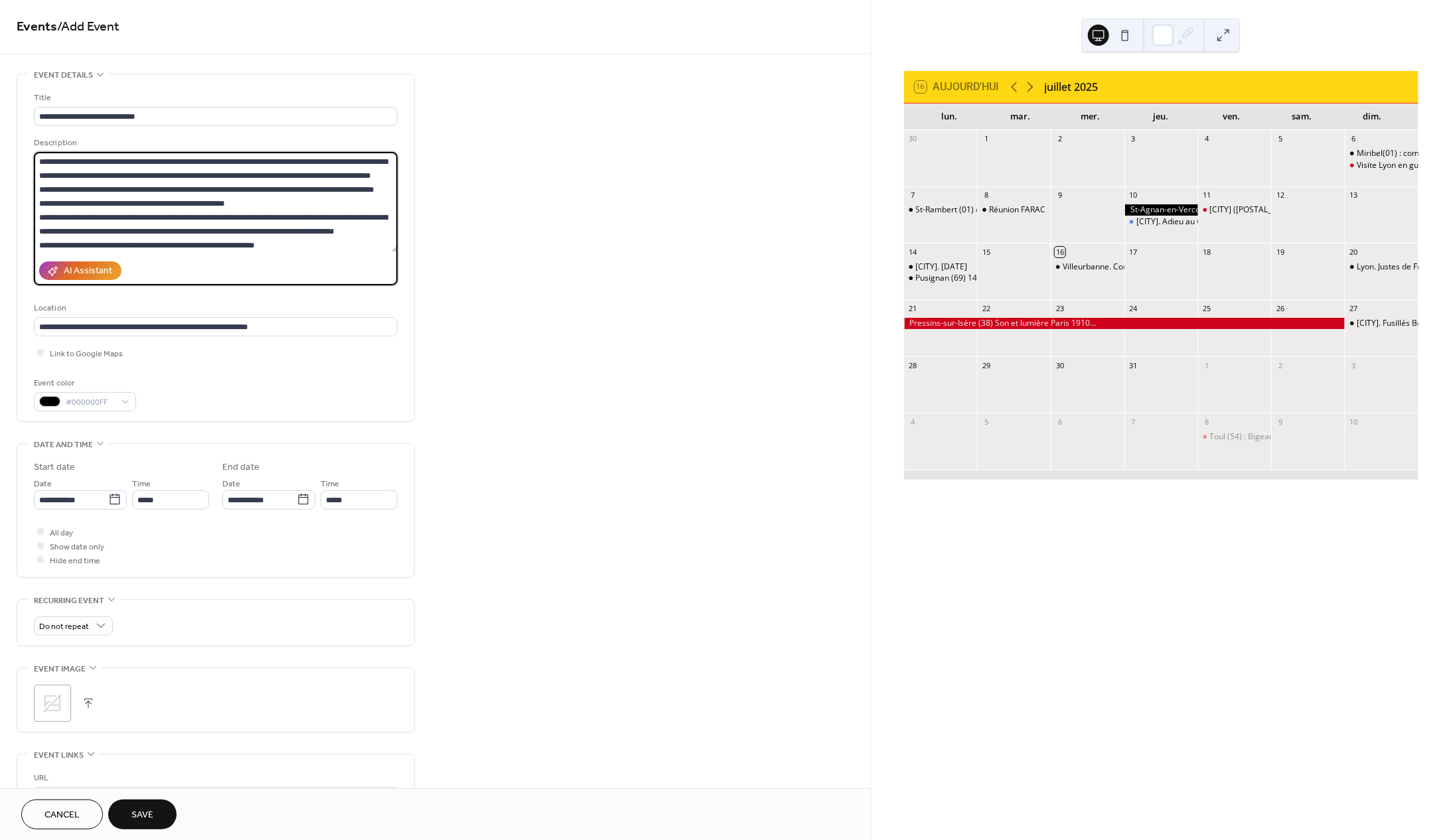 drag, startPoint x: 39, startPoint y: 179, endPoint x: 76, endPoint y: 180, distance: 37.01351 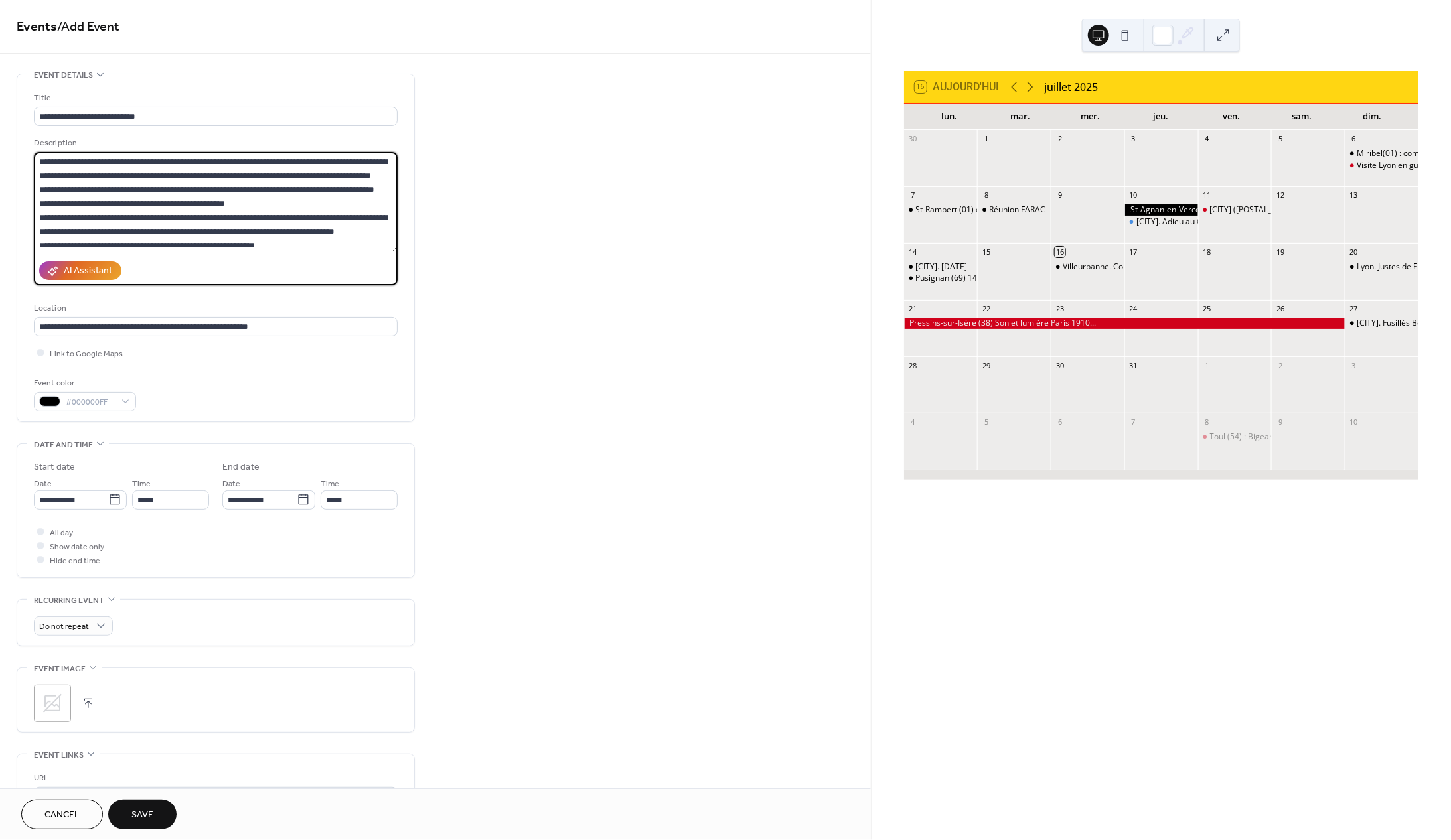 click on "**********" at bounding box center (216, 202) 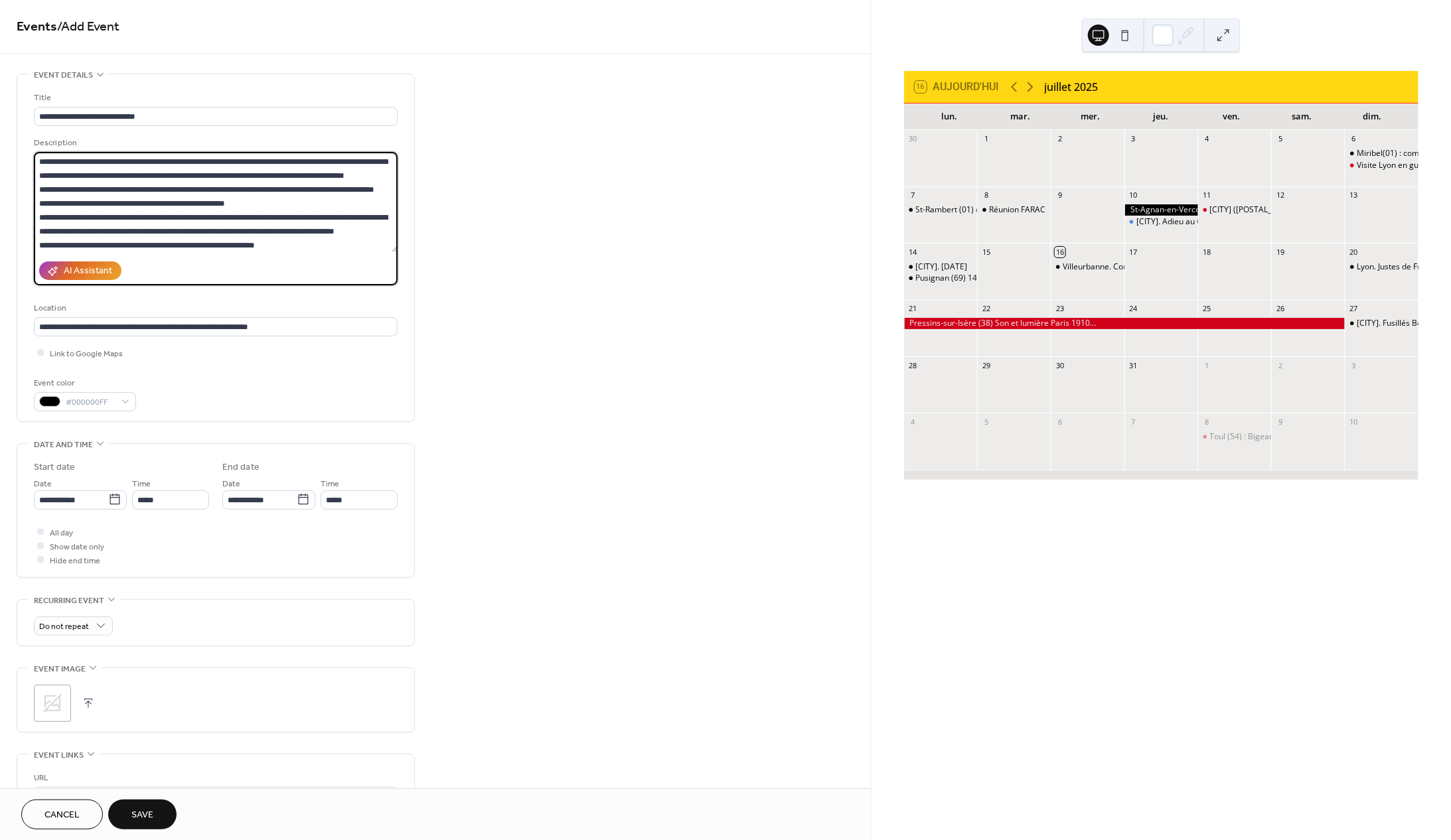 click on "**********" at bounding box center (216, 202) 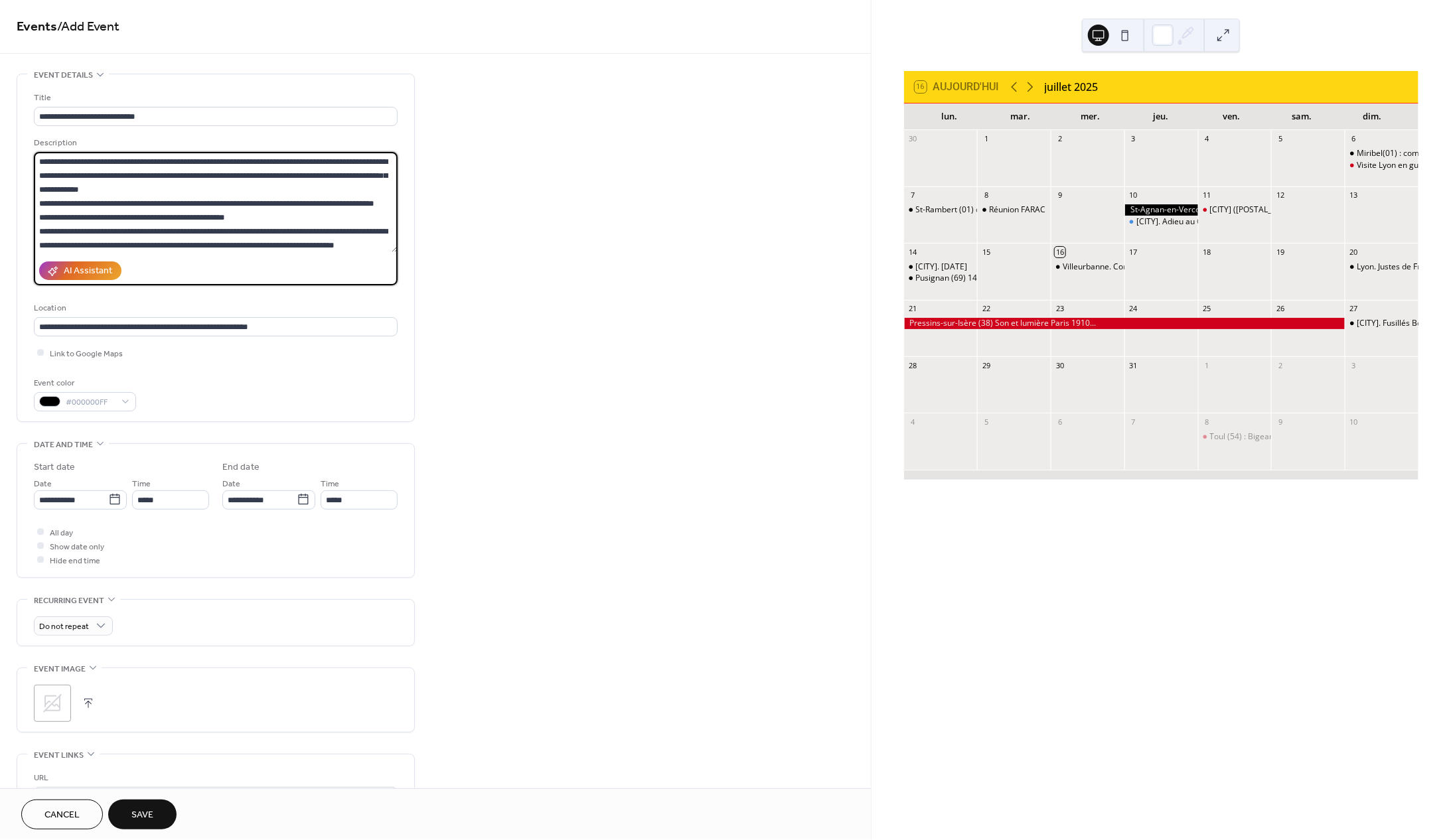 drag, startPoint x: 285, startPoint y: 178, endPoint x: 356, endPoint y: 178, distance: 71 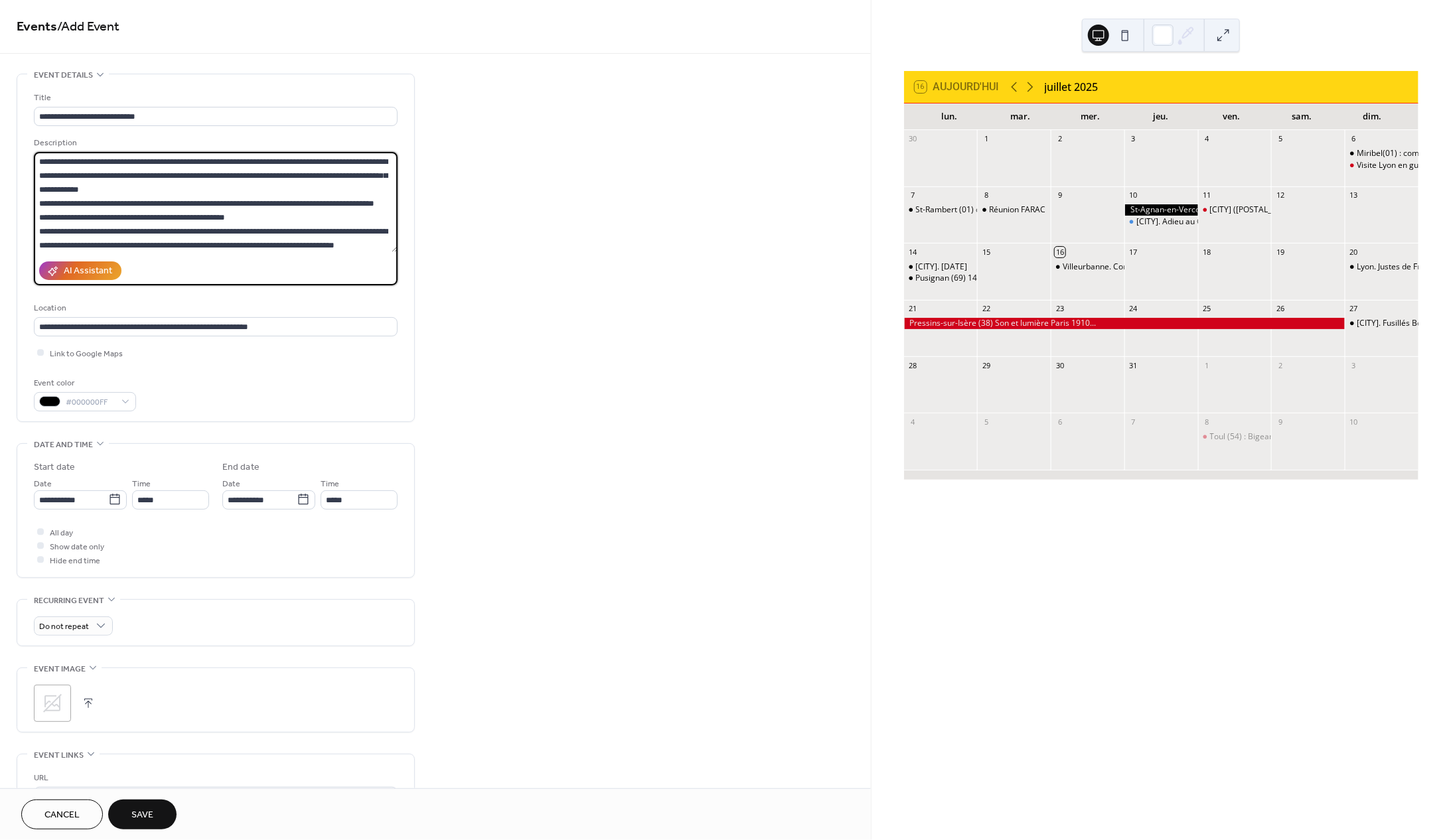 click on "**********" at bounding box center (216, 202) 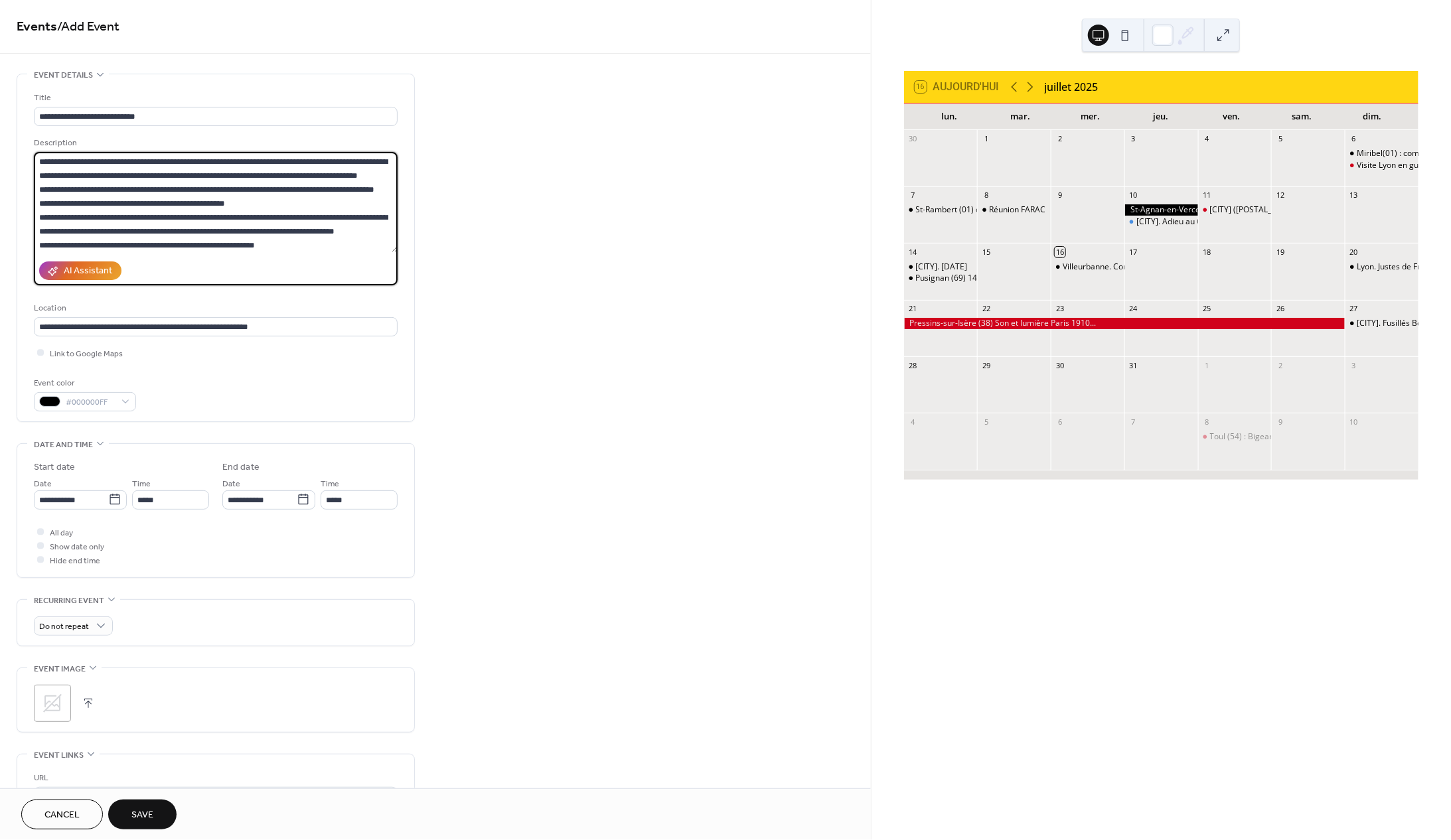 drag, startPoint x: 287, startPoint y: 178, endPoint x: 216, endPoint y: 188, distance: 71.70077 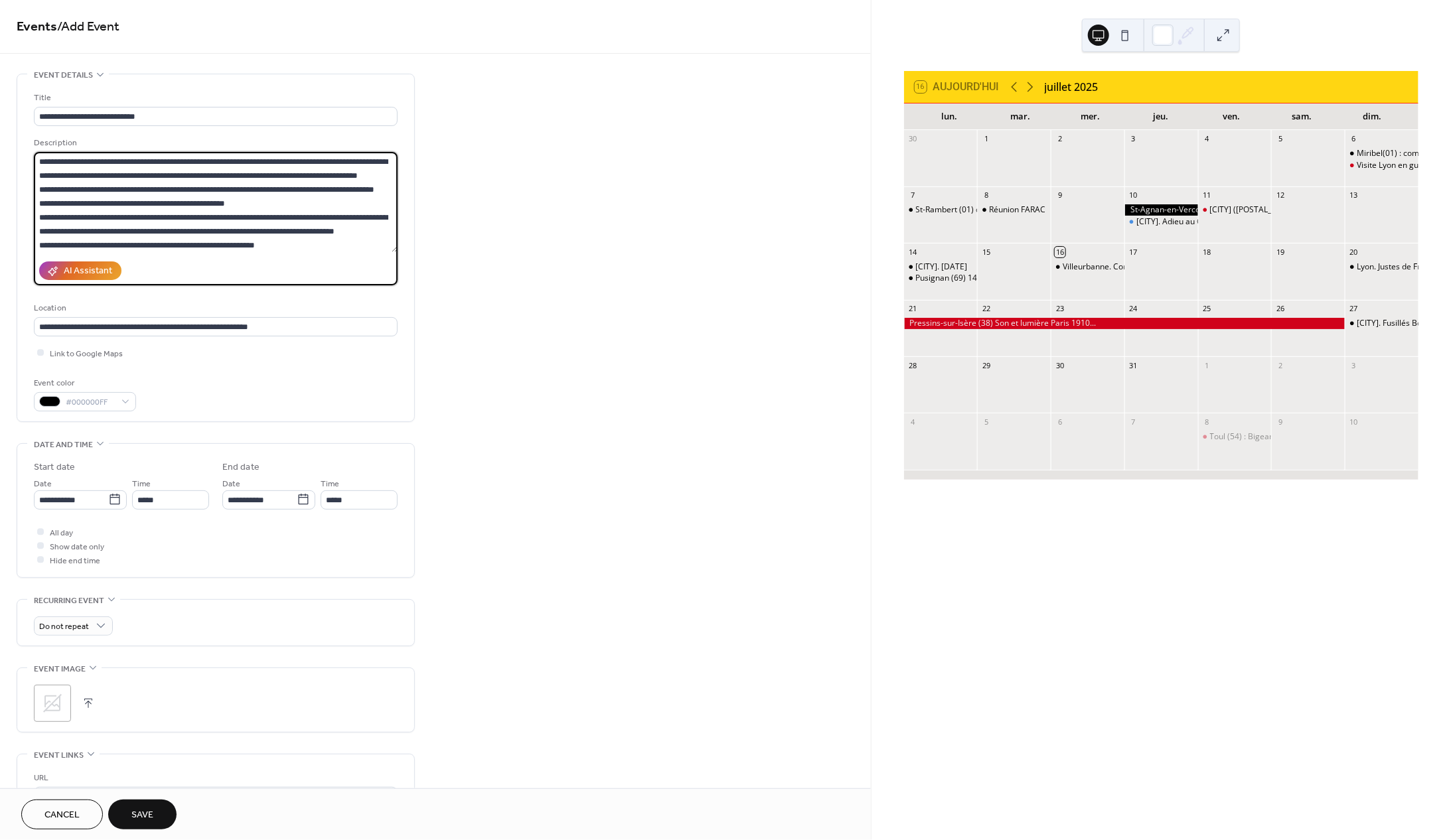 click on "**********" at bounding box center (216, 202) 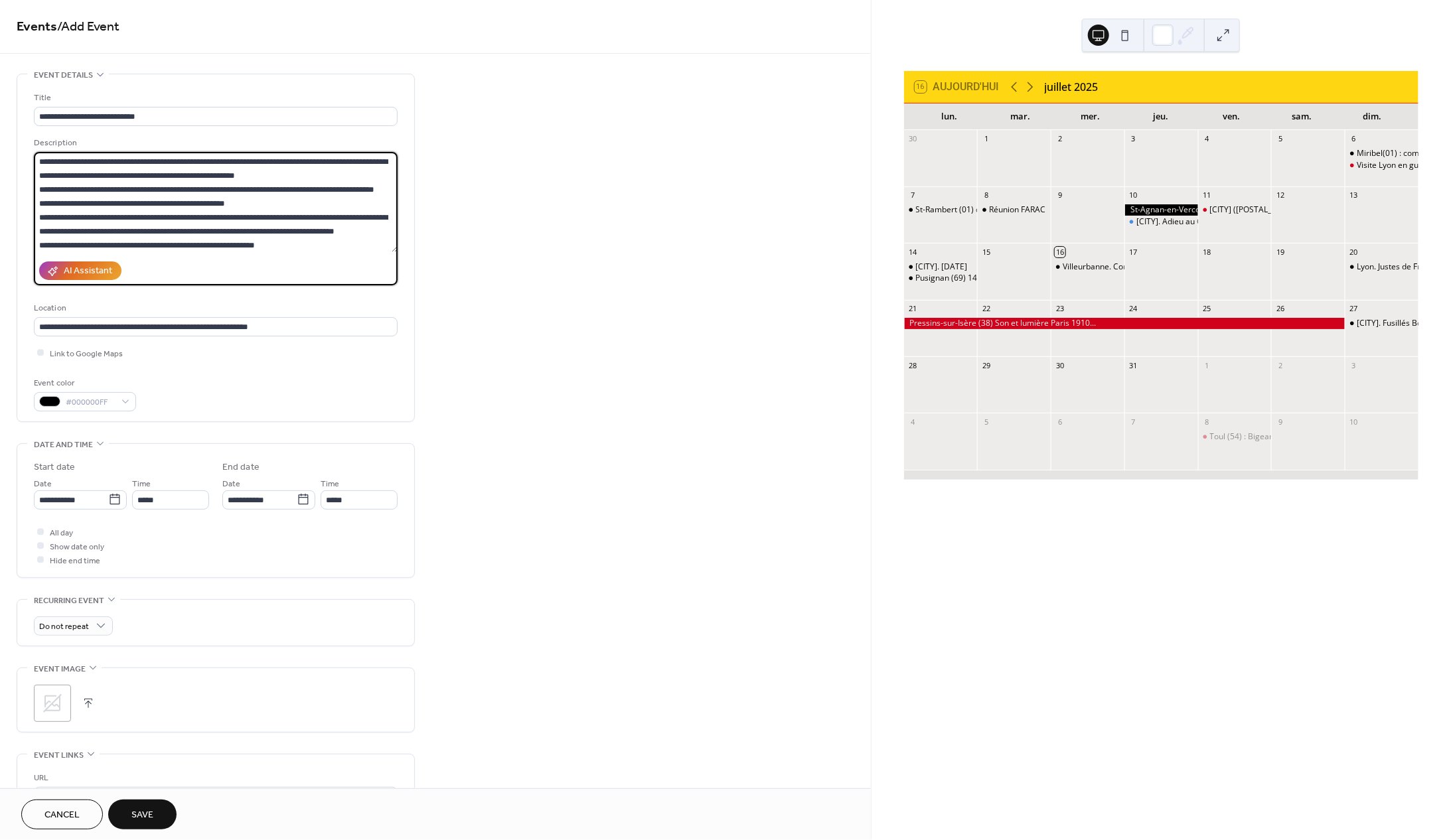 click on "**********" at bounding box center (216, 202) 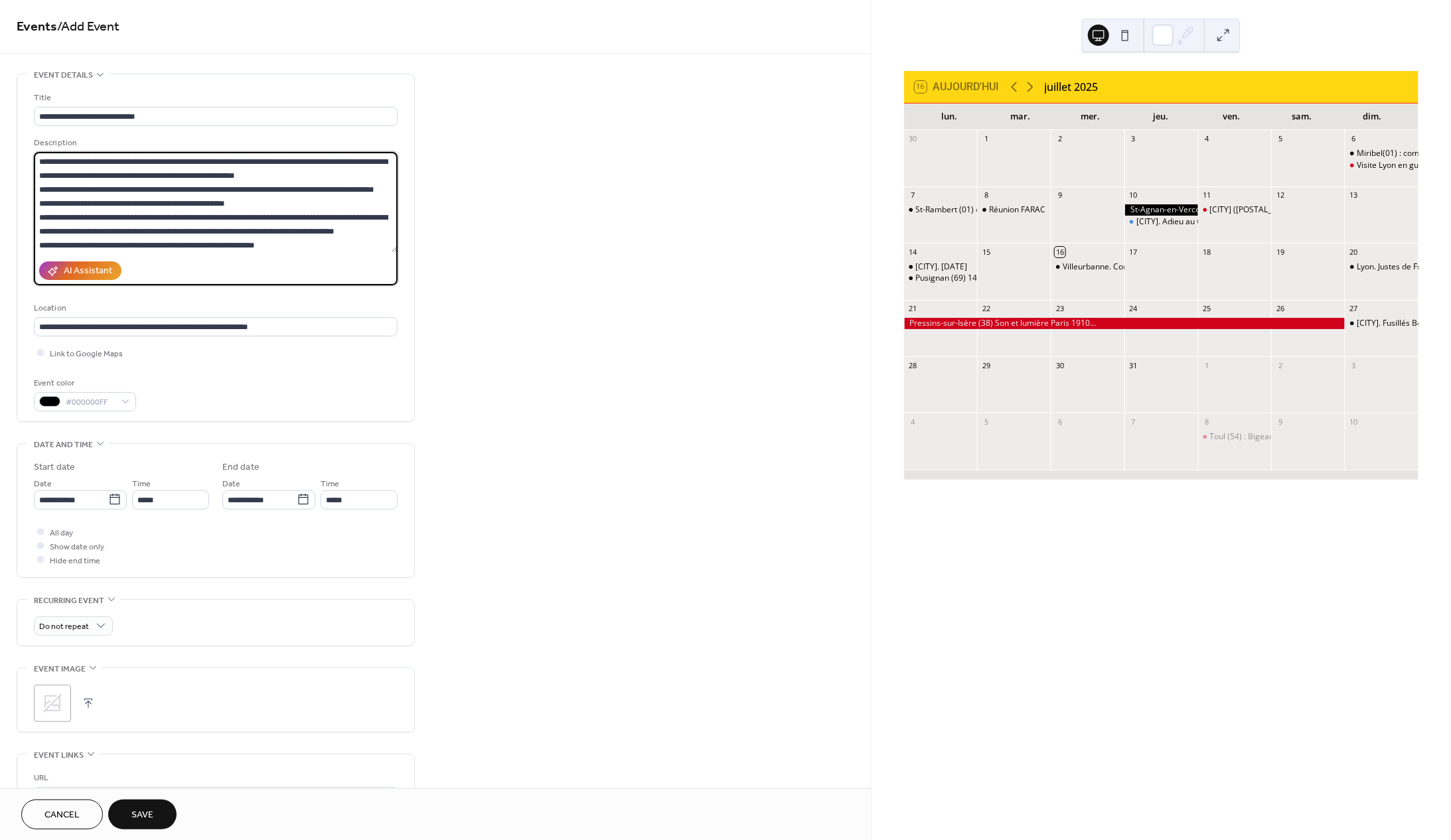 paste on "**********" 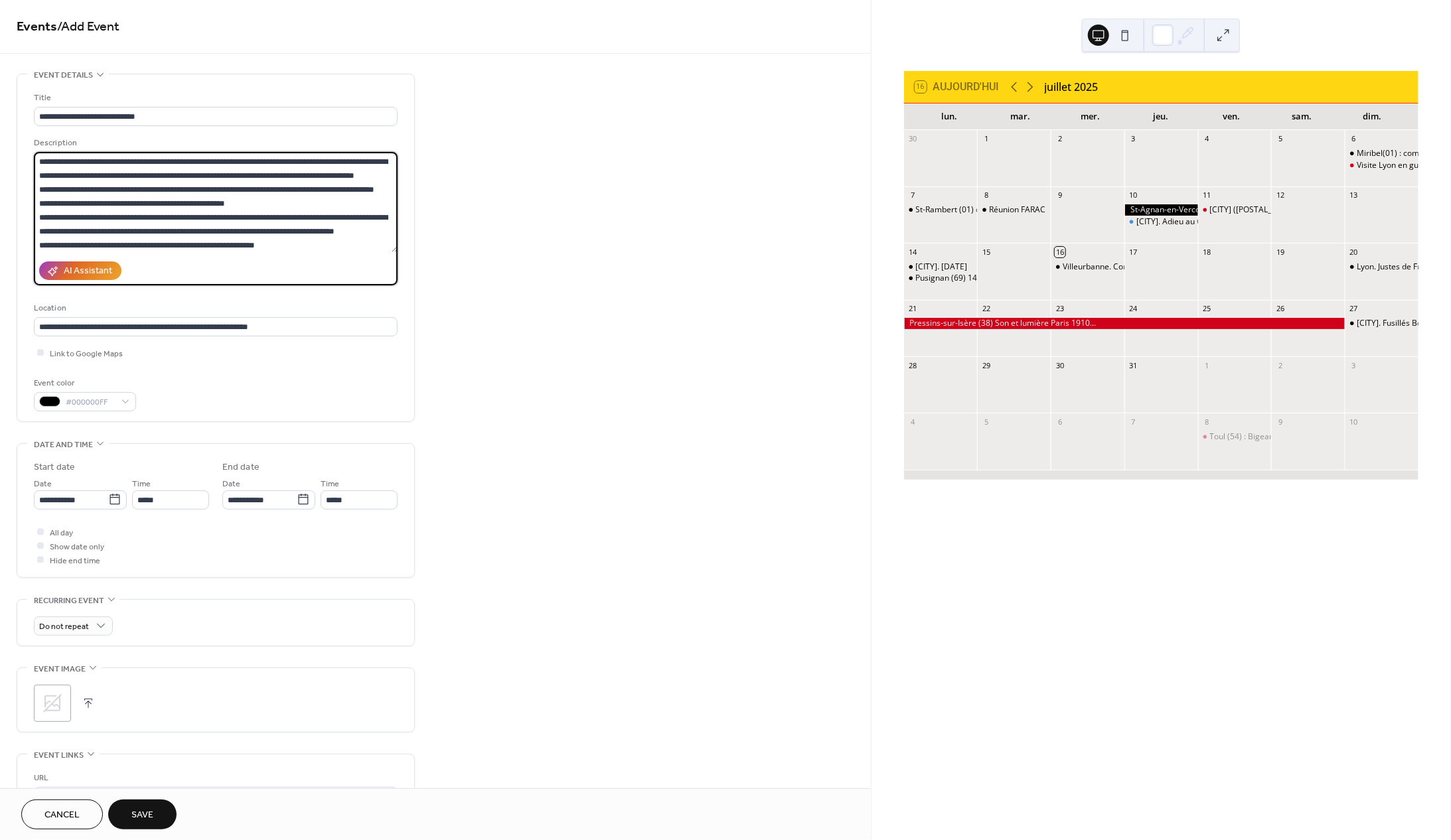 drag, startPoint x: 311, startPoint y: 178, endPoint x: 344, endPoint y: 178, distance: 33 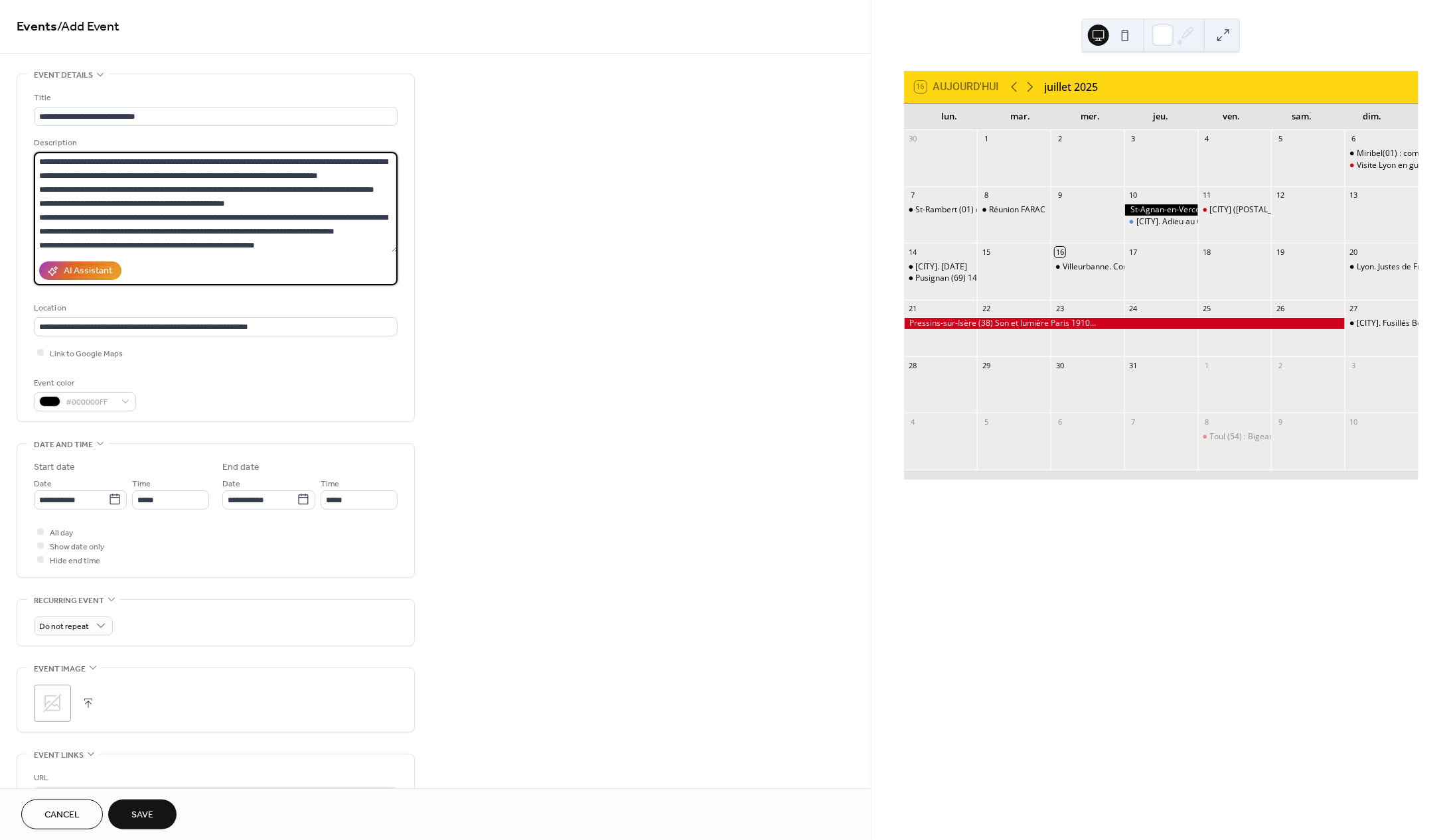 click on "**********" at bounding box center (216, 202) 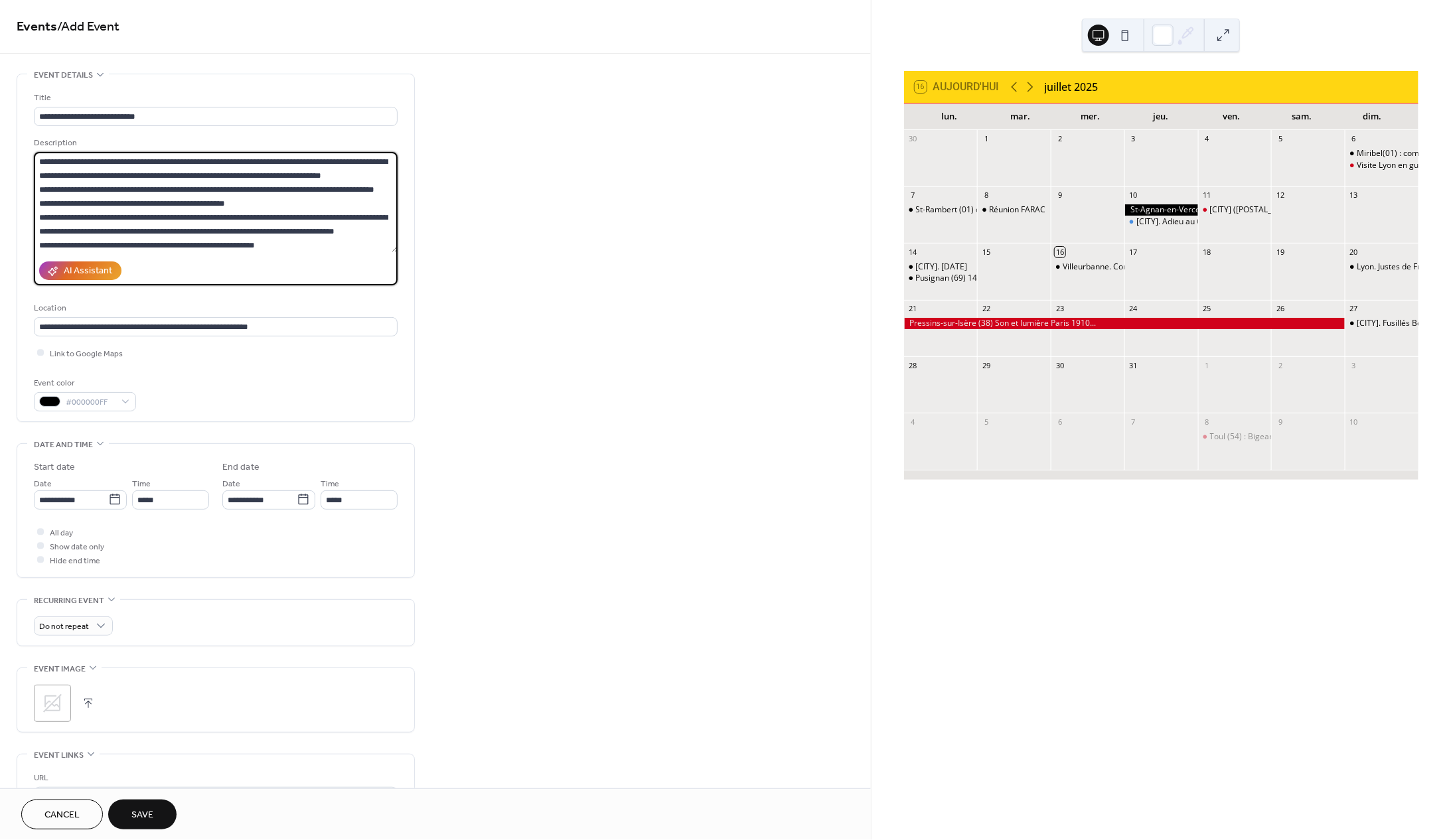 click on "**********" at bounding box center (216, 202) 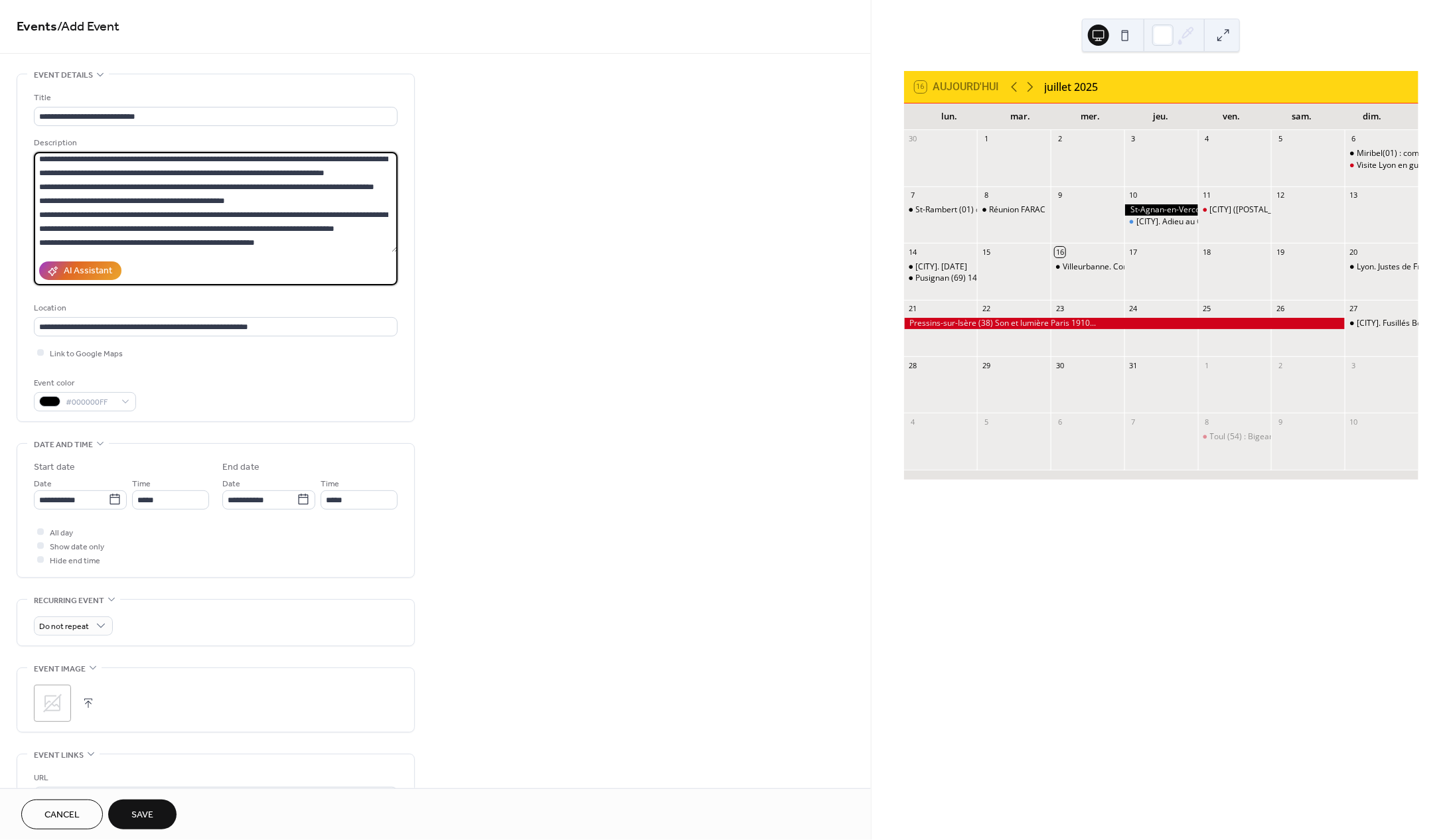 scroll, scrollTop: 49, scrollLeft: 0, axis: vertical 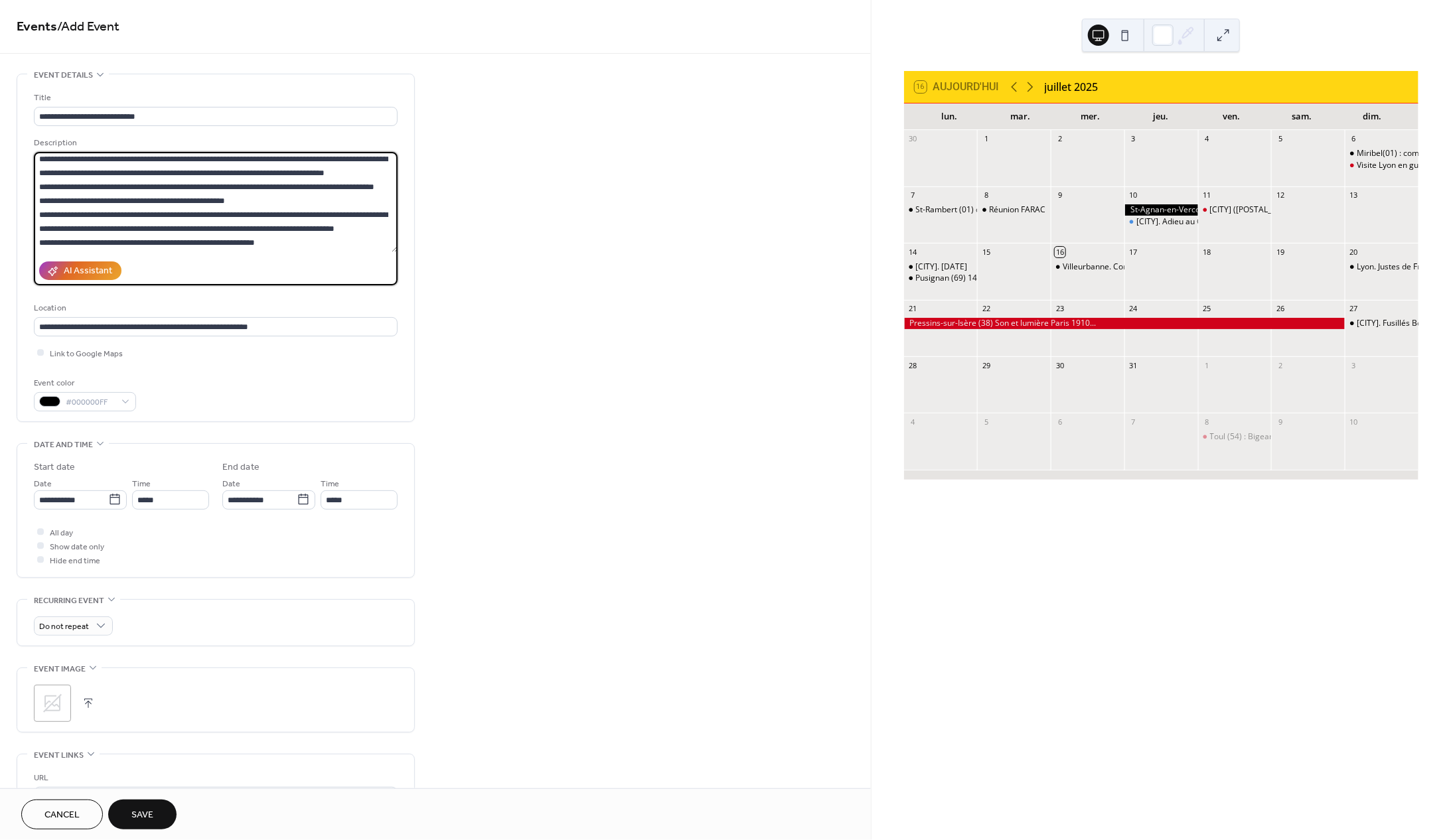 click on "**********" at bounding box center [216, 202] 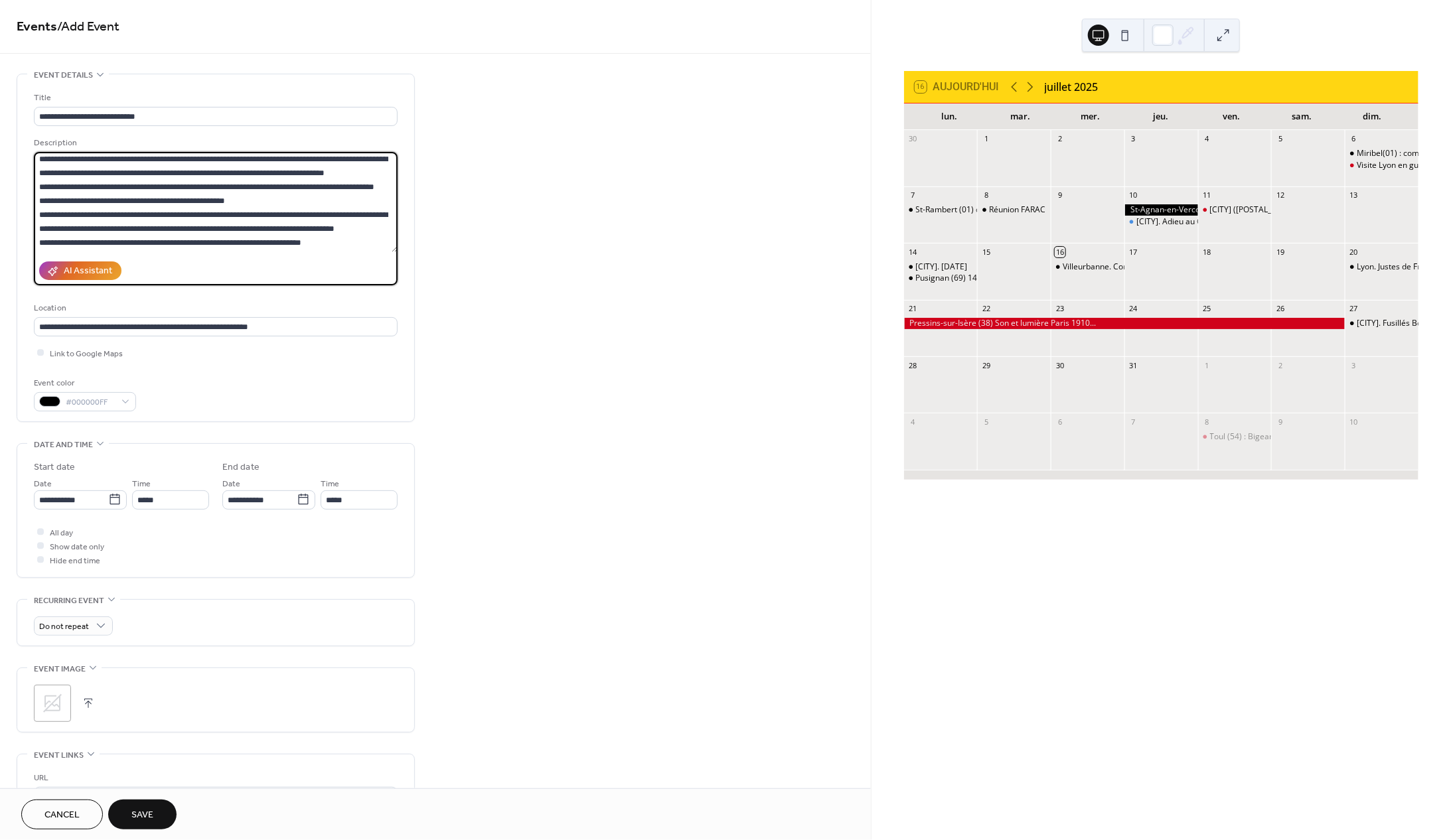 drag, startPoint x: 256, startPoint y: 228, endPoint x: 321, endPoint y: 228, distance: 65 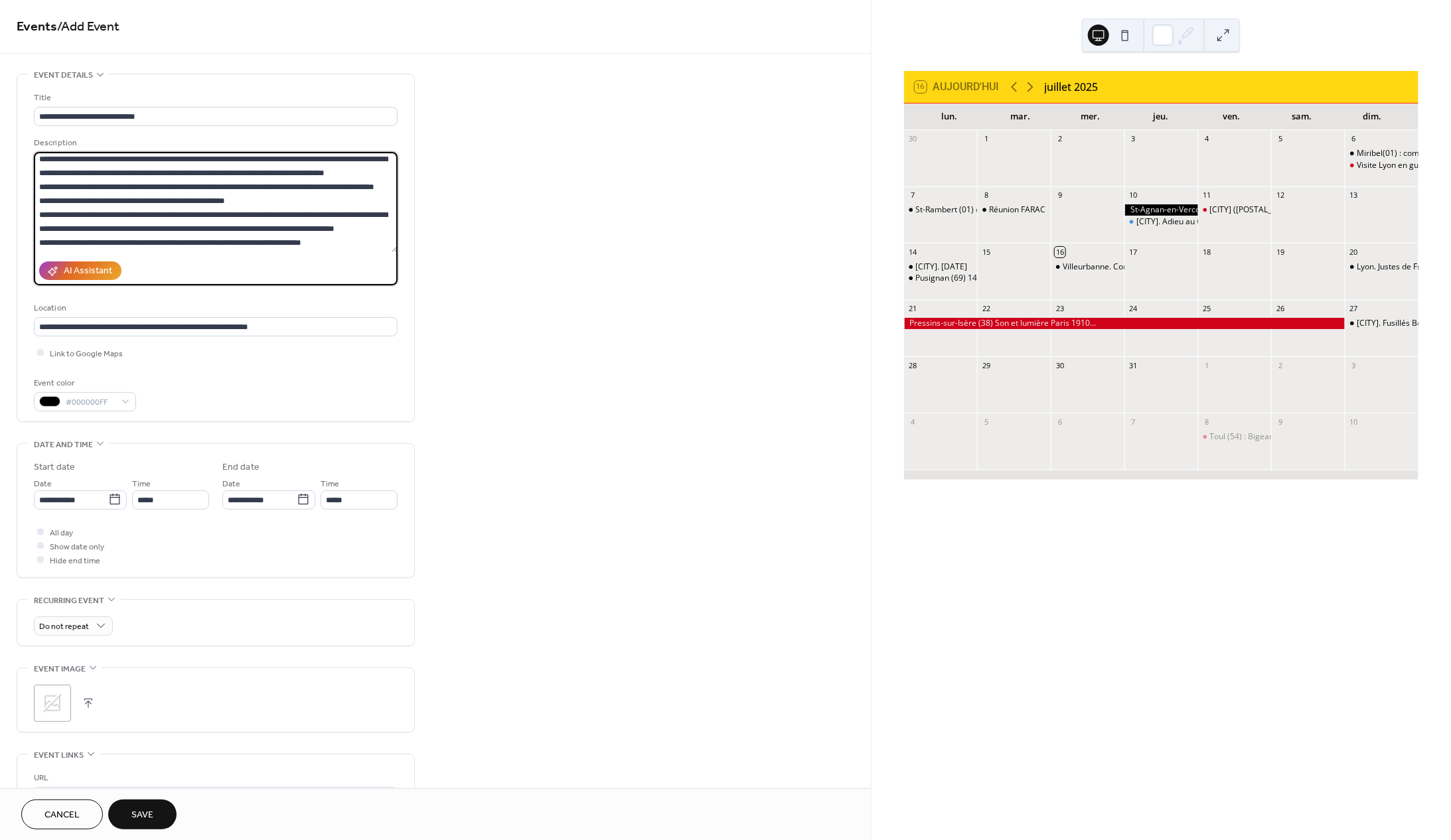 click on "**********" at bounding box center (216, 202) 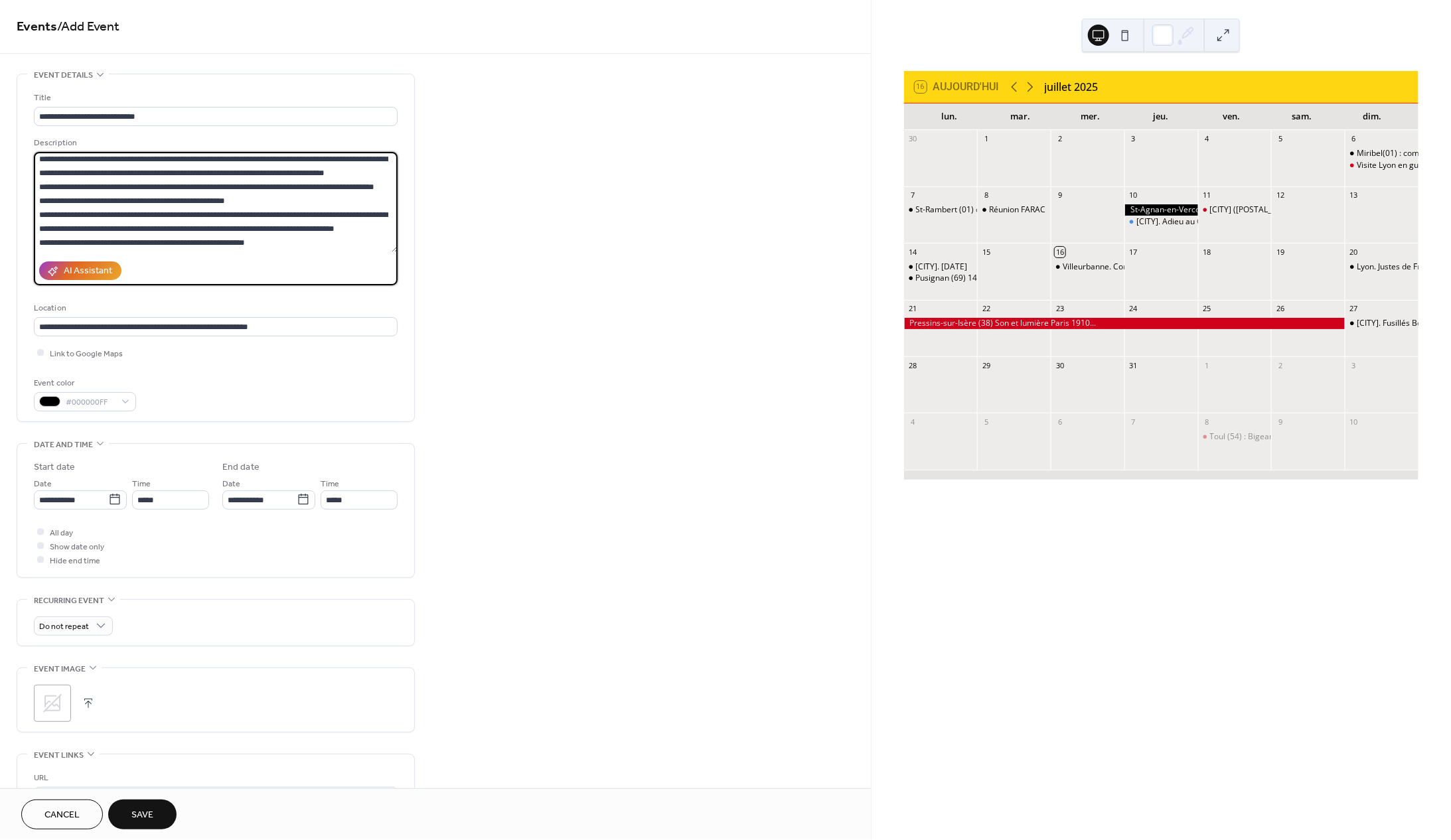 scroll, scrollTop: 58, scrollLeft: 0, axis: vertical 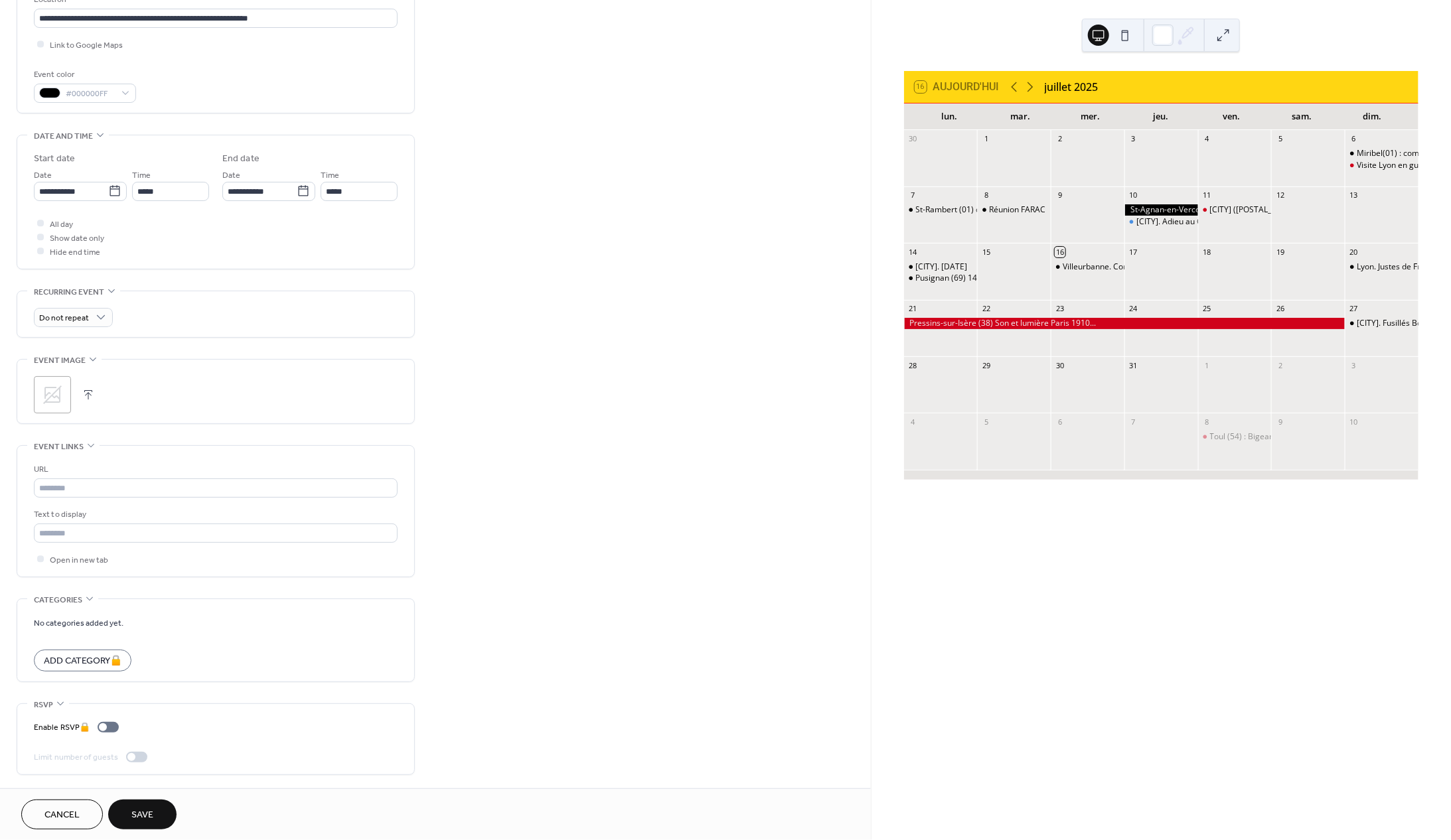 type on "**********" 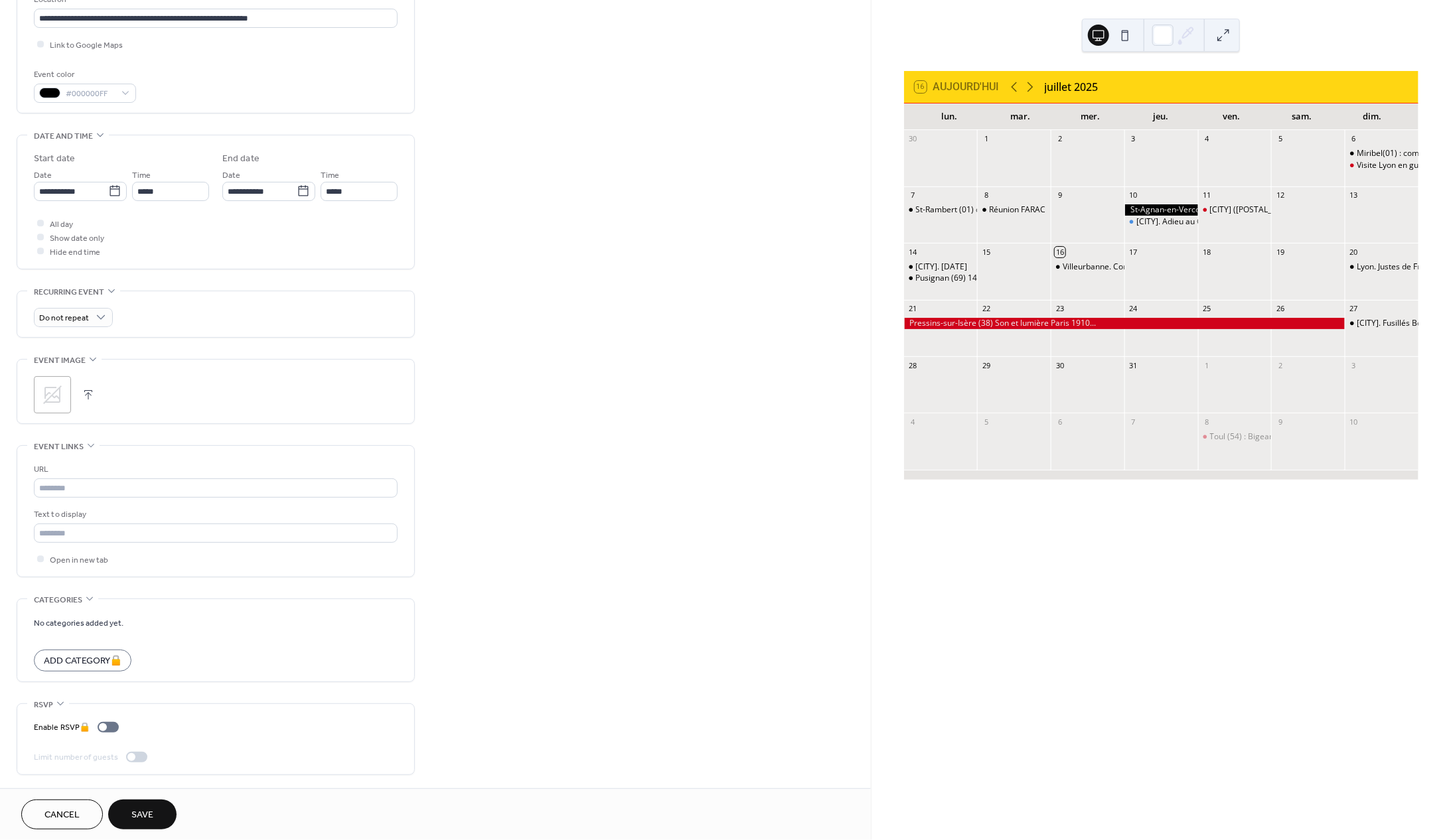 click on "Save" at bounding box center (142, 815) 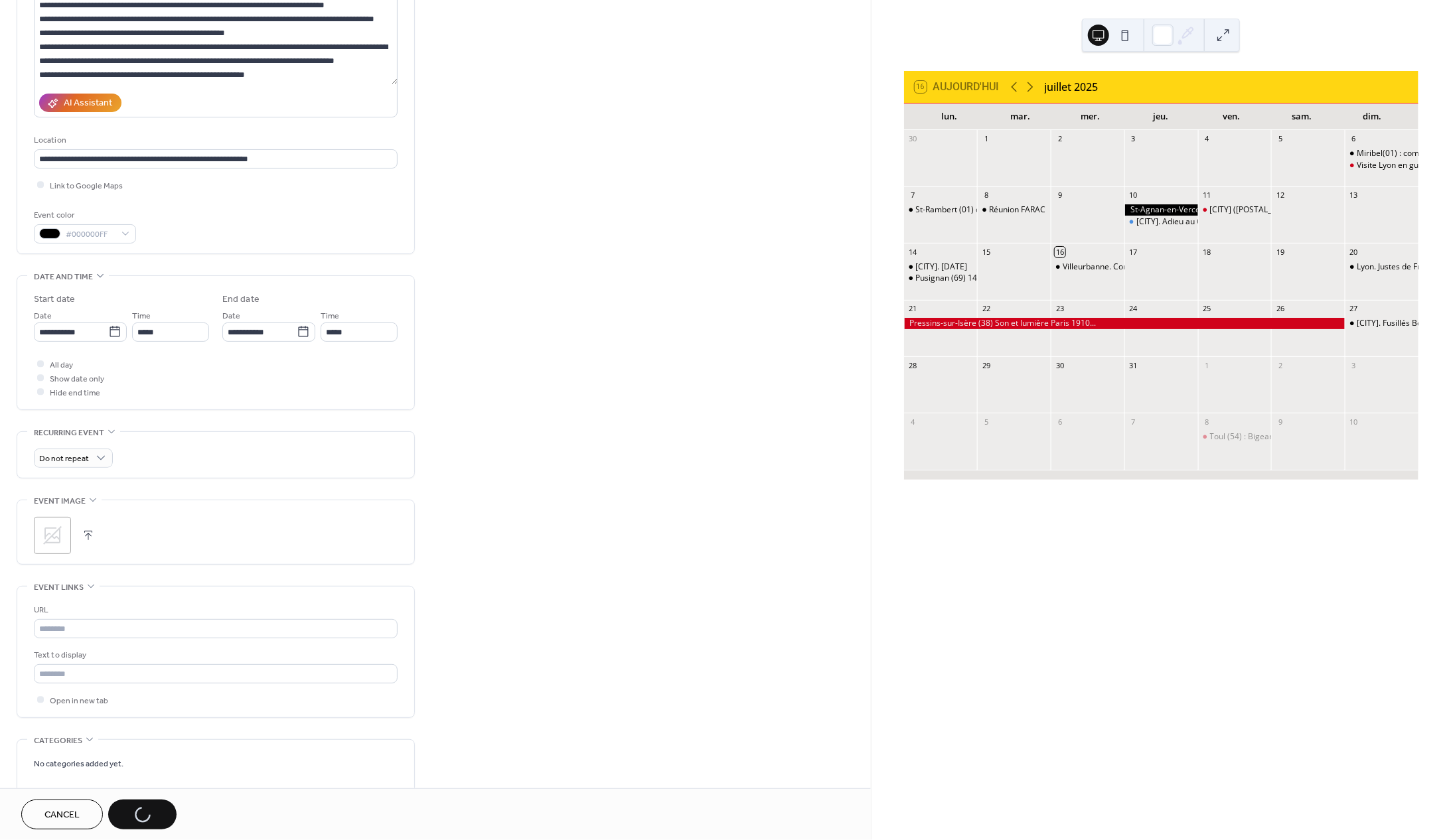 scroll, scrollTop: 0, scrollLeft: 0, axis: both 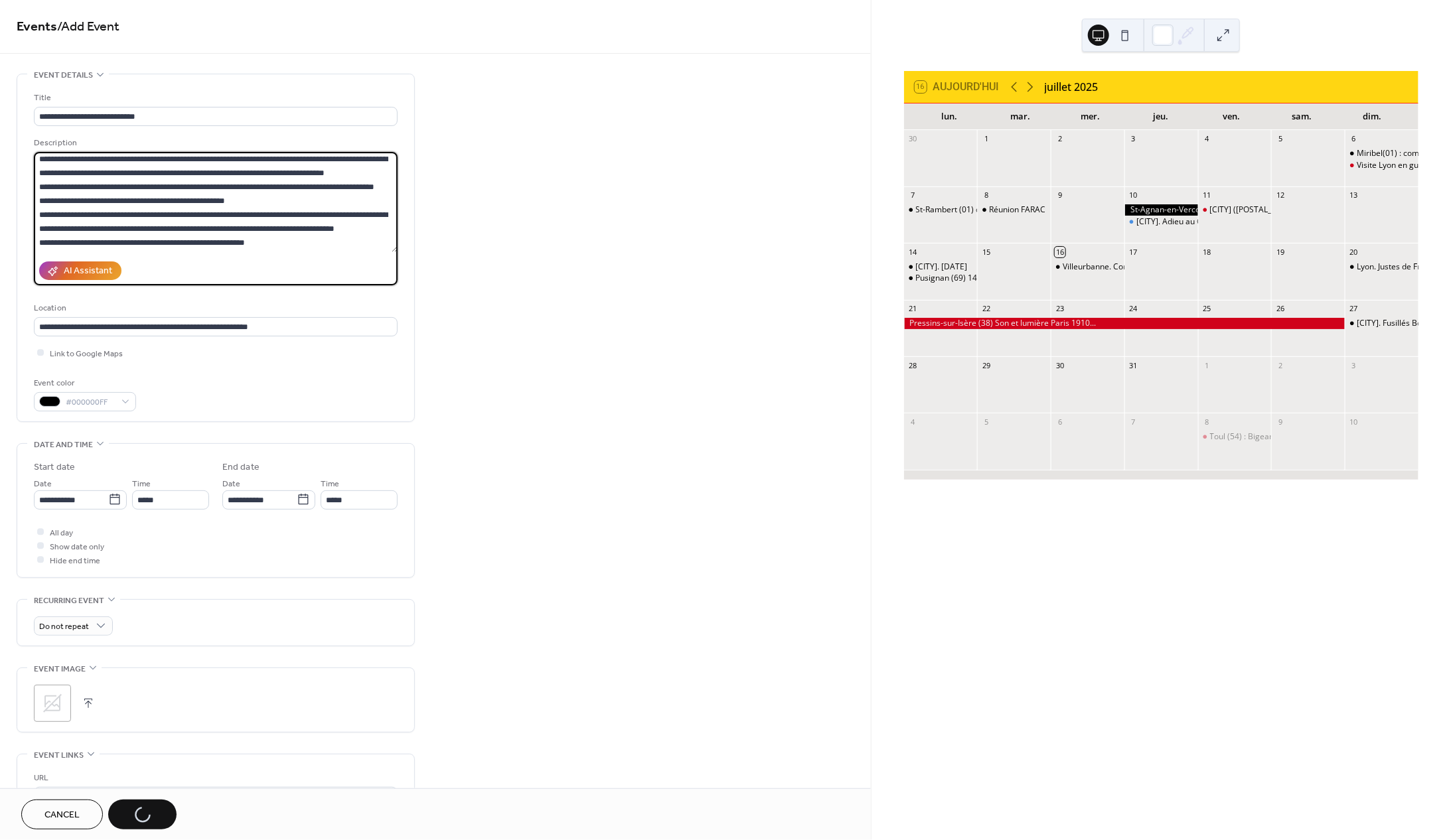 drag, startPoint x: 38, startPoint y: 163, endPoint x: 239, endPoint y: 260, distance: 223.1815 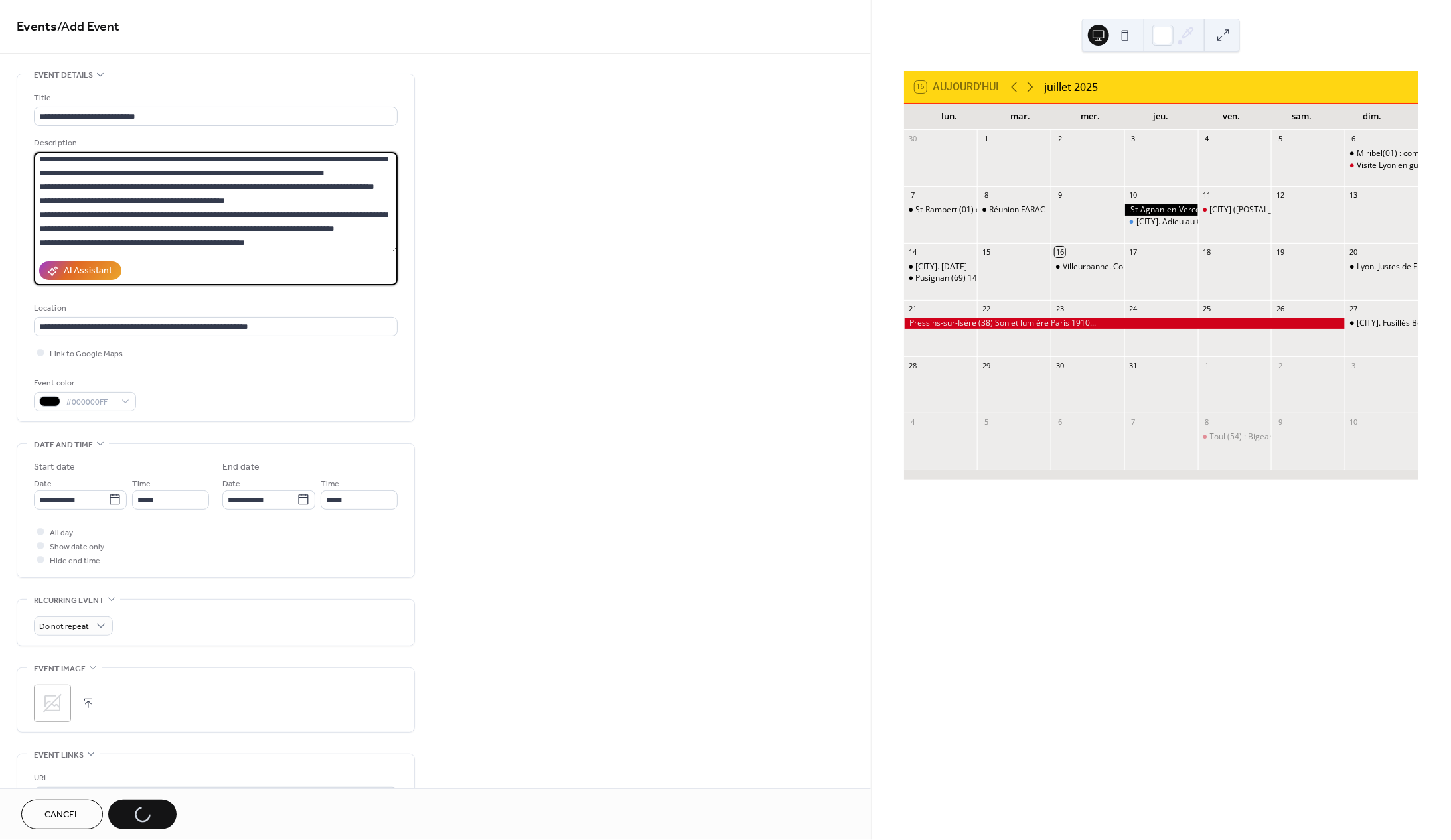 click on "**********" at bounding box center [216, 202] 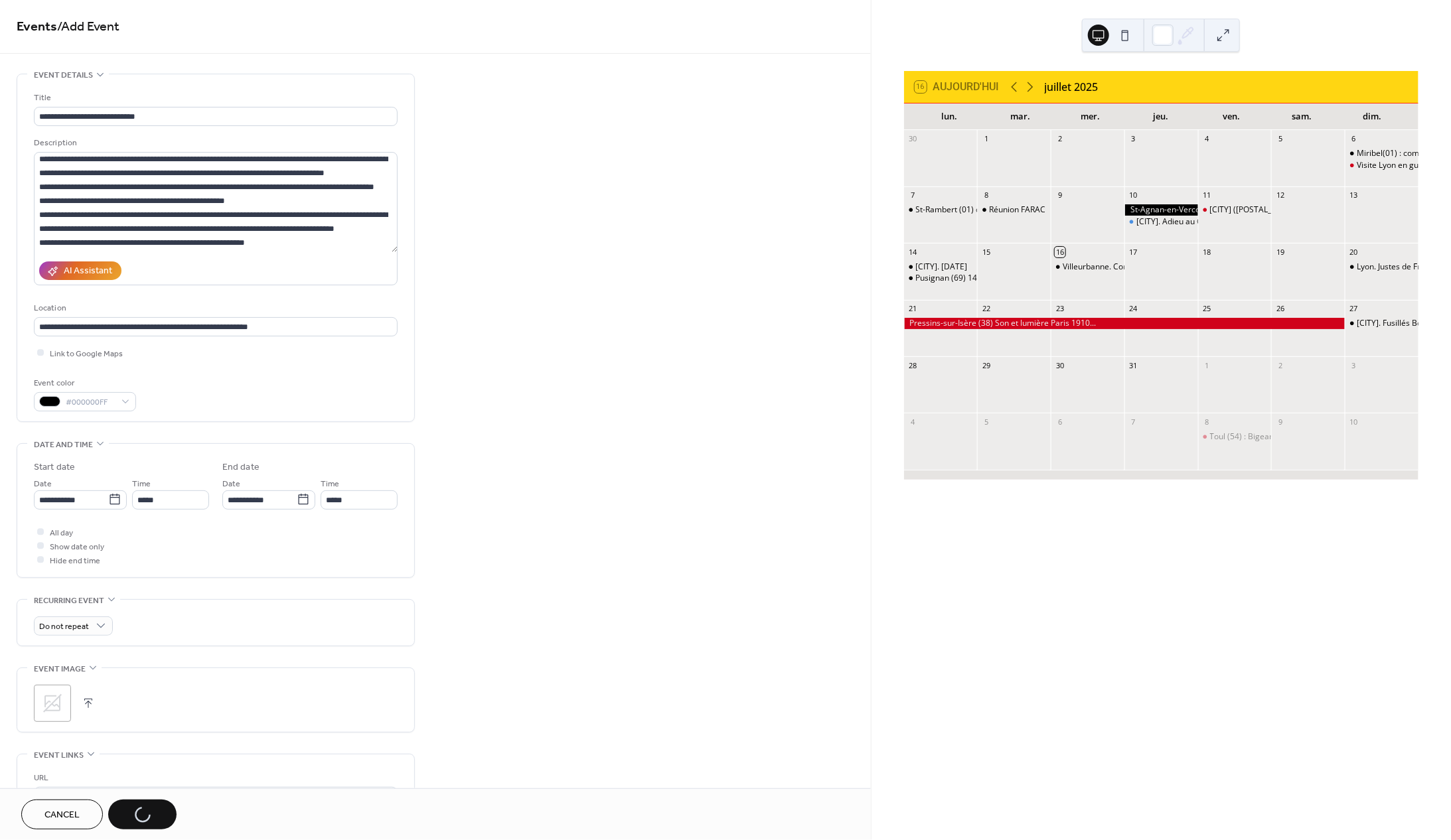 click on "Cancel" at bounding box center [62, 814] 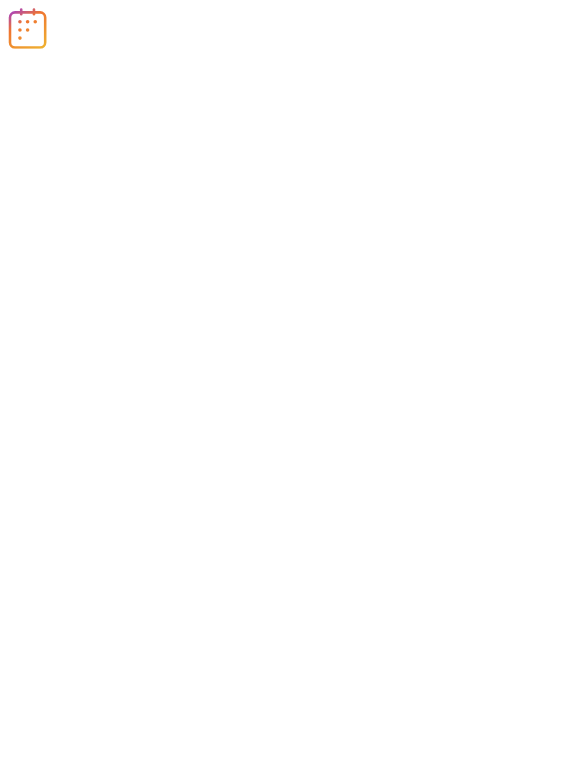 scroll, scrollTop: 0, scrollLeft: 0, axis: both 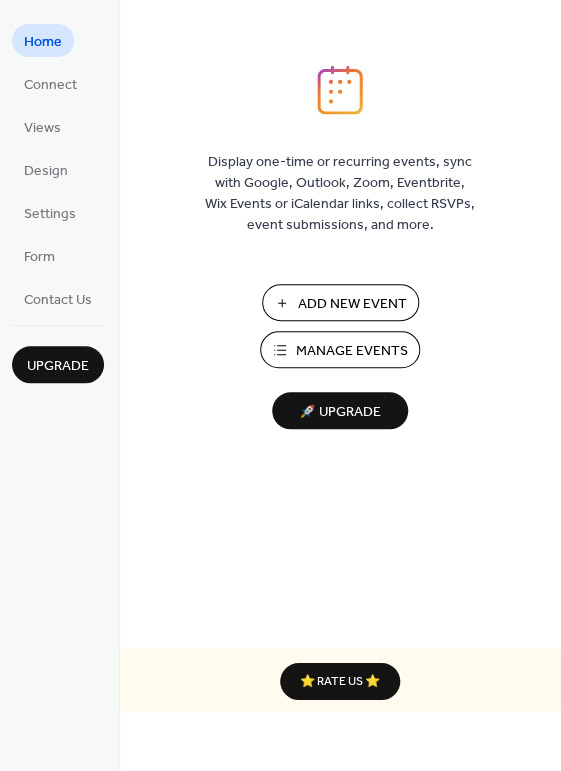 drag, startPoint x: 323, startPoint y: 353, endPoint x: 309, endPoint y: 344, distance: 16.643316 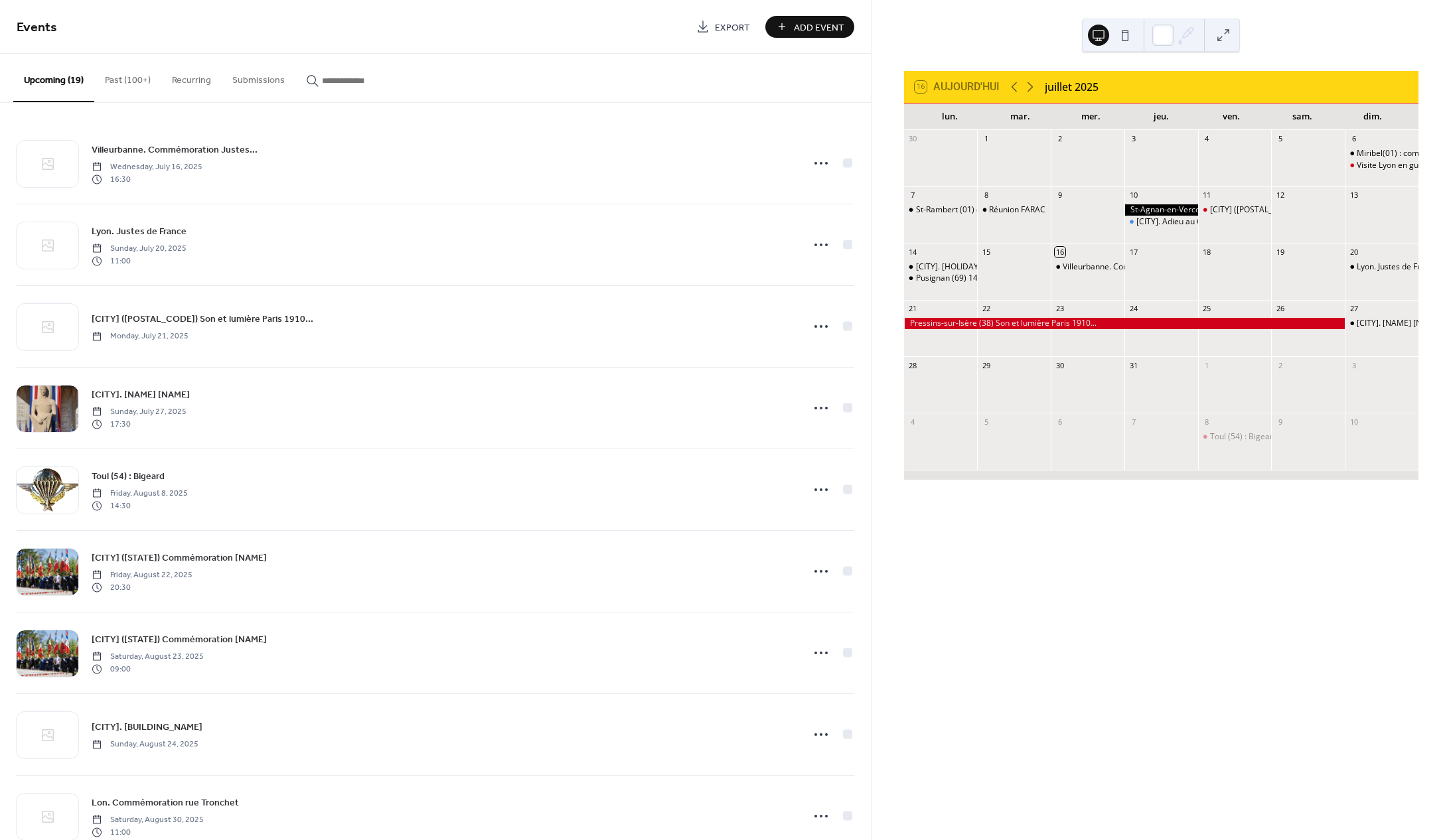 scroll, scrollTop: 0, scrollLeft: 0, axis: both 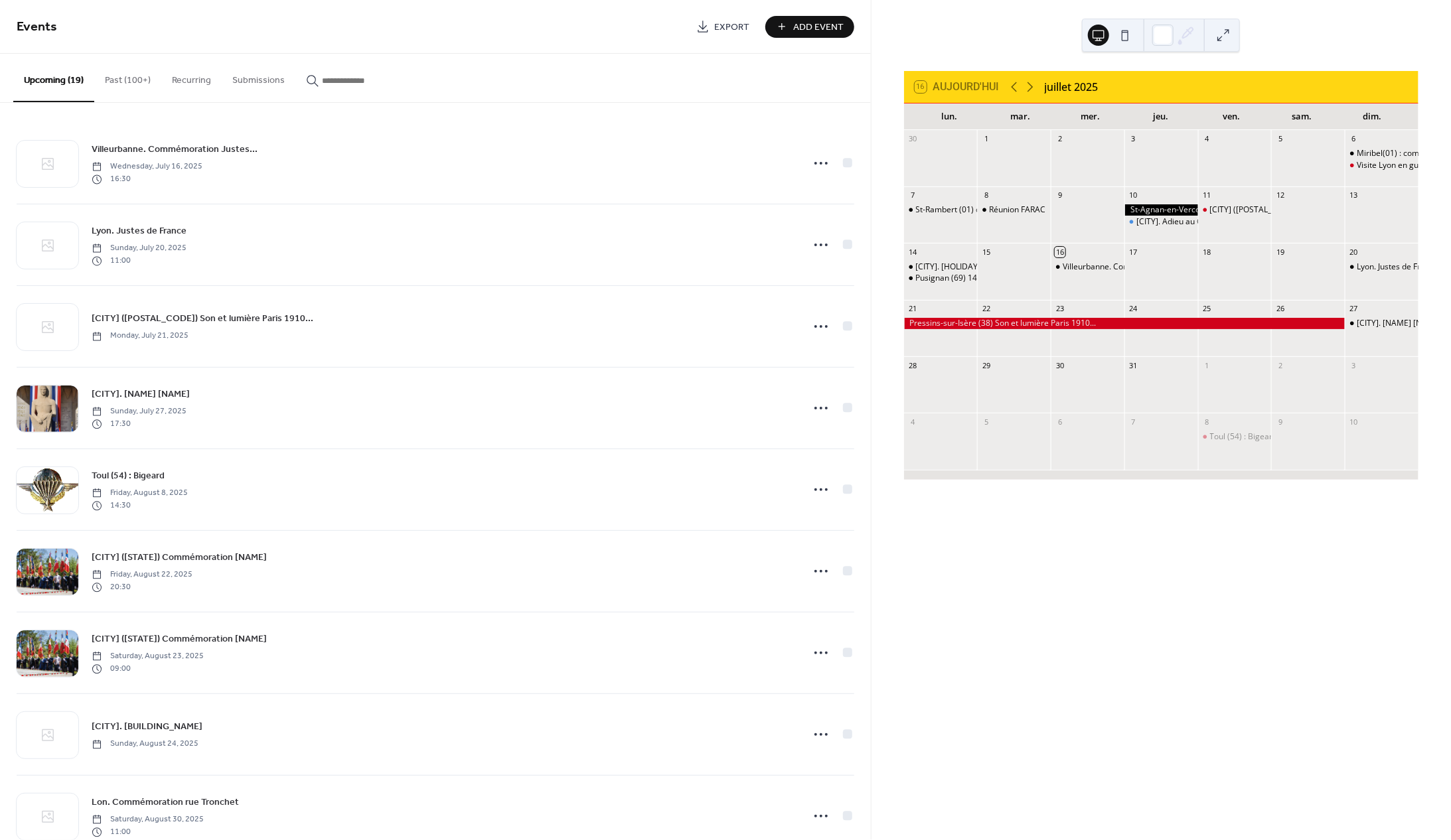 click on "Add Event" at bounding box center (819, 27) 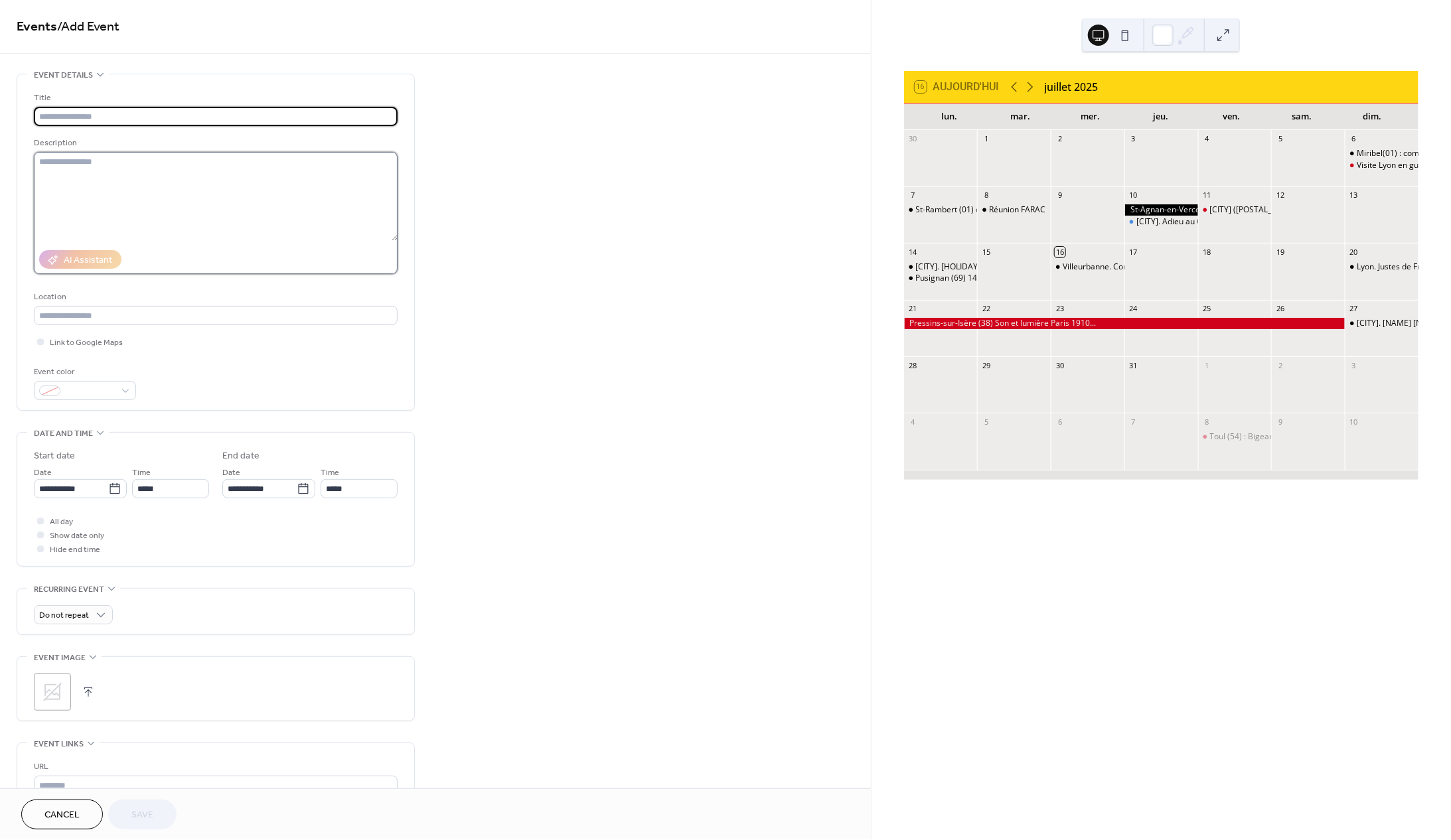 click at bounding box center [216, 196] 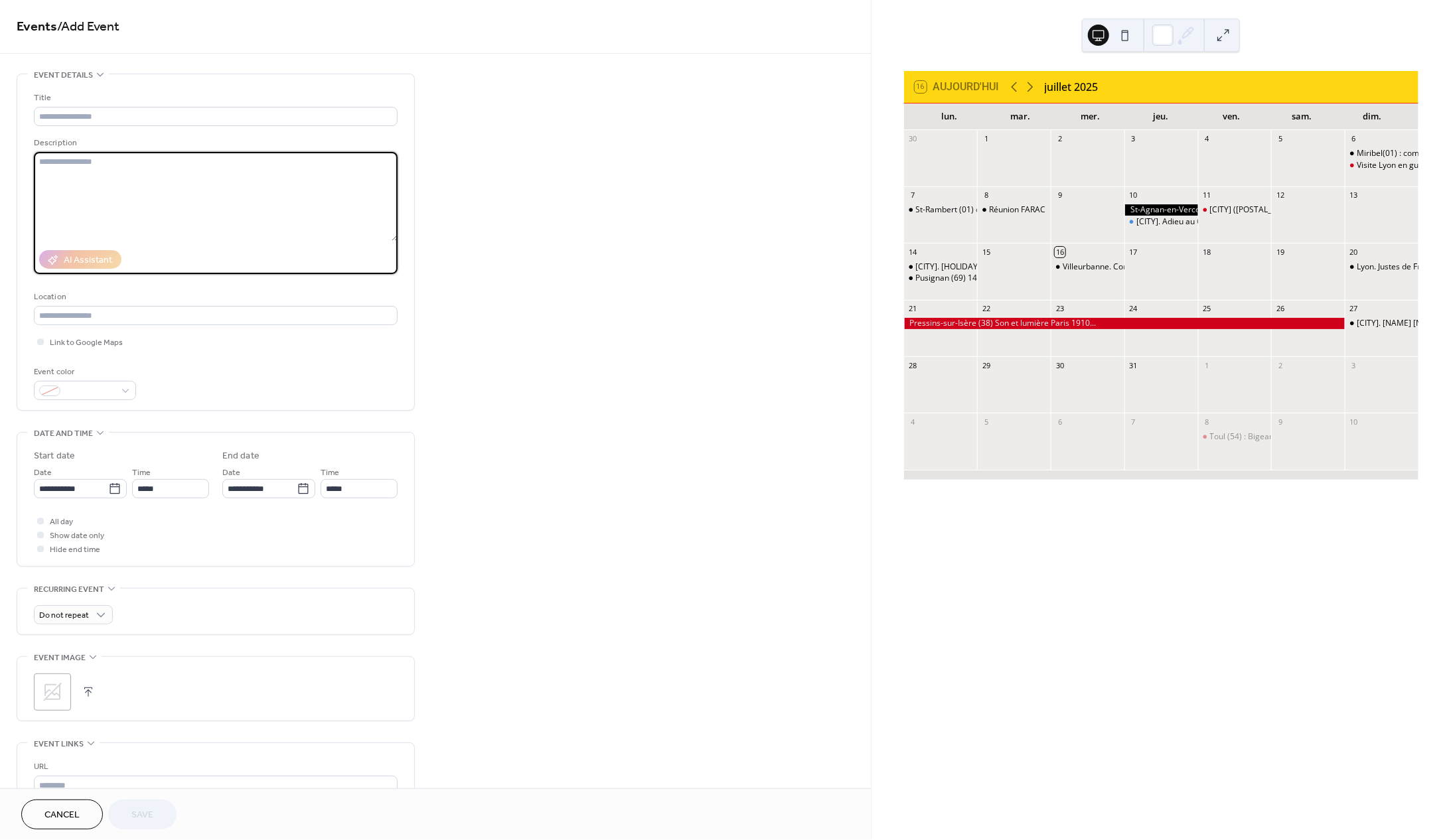 paste on "**********" 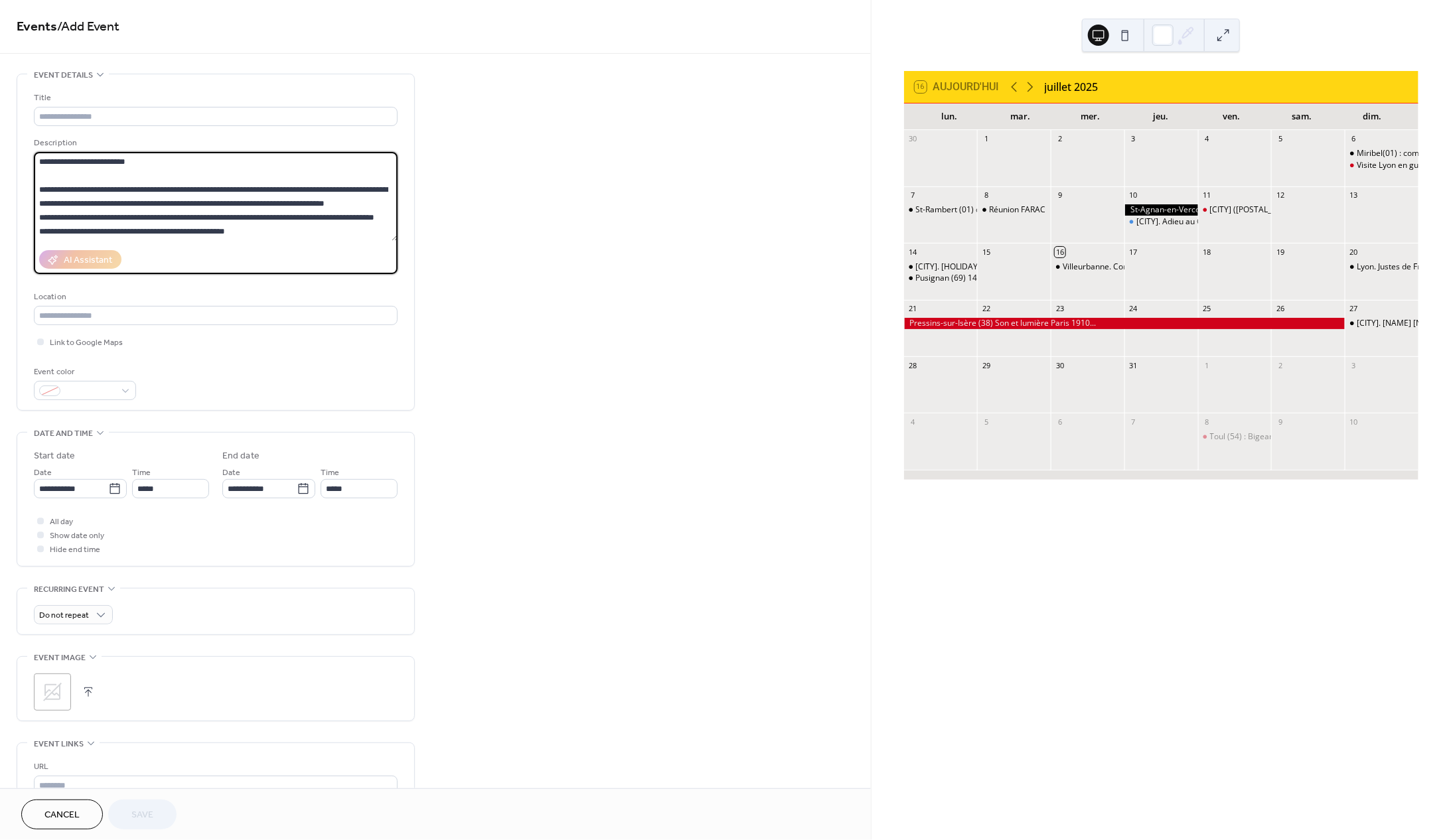 scroll, scrollTop: 98, scrollLeft: 0, axis: vertical 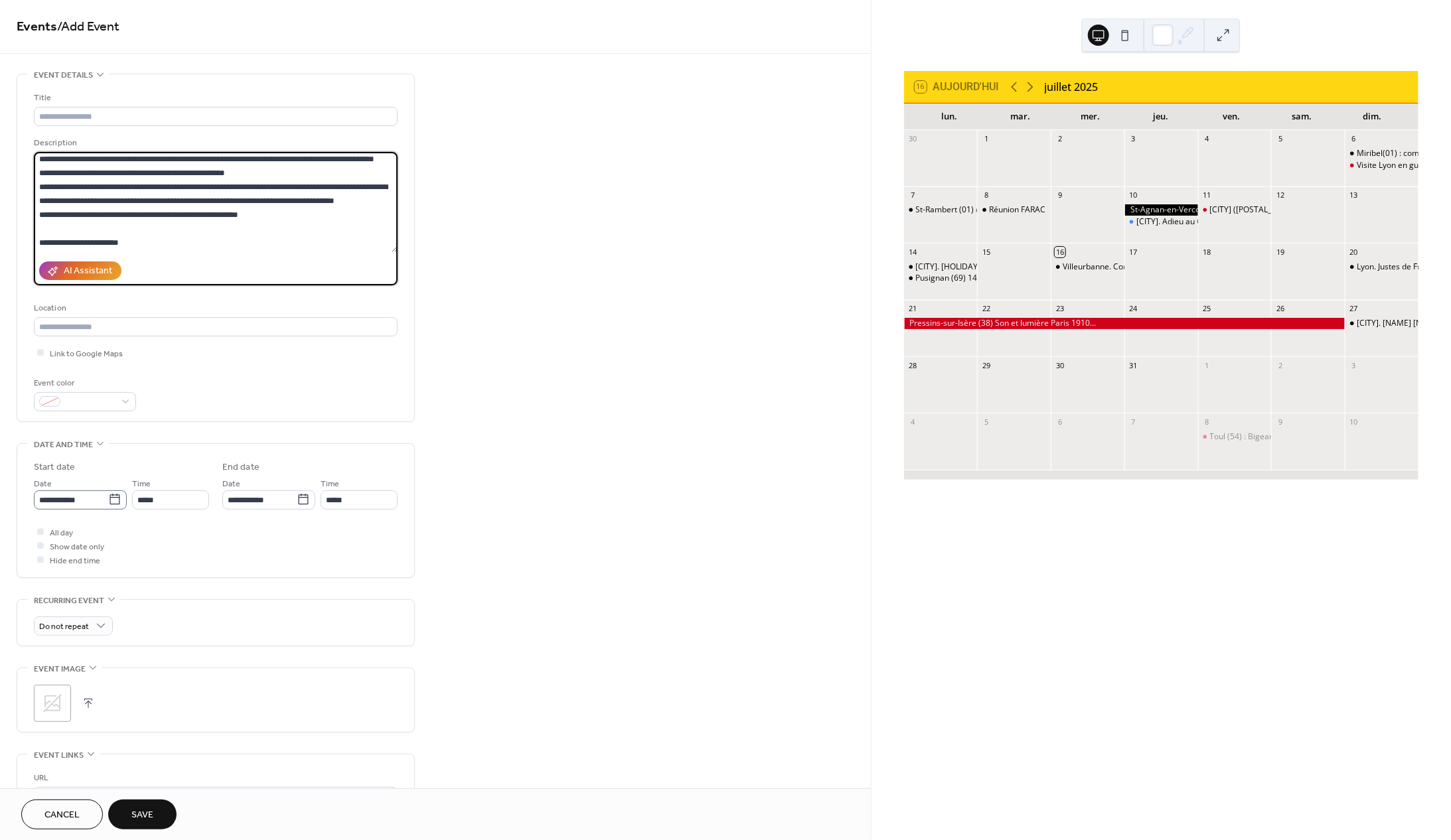 type on "**********" 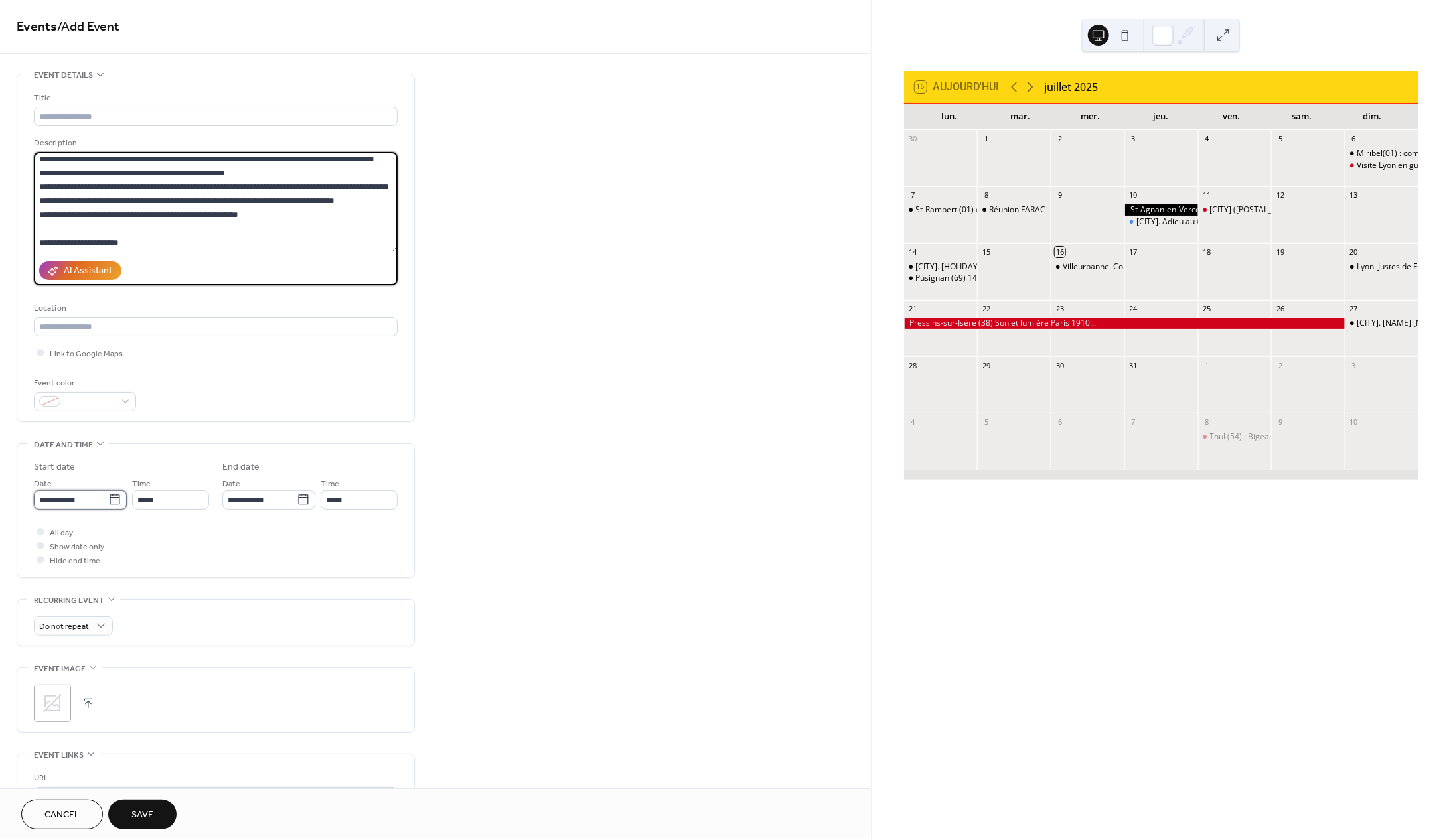 click on "**********" at bounding box center (71, 500) 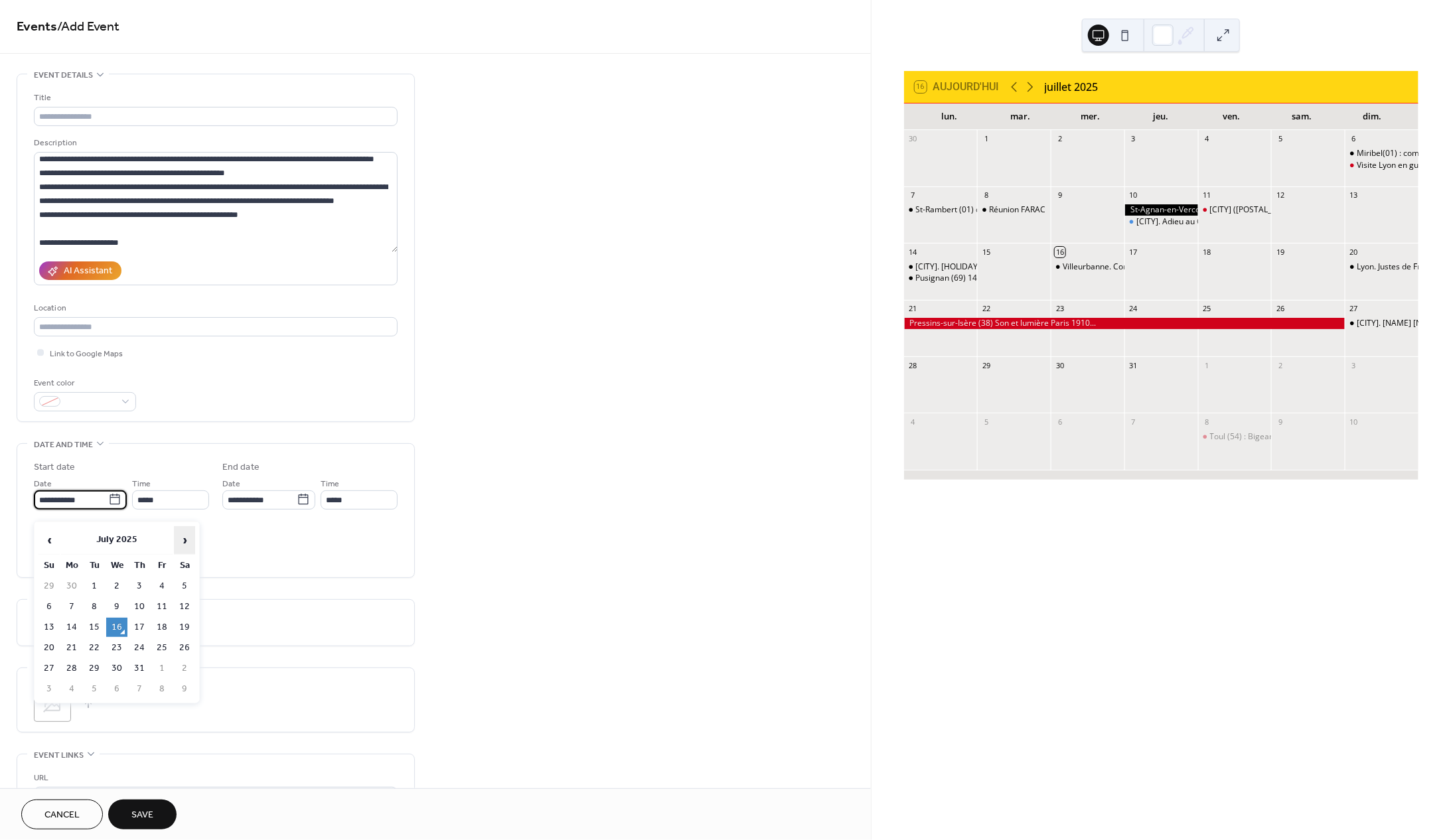 click on "›" at bounding box center (185, 540) 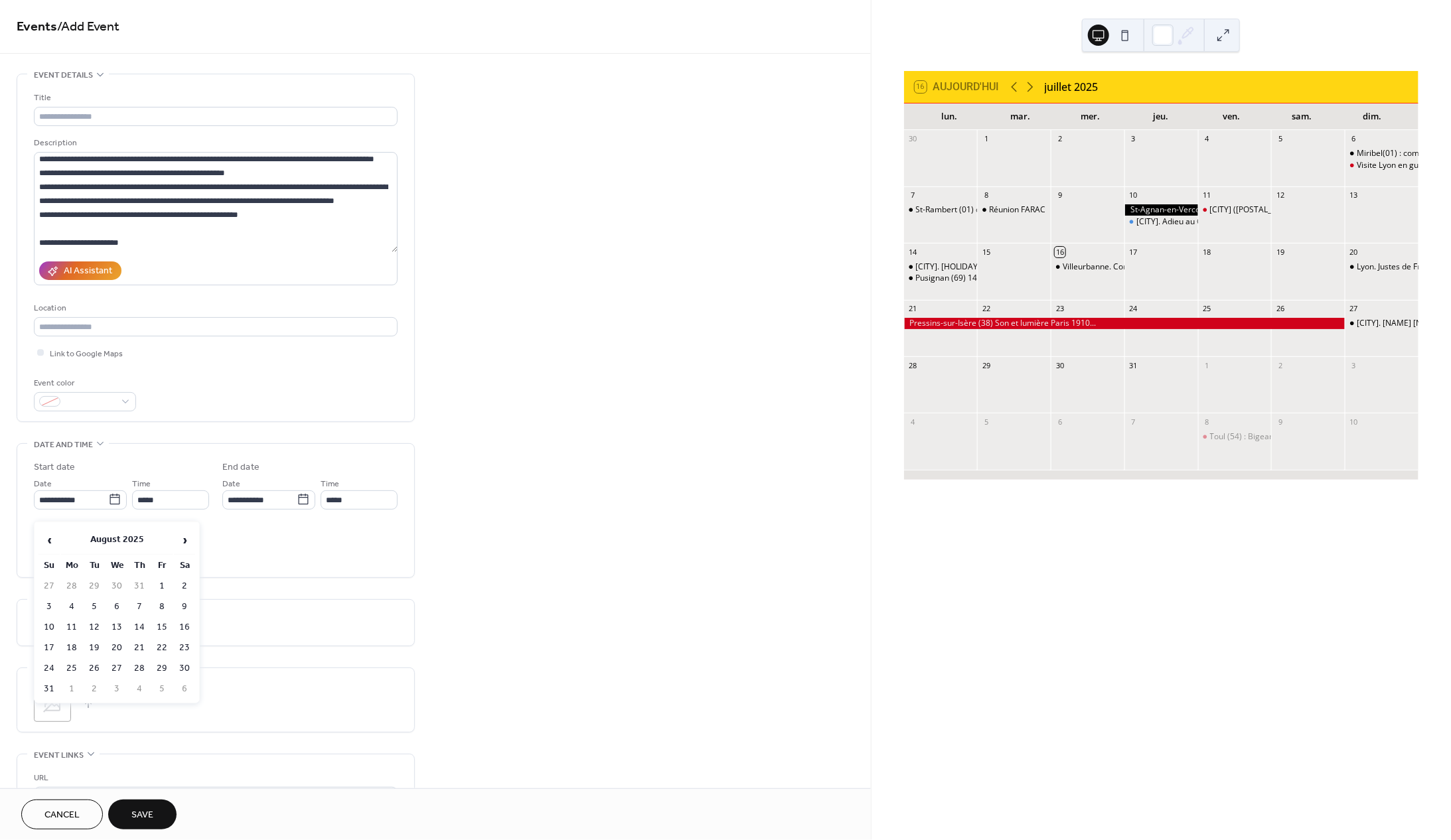 drag, startPoint x: 161, startPoint y: 580, endPoint x: 161, endPoint y: 557, distance: 23 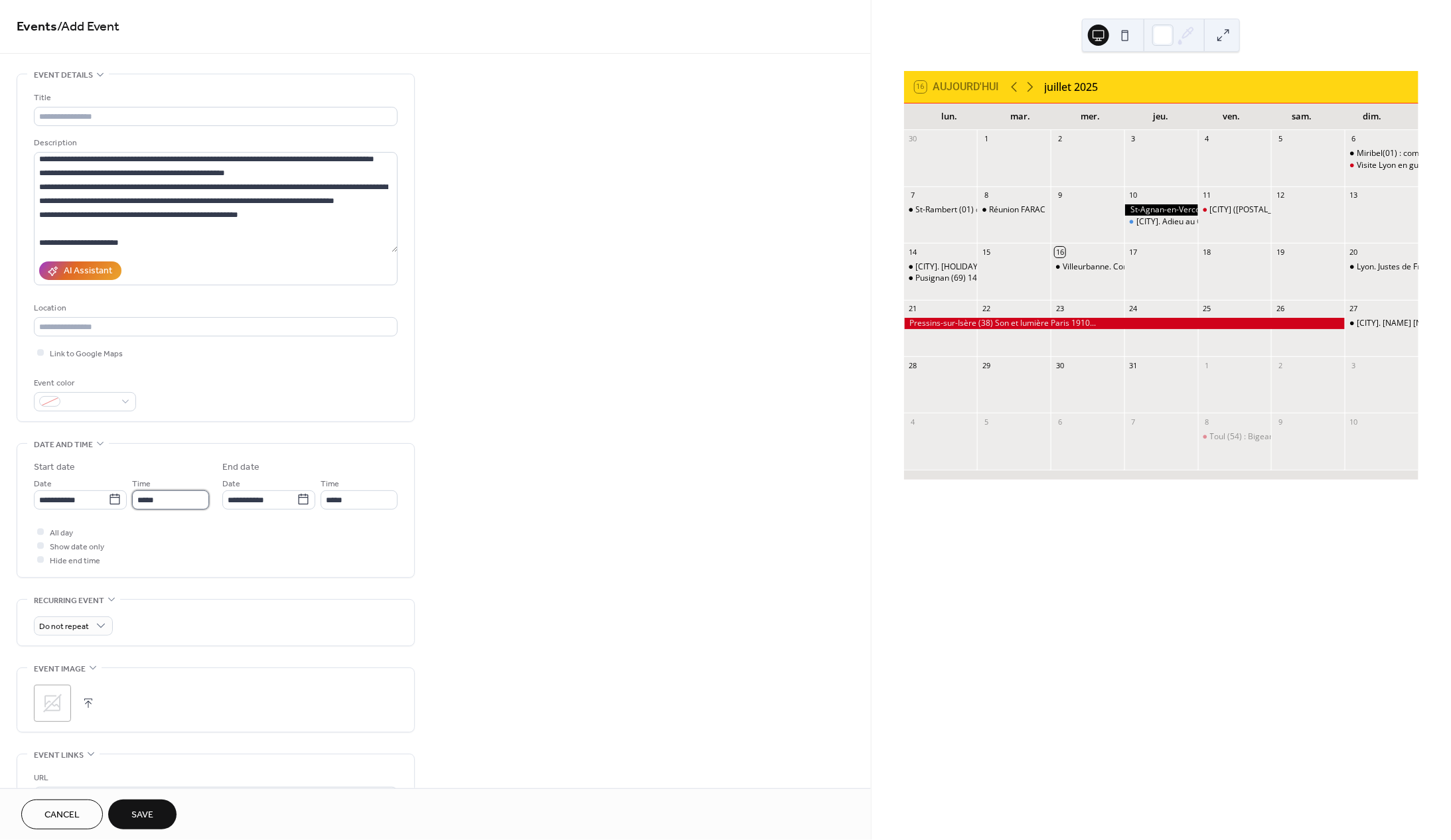 click on "*****" at bounding box center [171, 500] 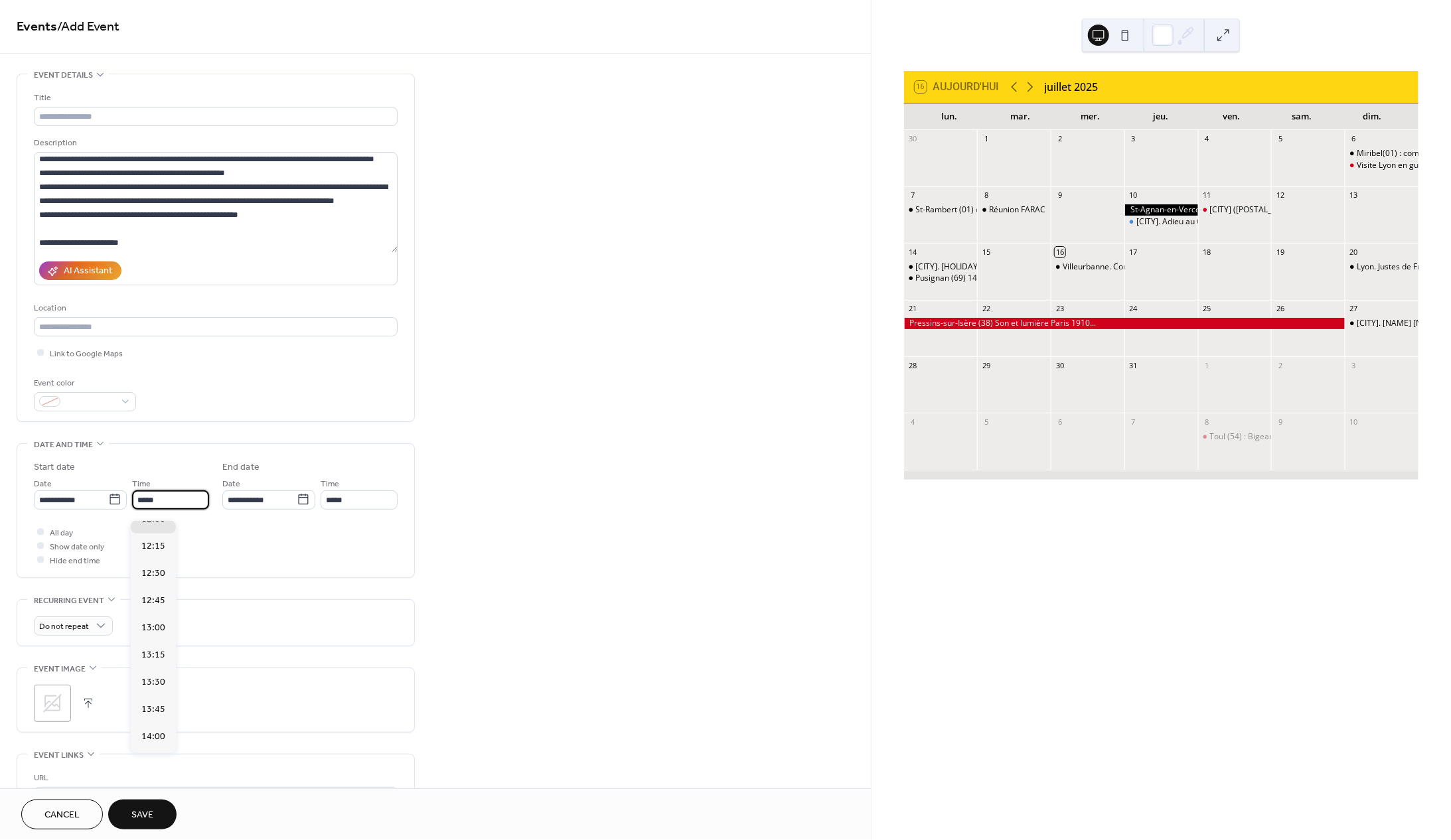 scroll, scrollTop: 1030, scrollLeft: 0, axis: vertical 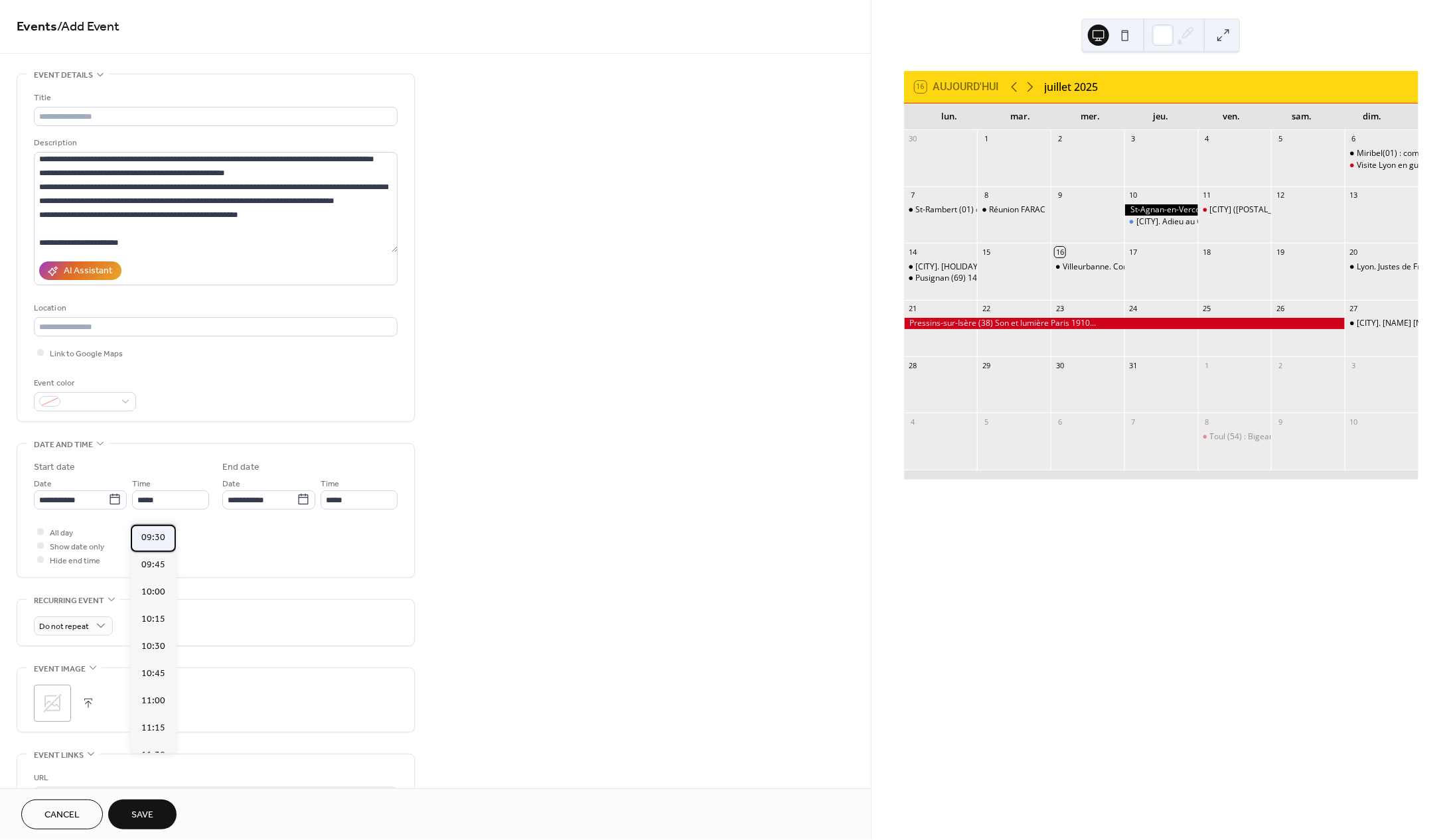 click on "09:30" at bounding box center (153, 538) 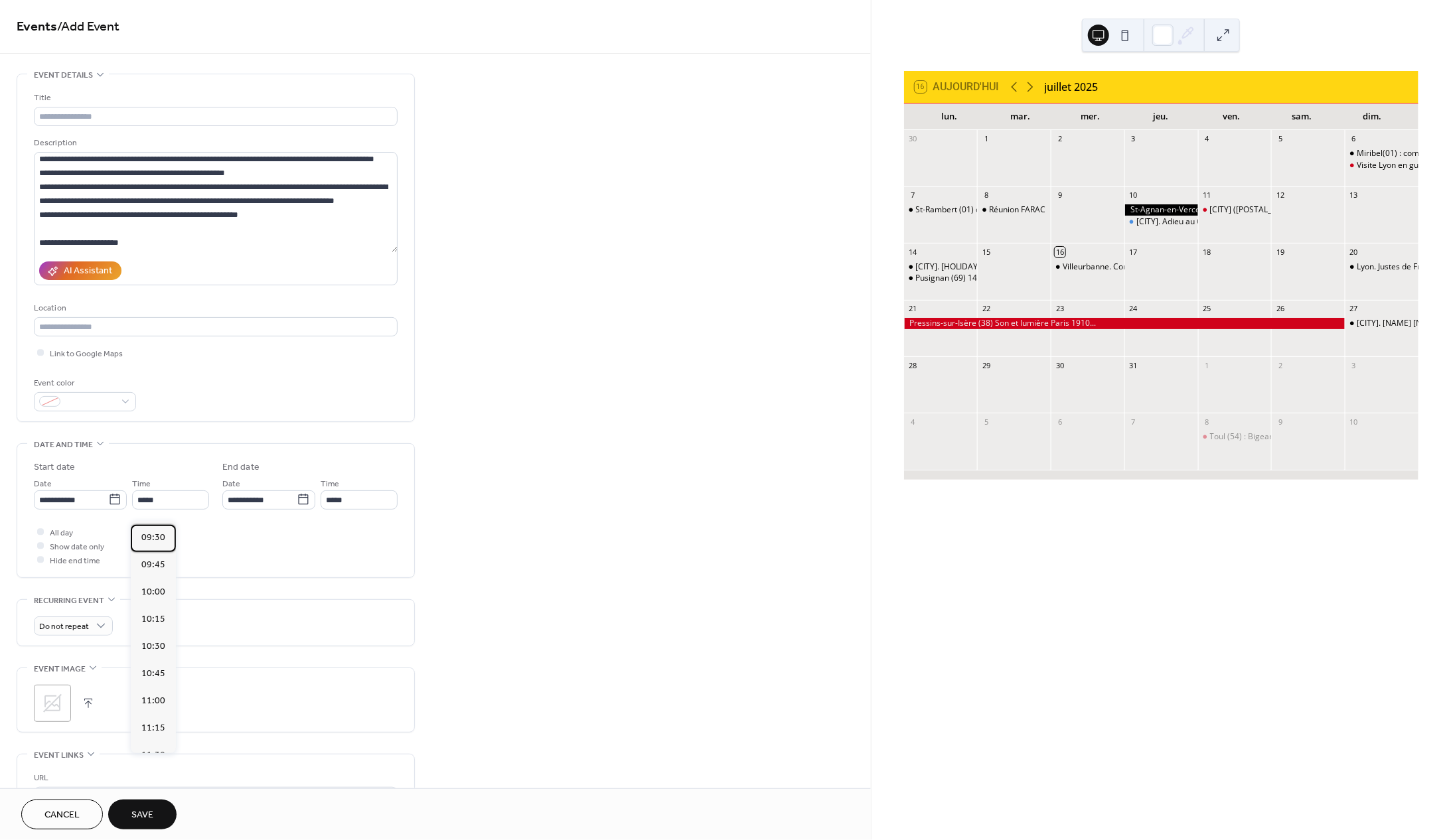 type on "*****" 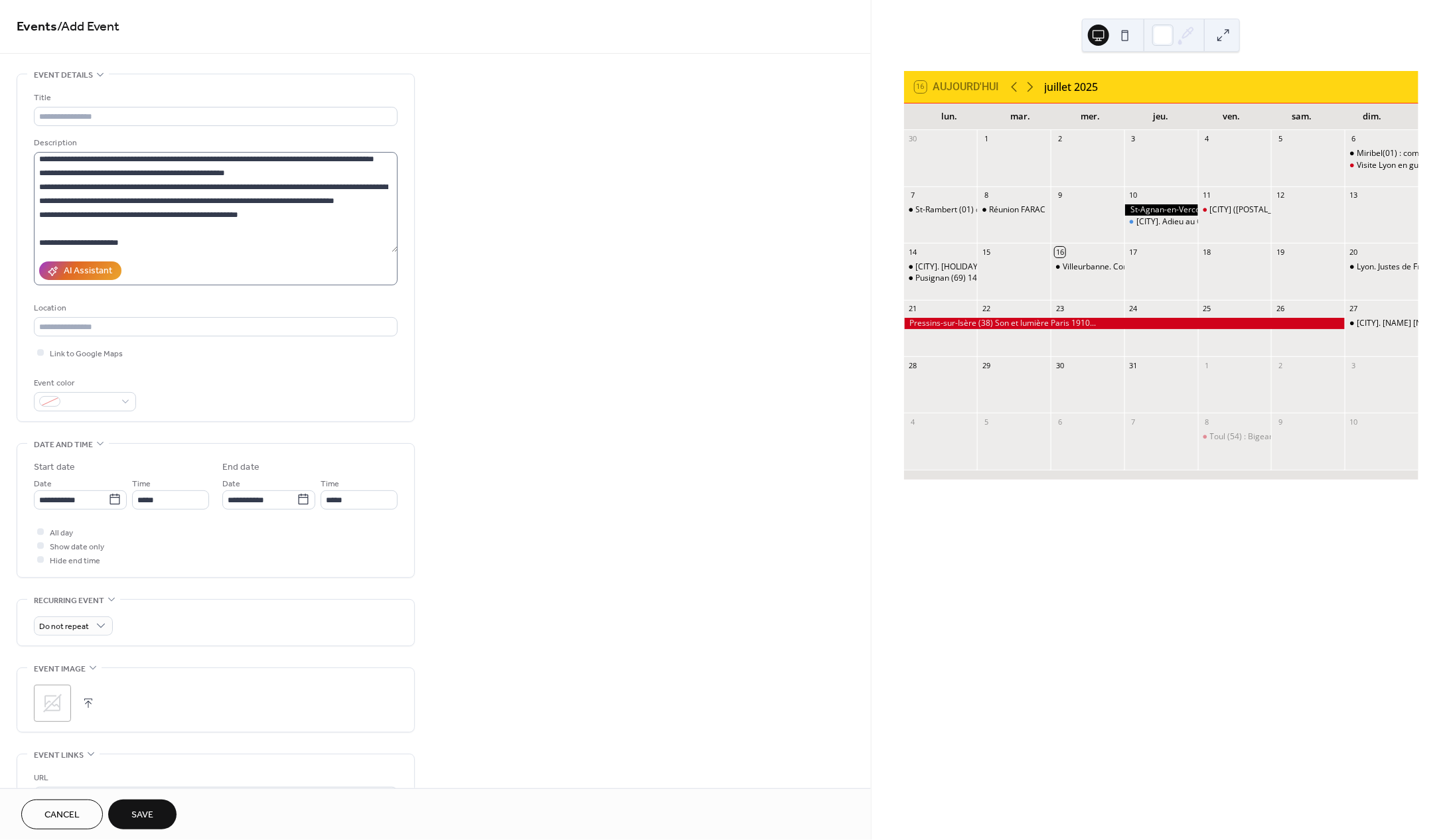 scroll, scrollTop: 0, scrollLeft: 0, axis: both 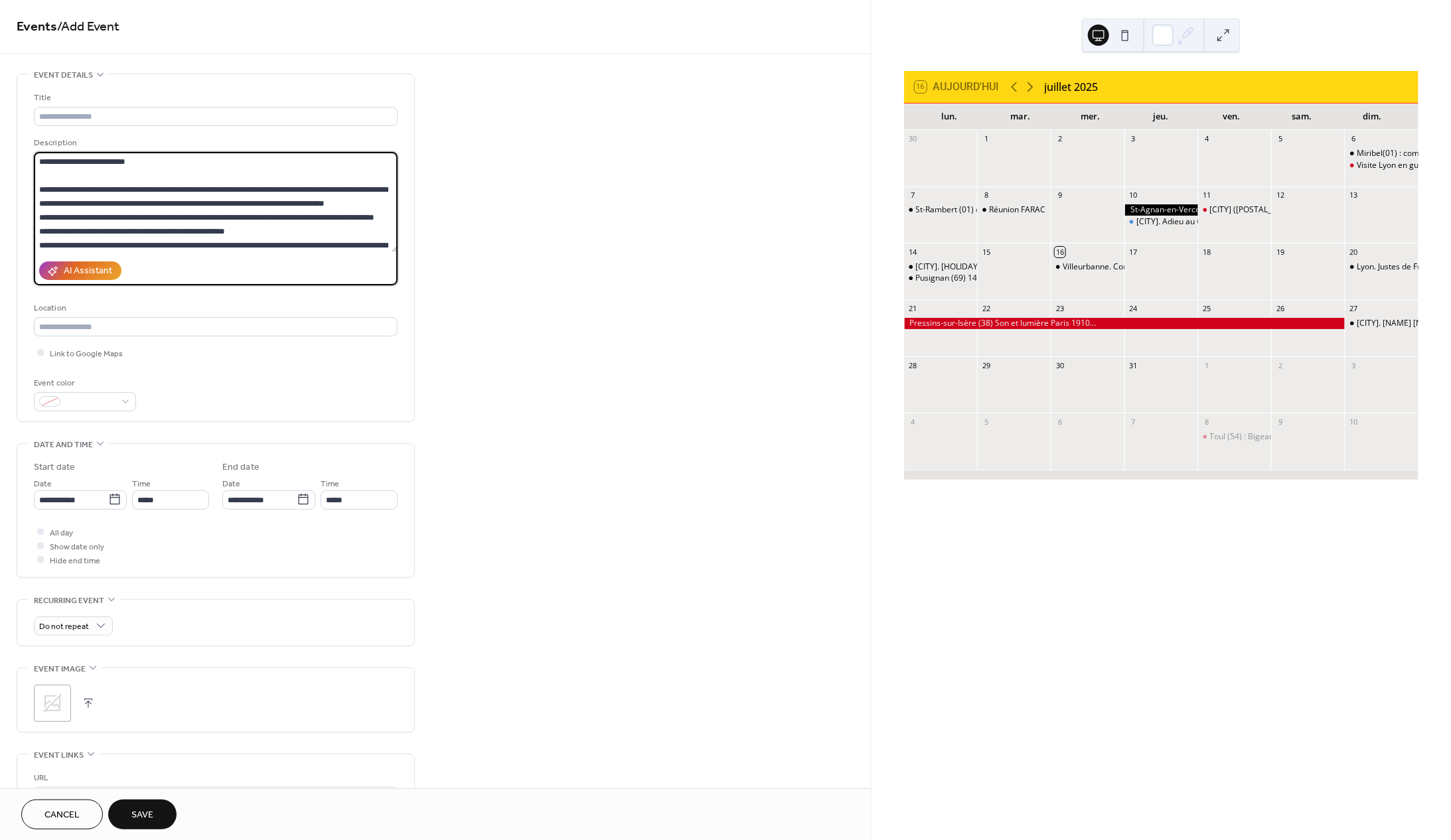 drag, startPoint x: 258, startPoint y: 222, endPoint x: 344, endPoint y: 231, distance: 86.46965 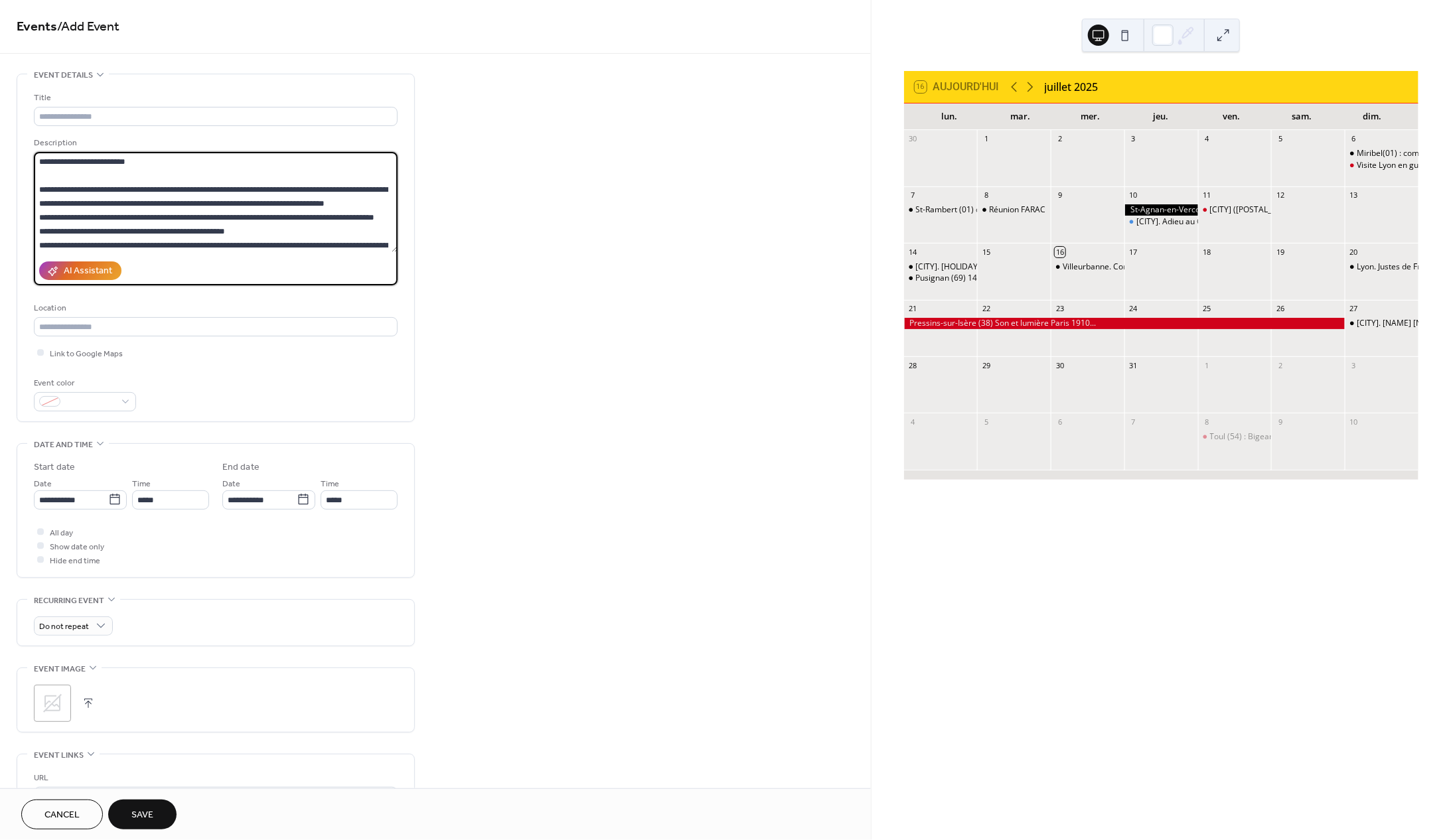 click on "**********" at bounding box center [216, 202] 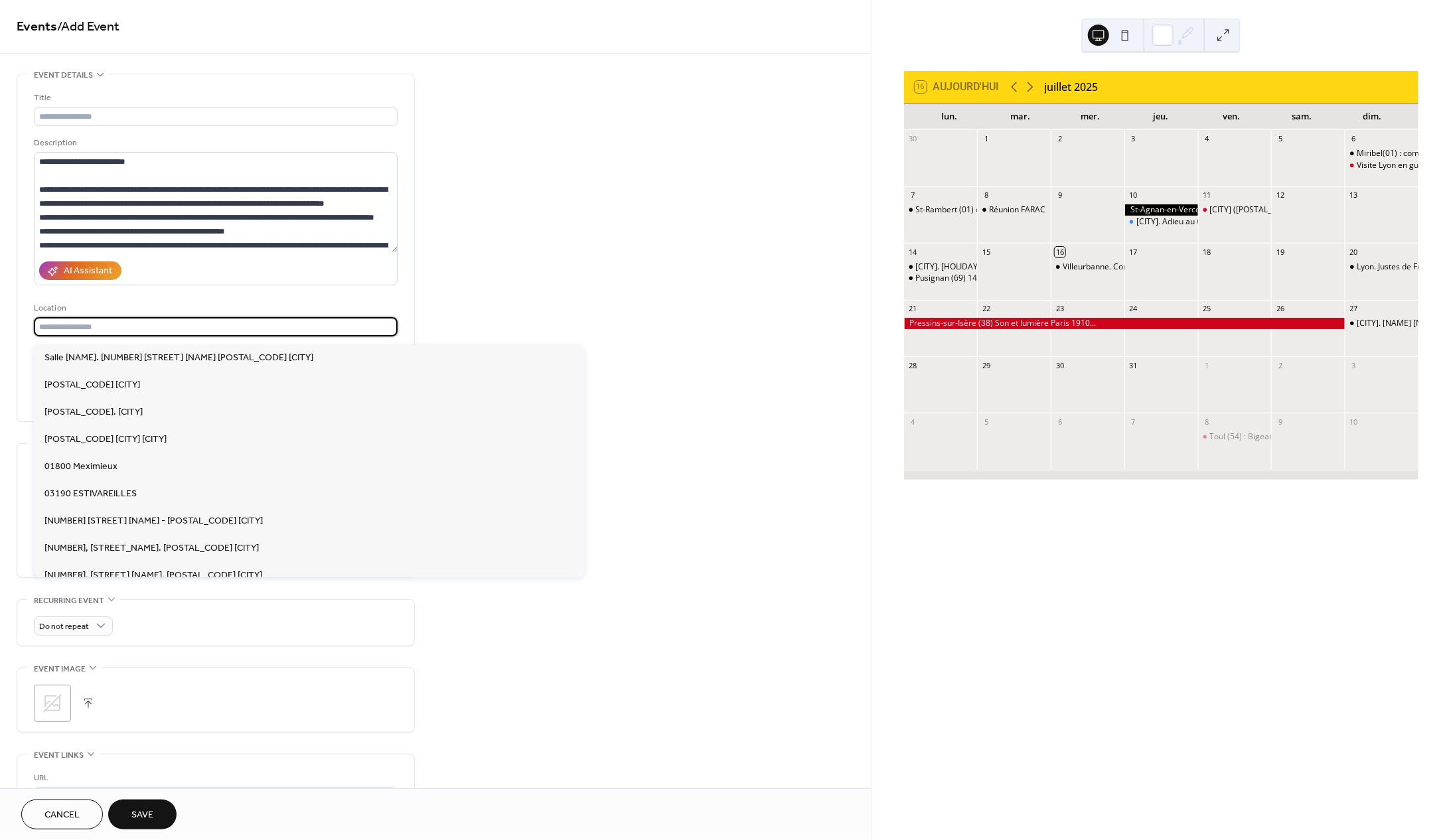 click at bounding box center [216, 326] 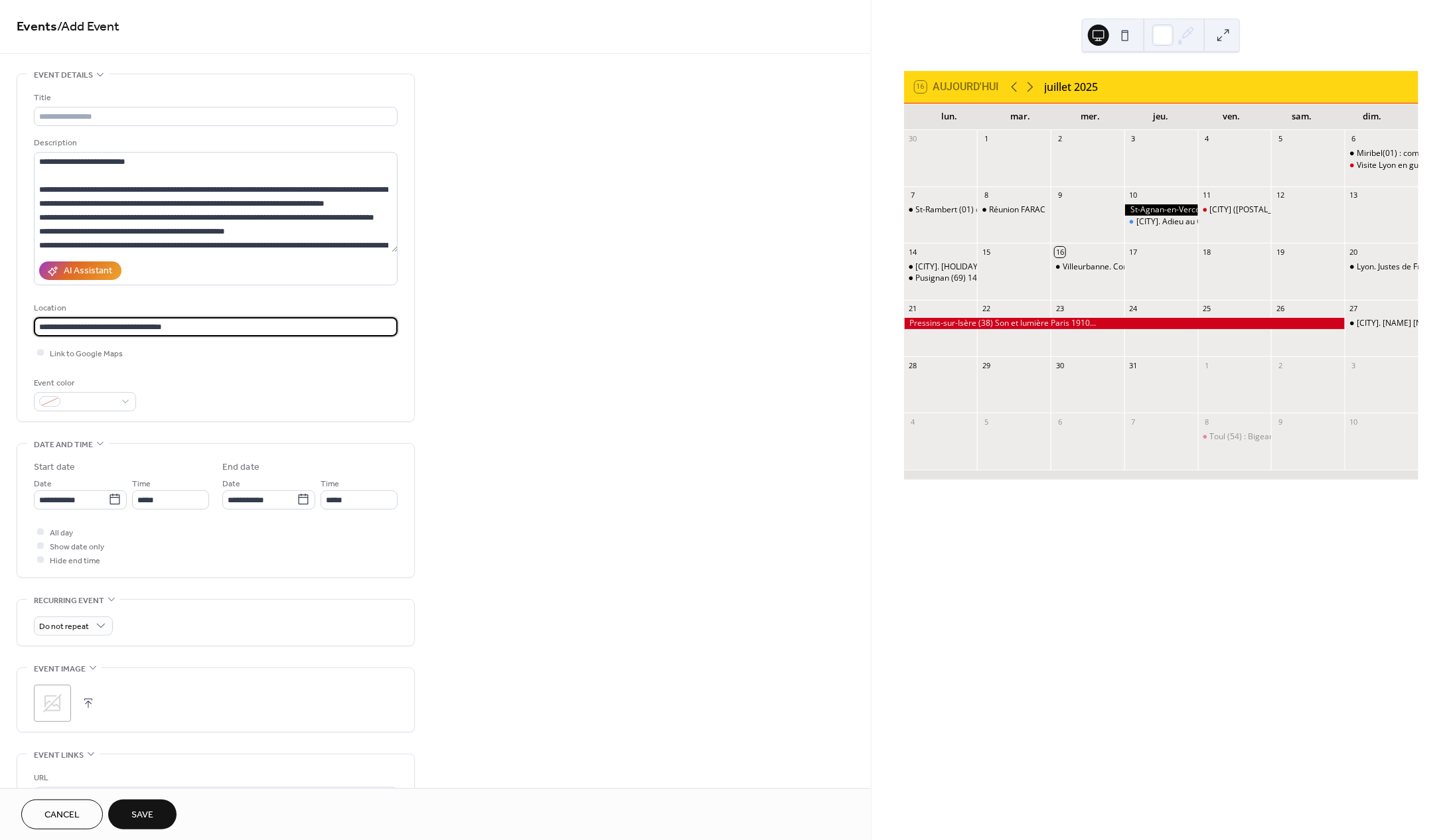 click on "**********" at bounding box center [216, 326] 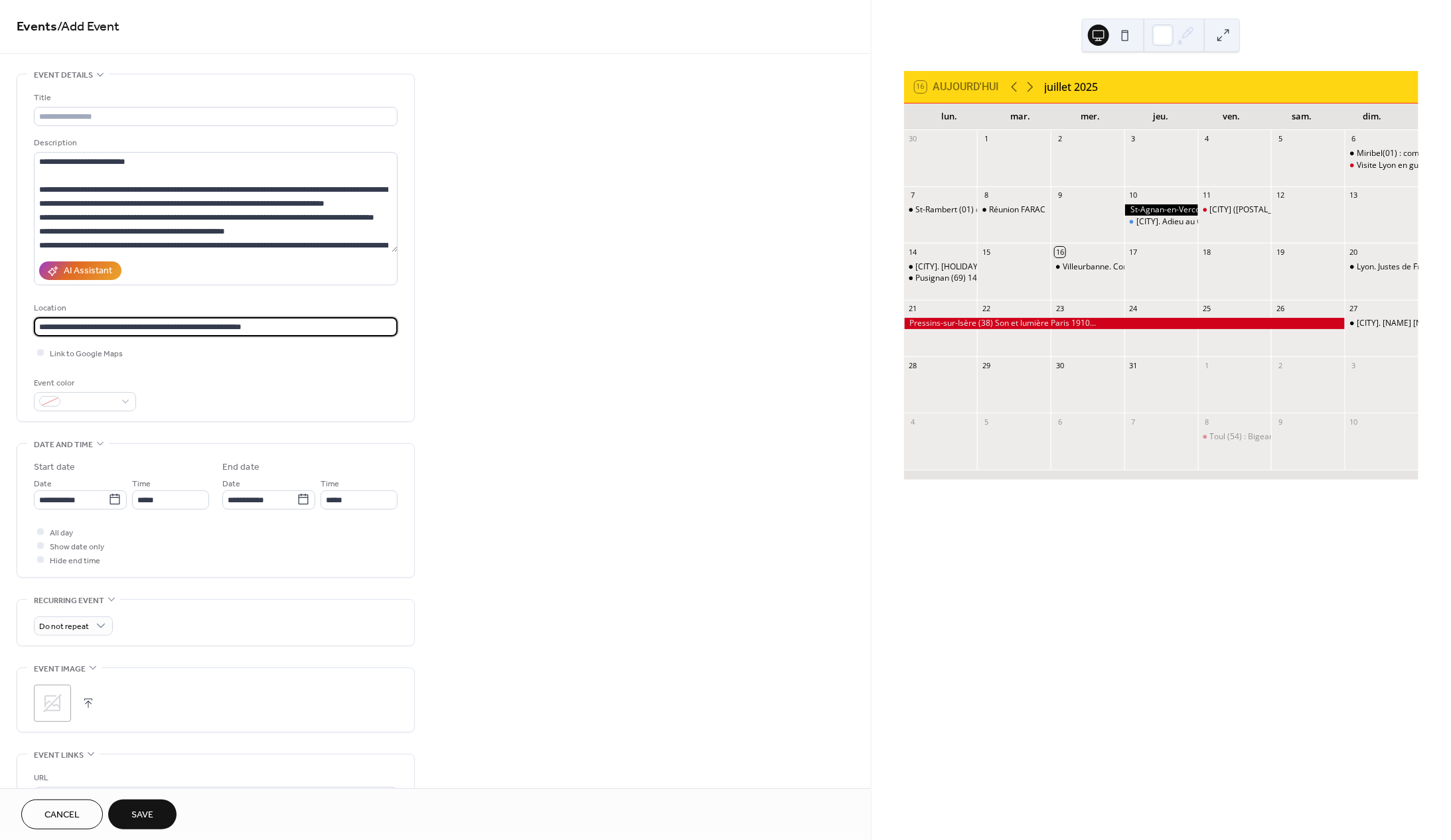 drag, startPoint x: 202, startPoint y: 329, endPoint x: 283, endPoint y: 334, distance: 81.15417 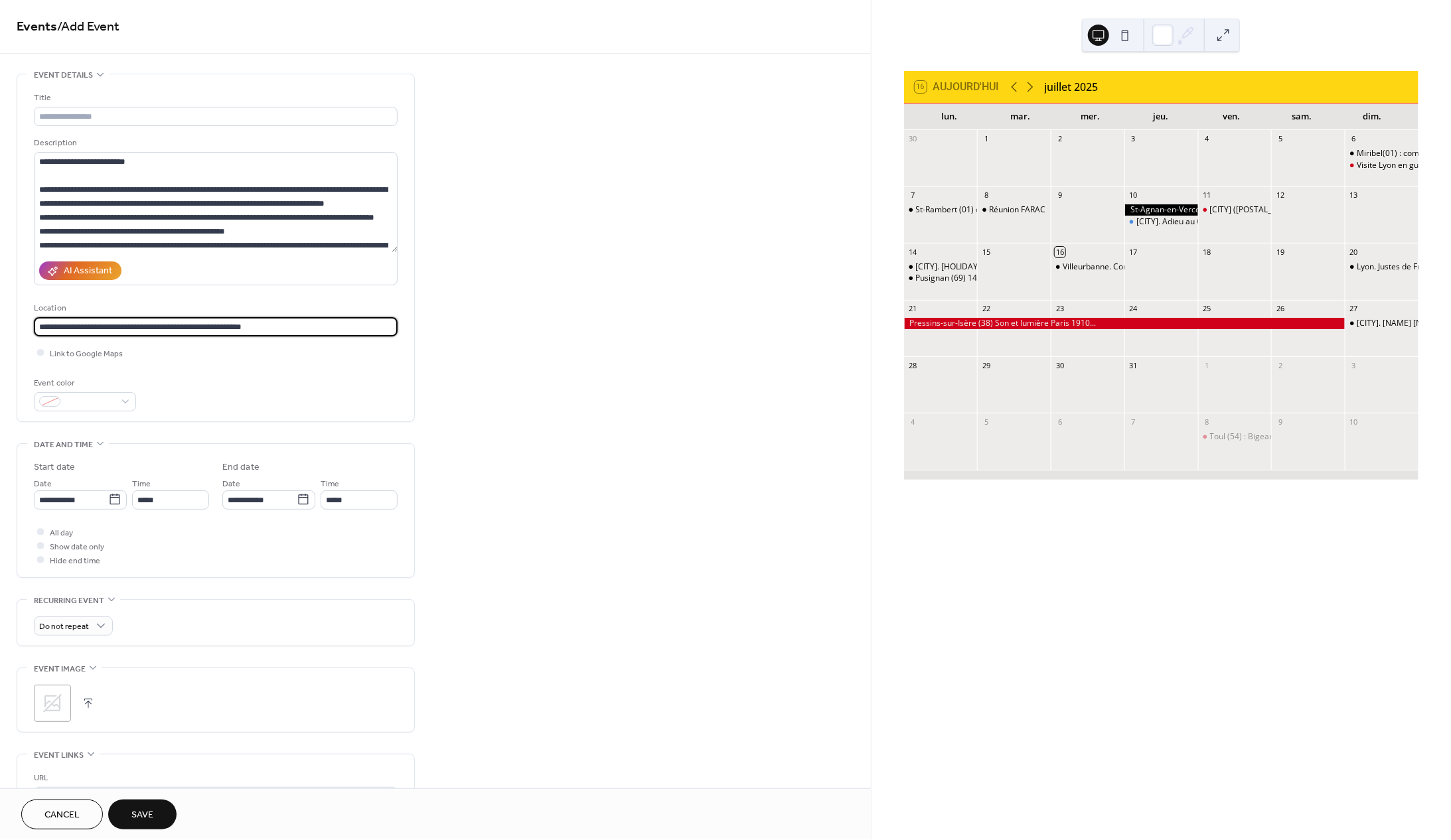 click on "**********" at bounding box center [216, 326] 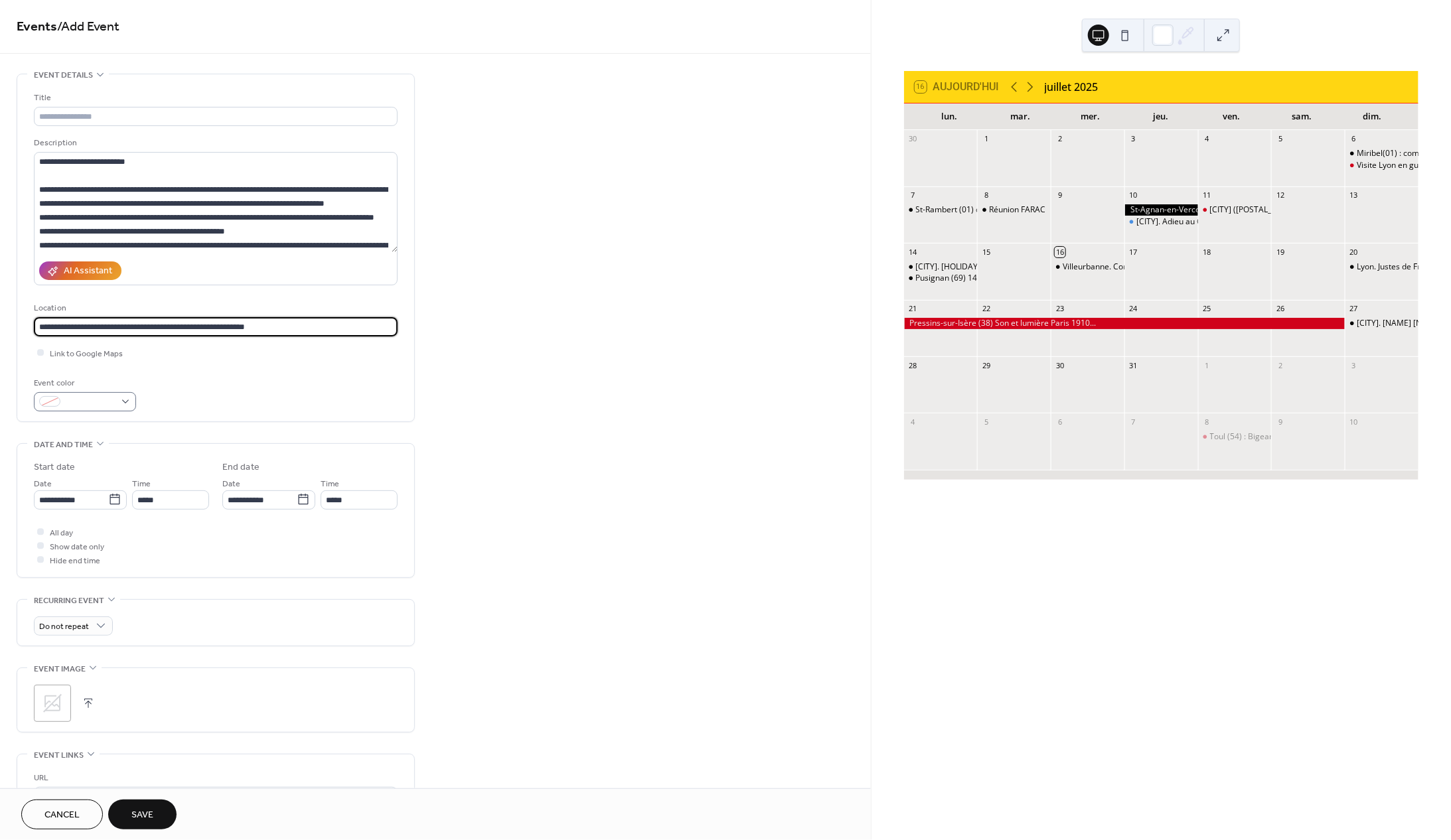 type on "**********" 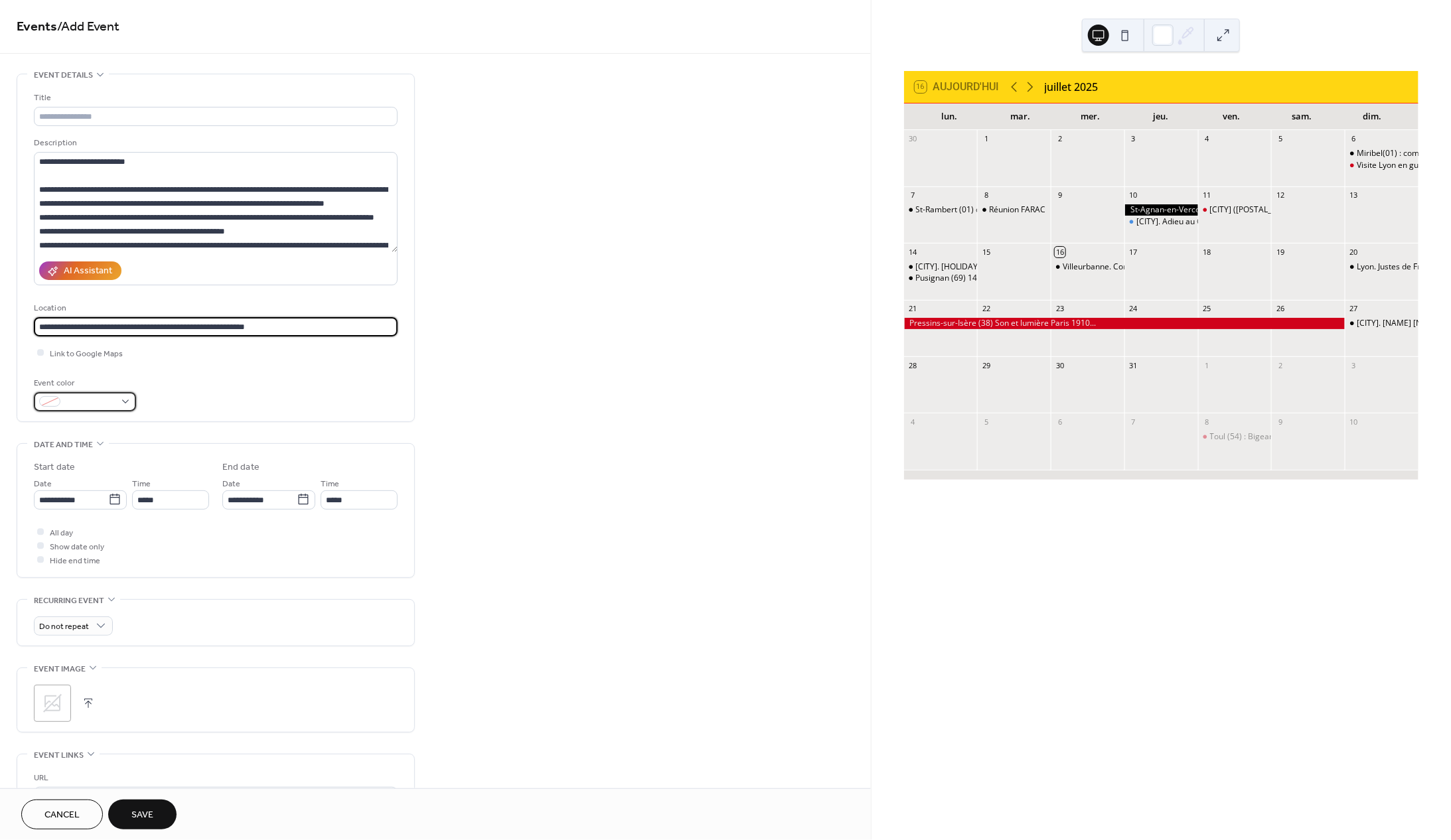 click at bounding box center [85, 401] 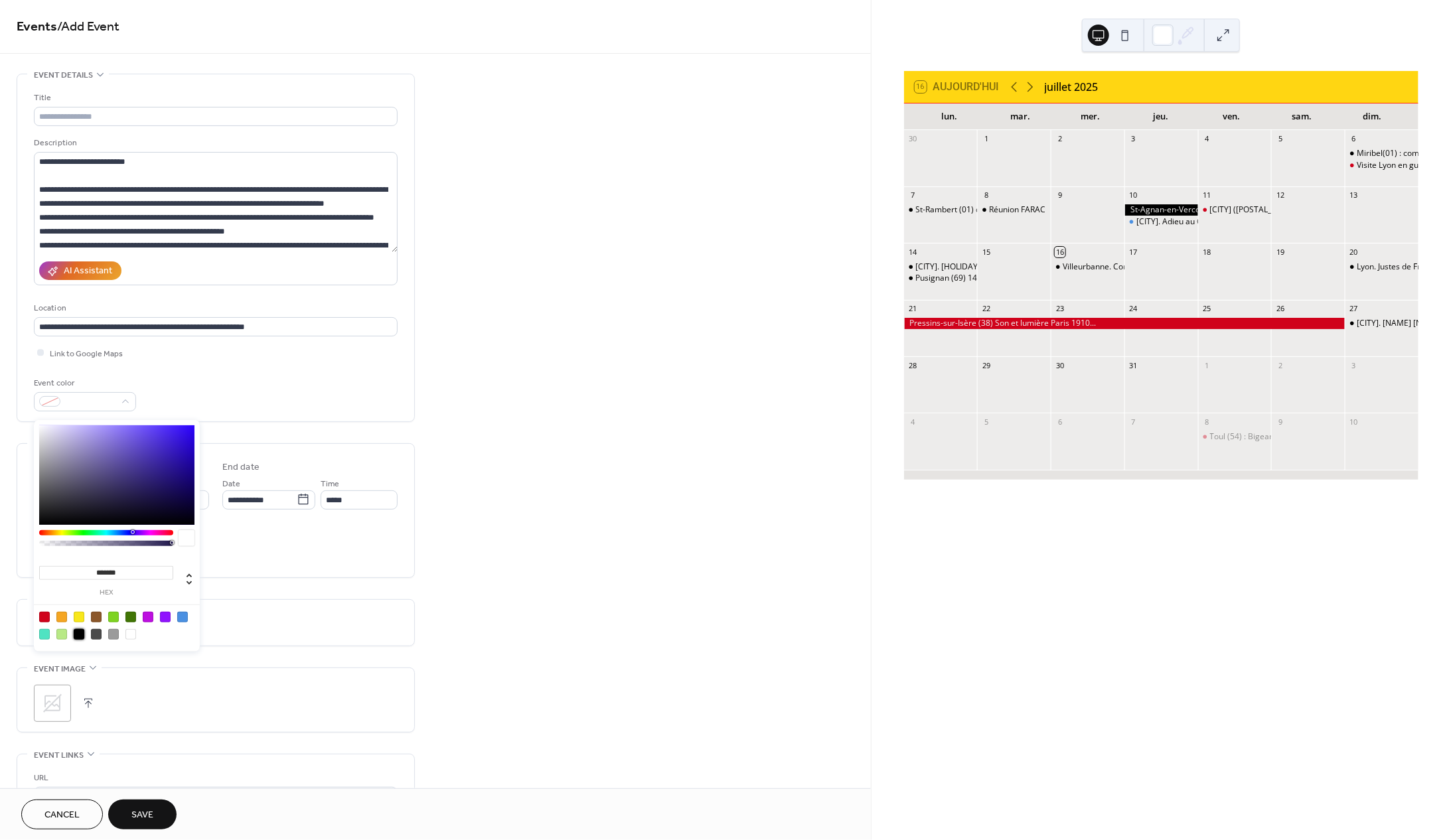 drag, startPoint x: 78, startPoint y: 632, endPoint x: 84, endPoint y: 624, distance: 10 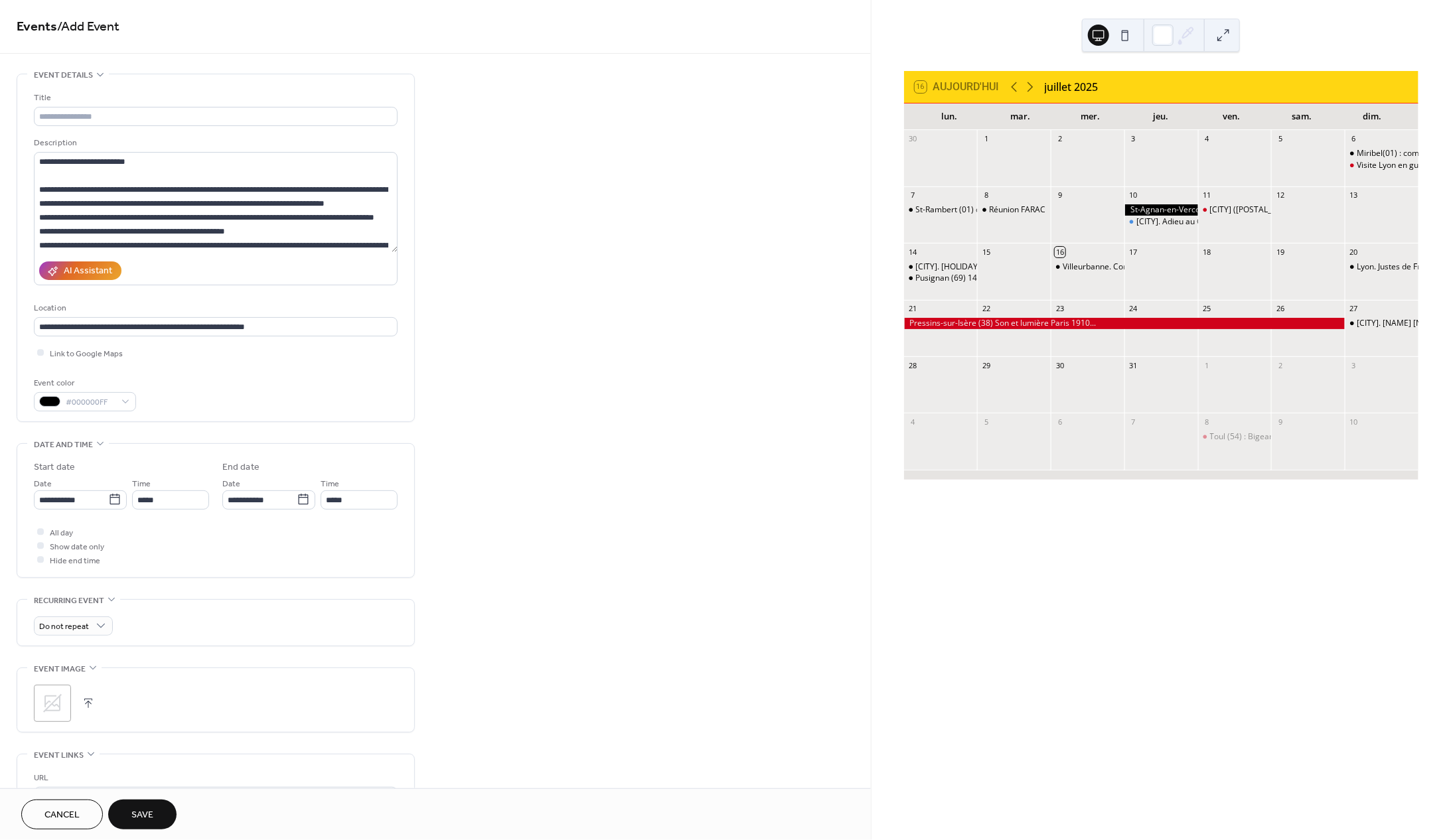 click on "**********" at bounding box center (216, 510) 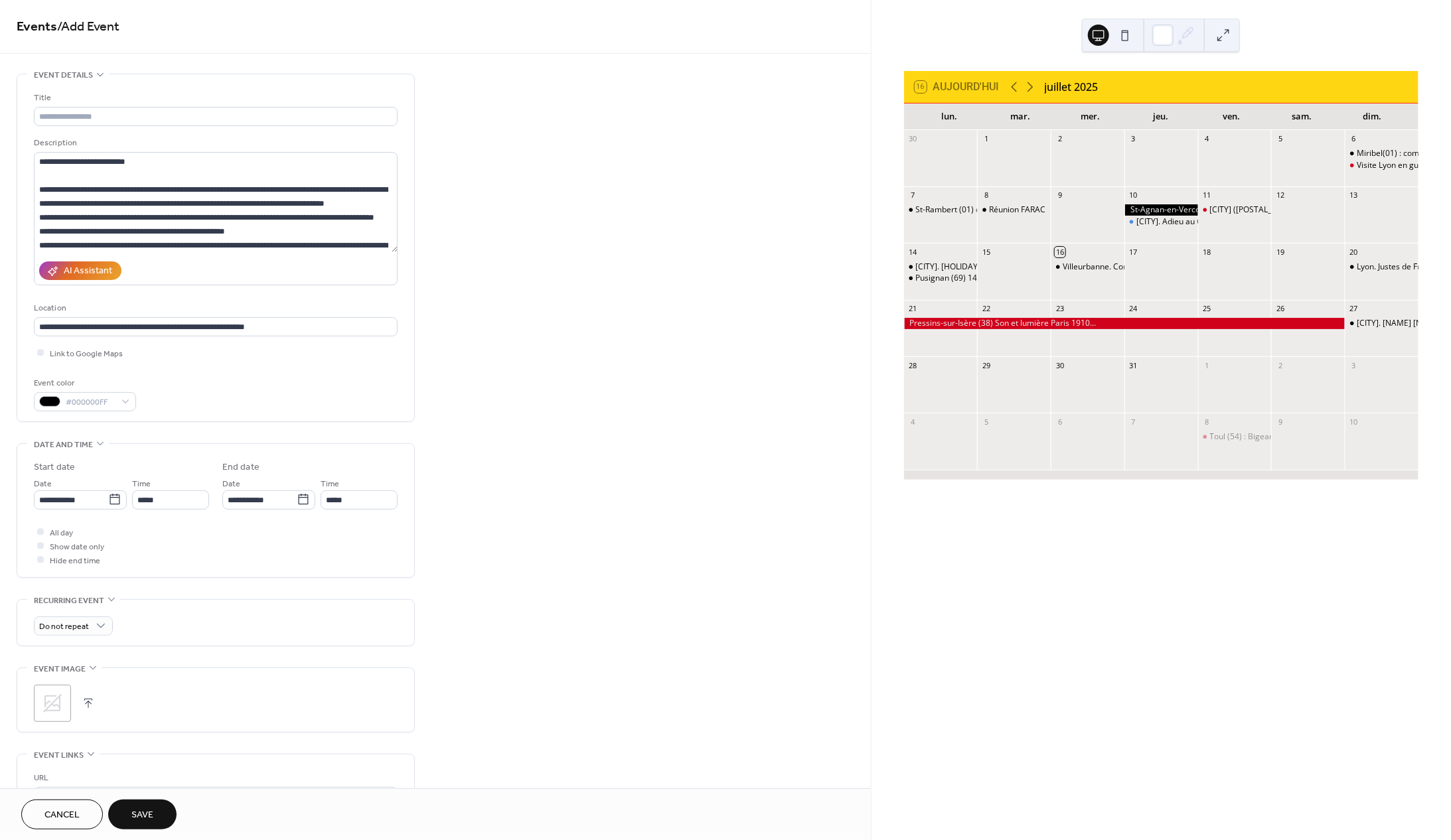 click on "Save" at bounding box center [142, 815] 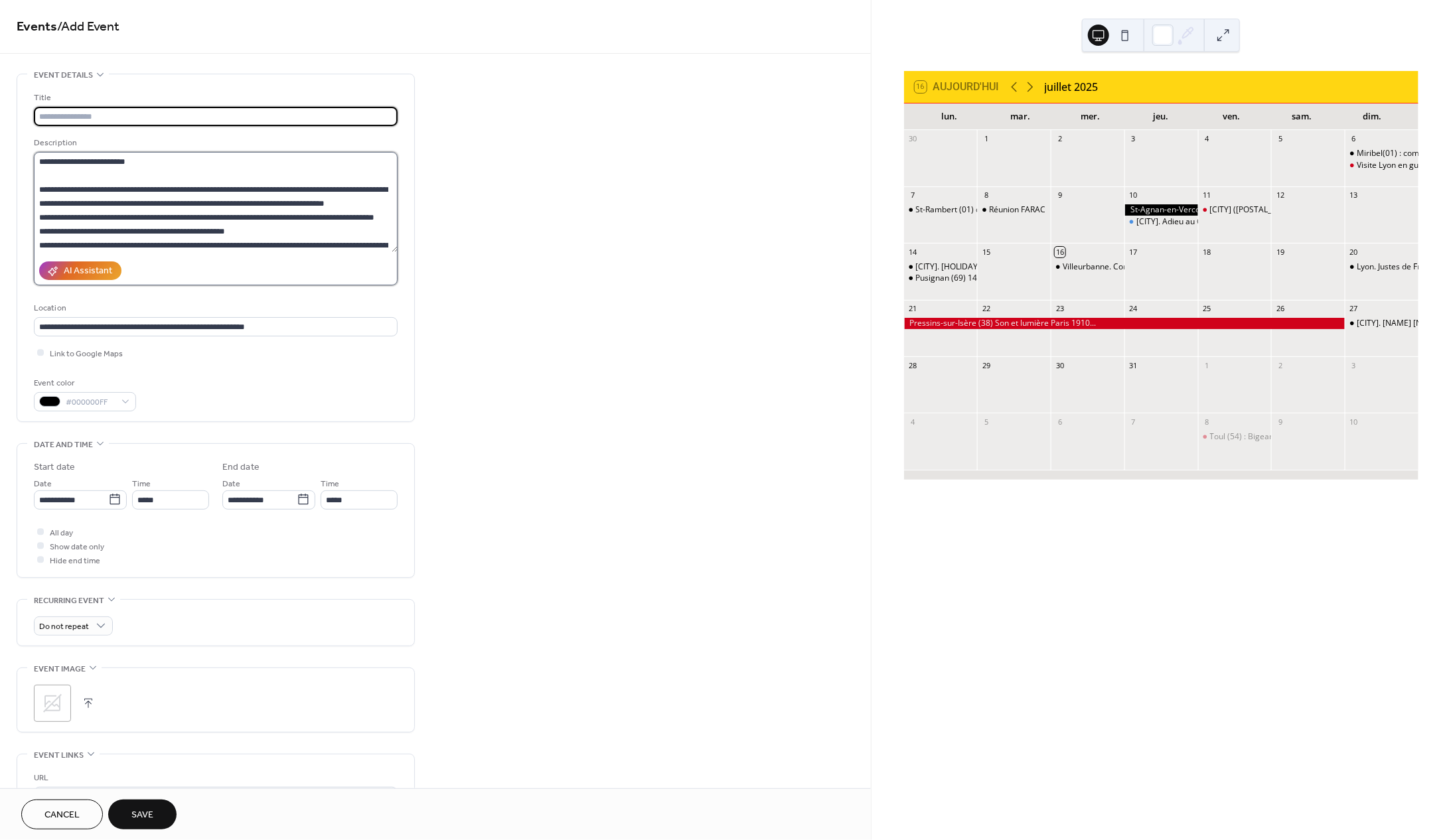 click on "**********" at bounding box center (216, 202) 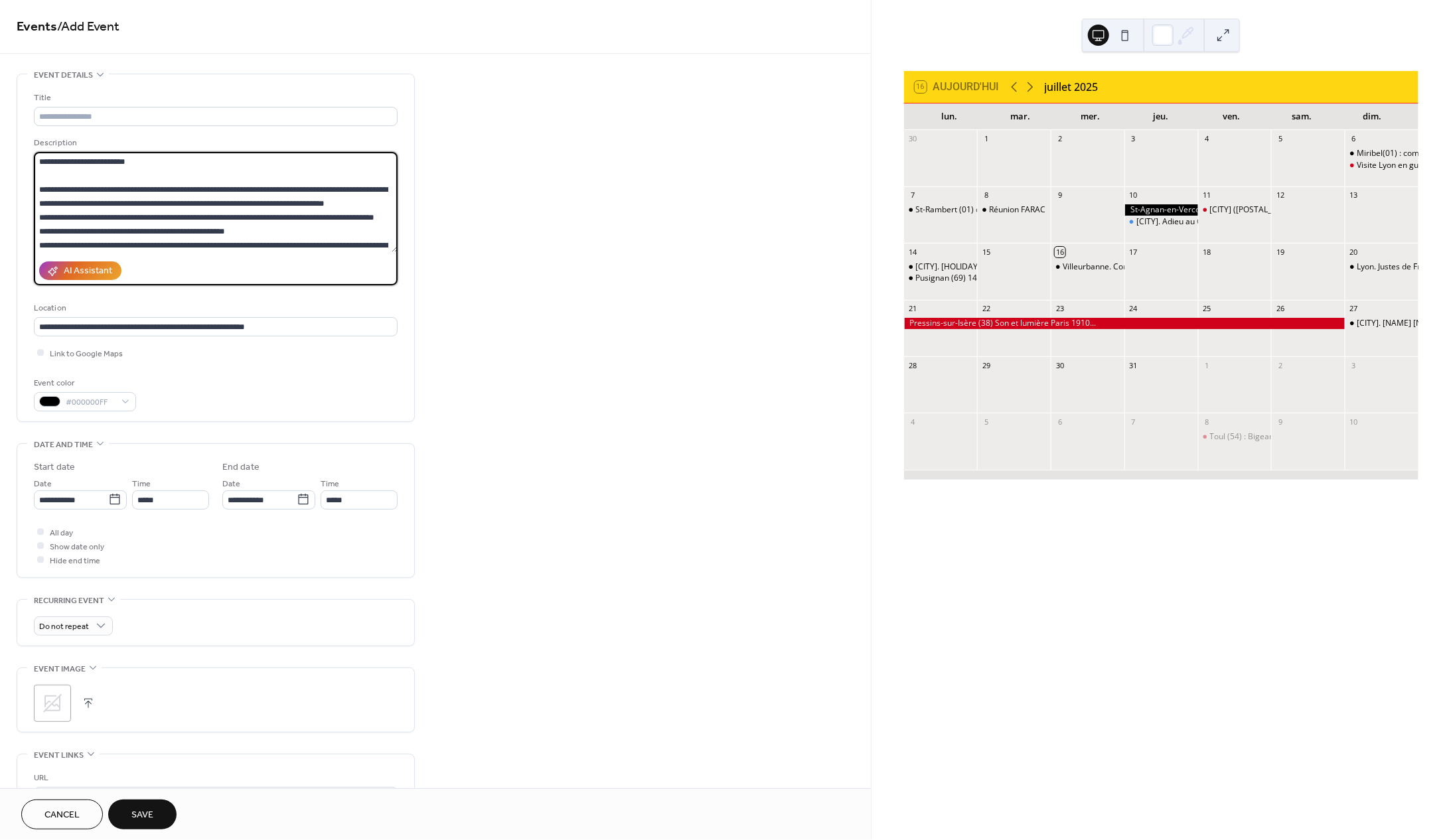 drag, startPoint x: 189, startPoint y: 168, endPoint x: 11, endPoint y: 163, distance: 178.07021 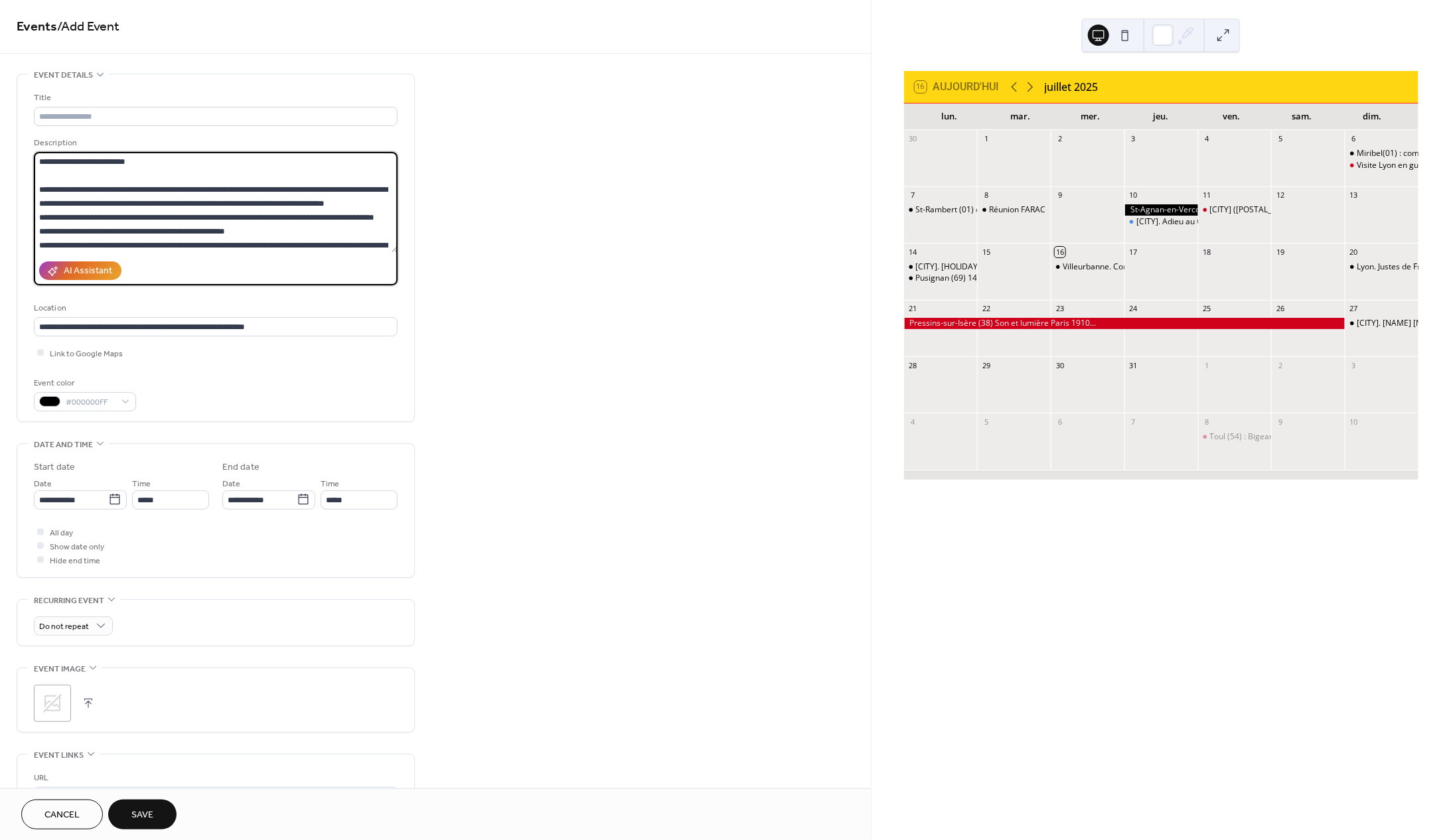 click on "**********" at bounding box center (216, 202) 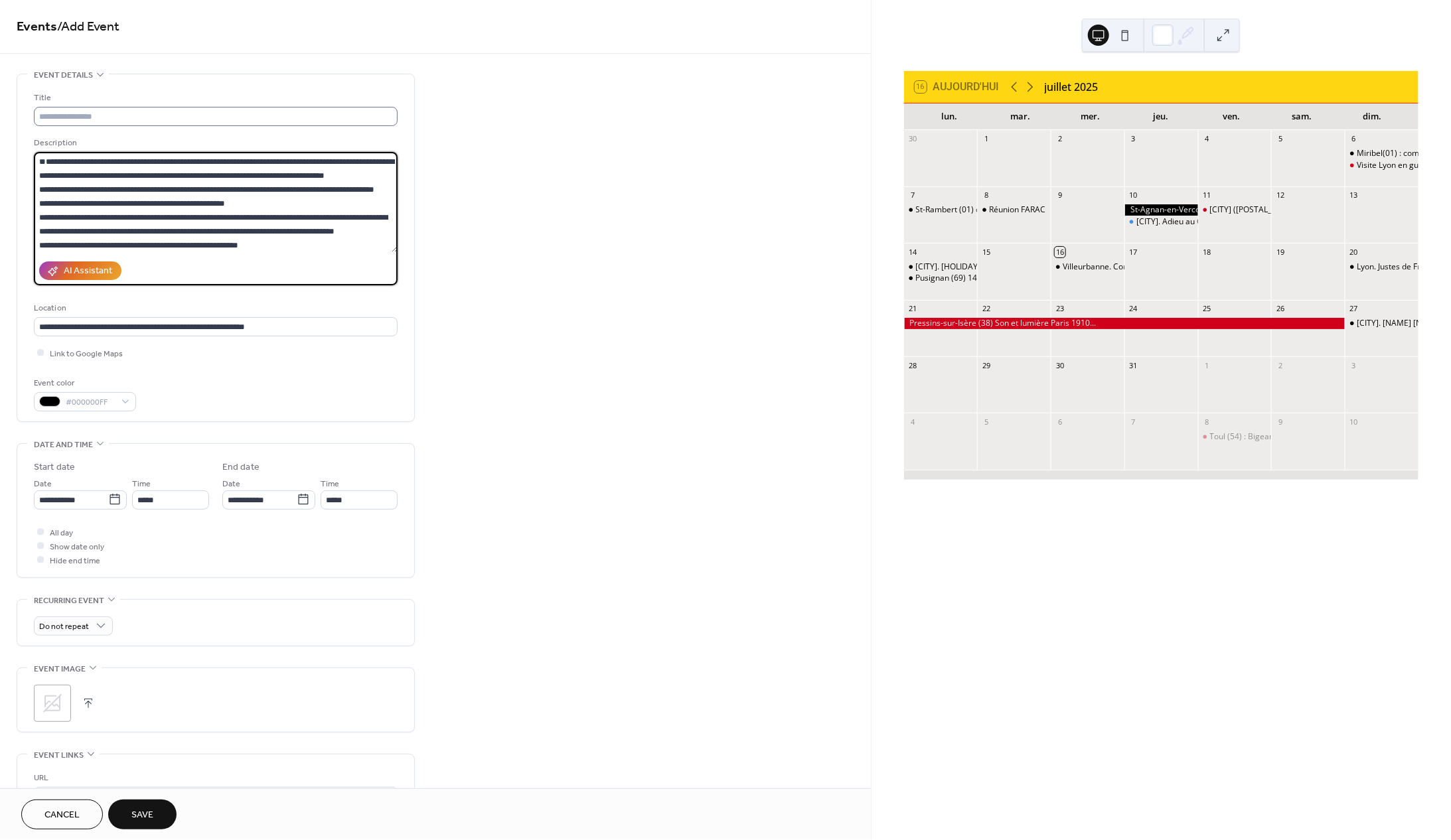 type on "**********" 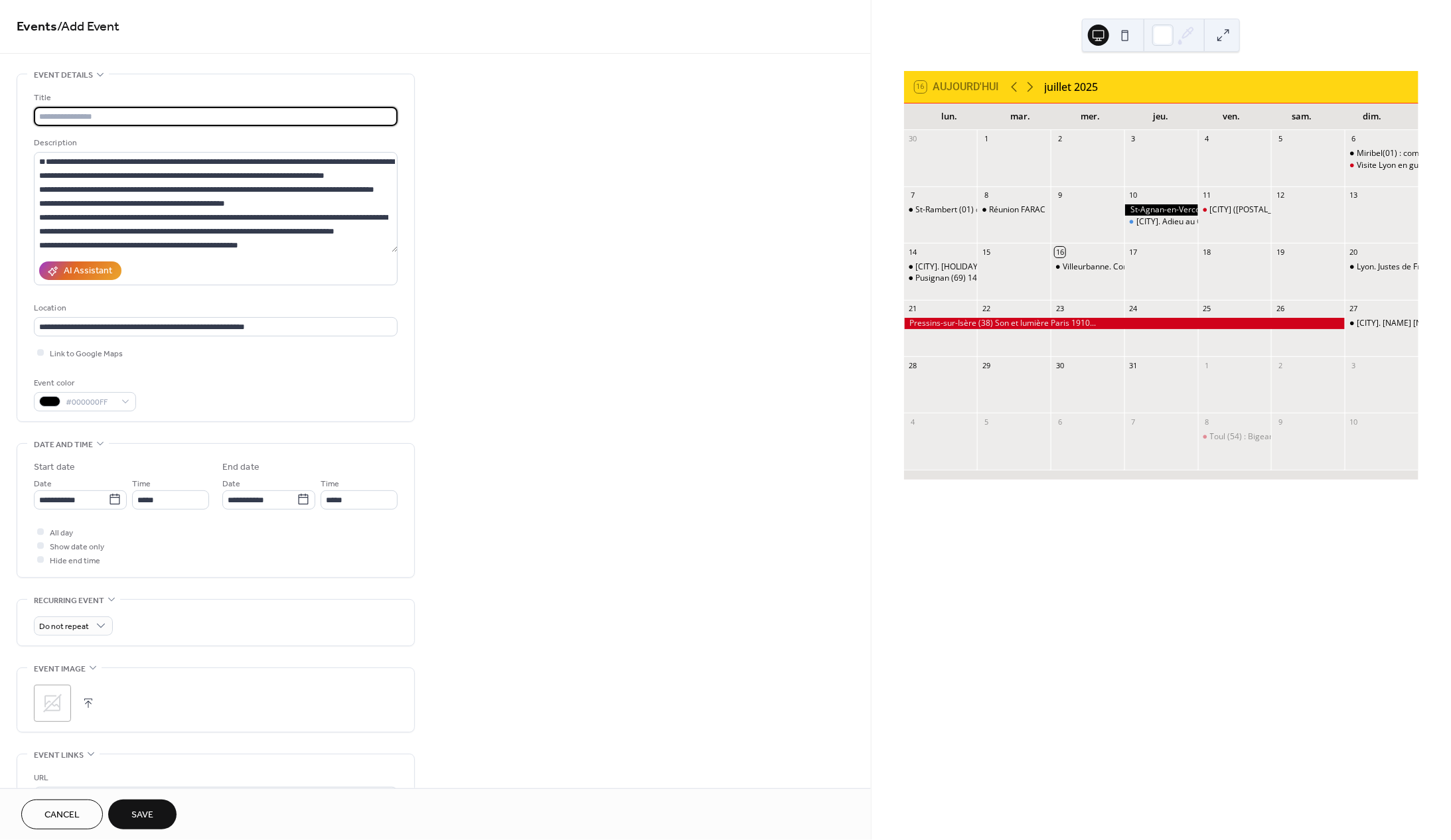 click at bounding box center [216, 116] 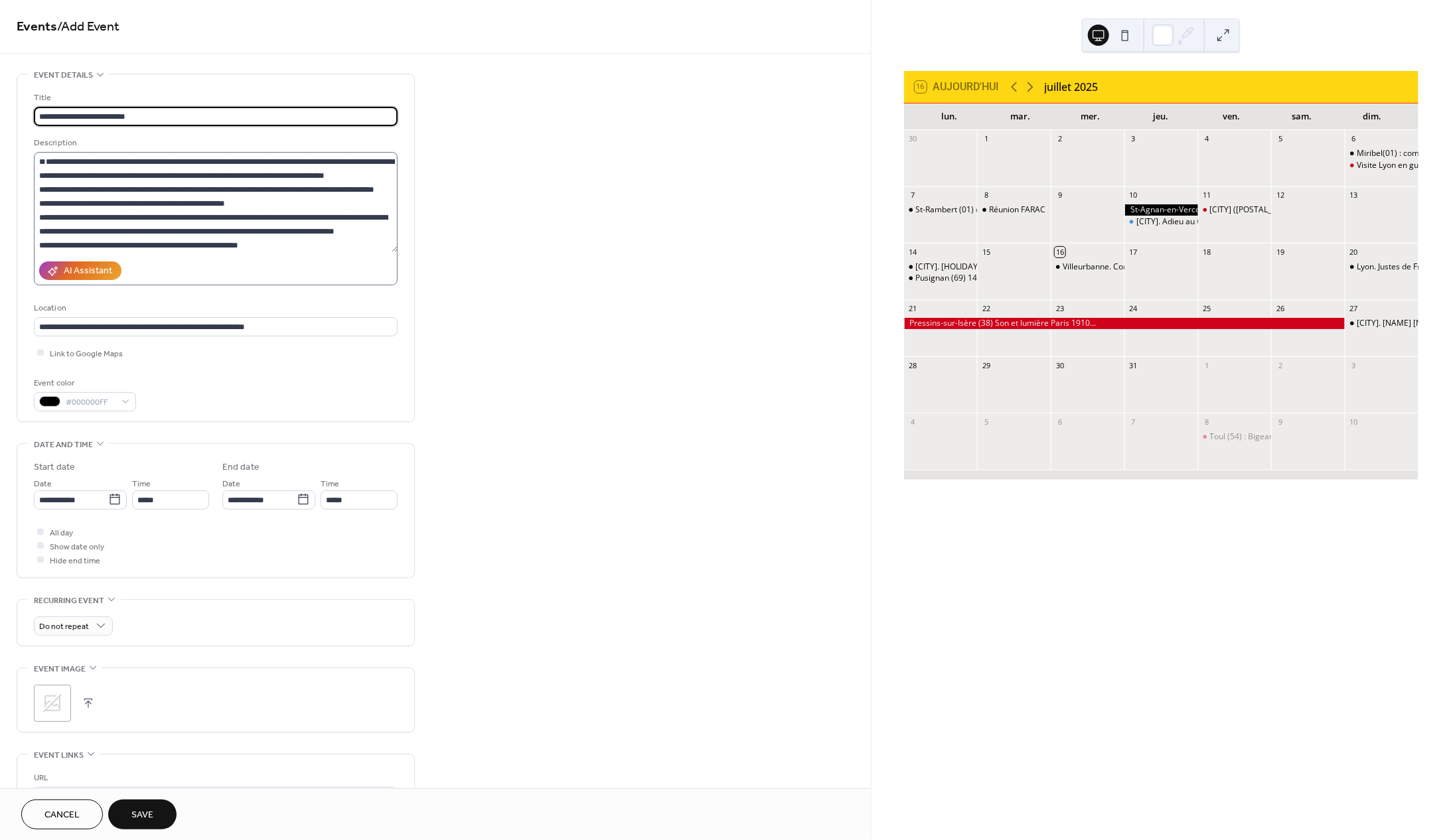 type on "**********" 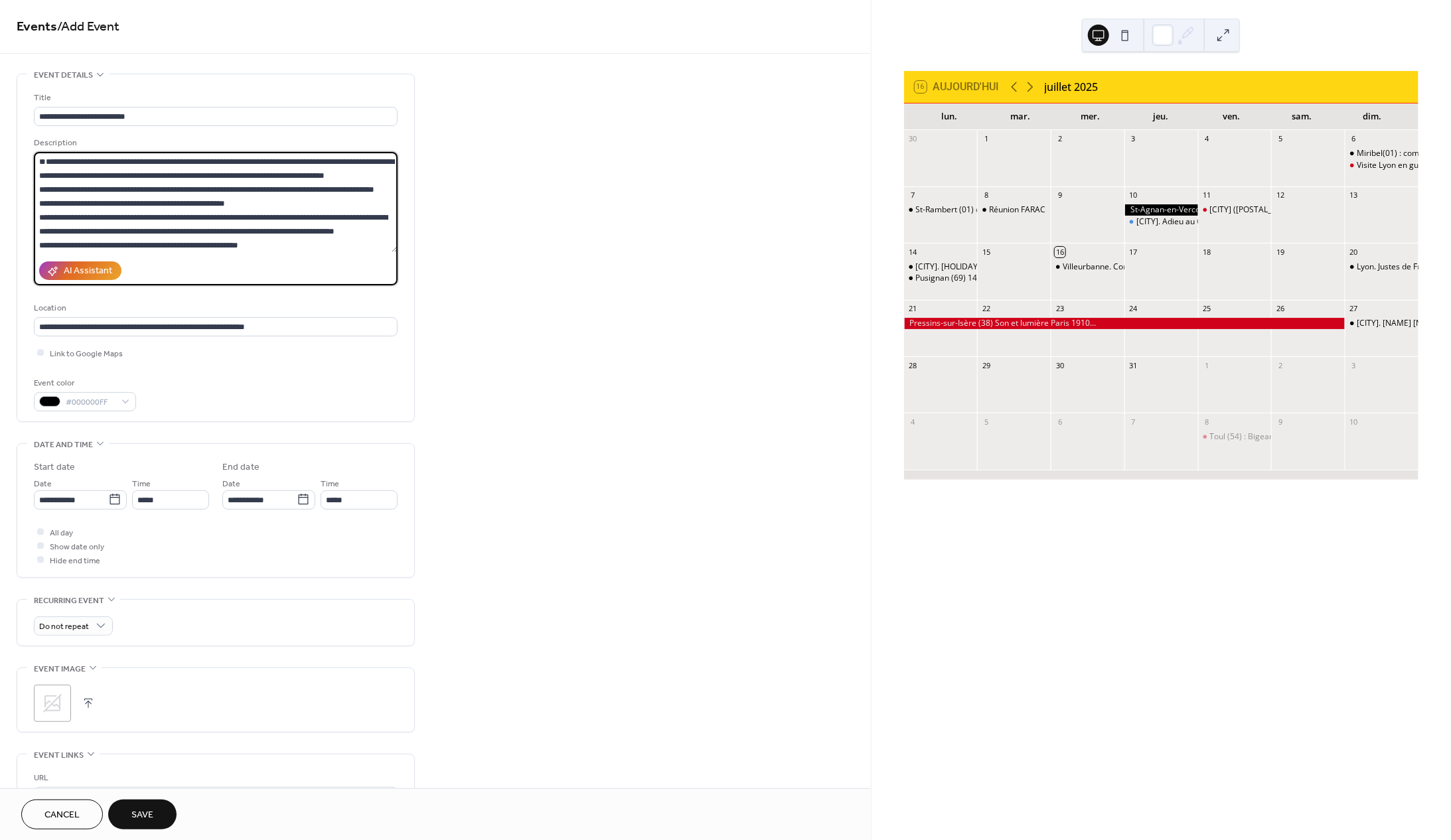 click on "**********" at bounding box center (216, 202) 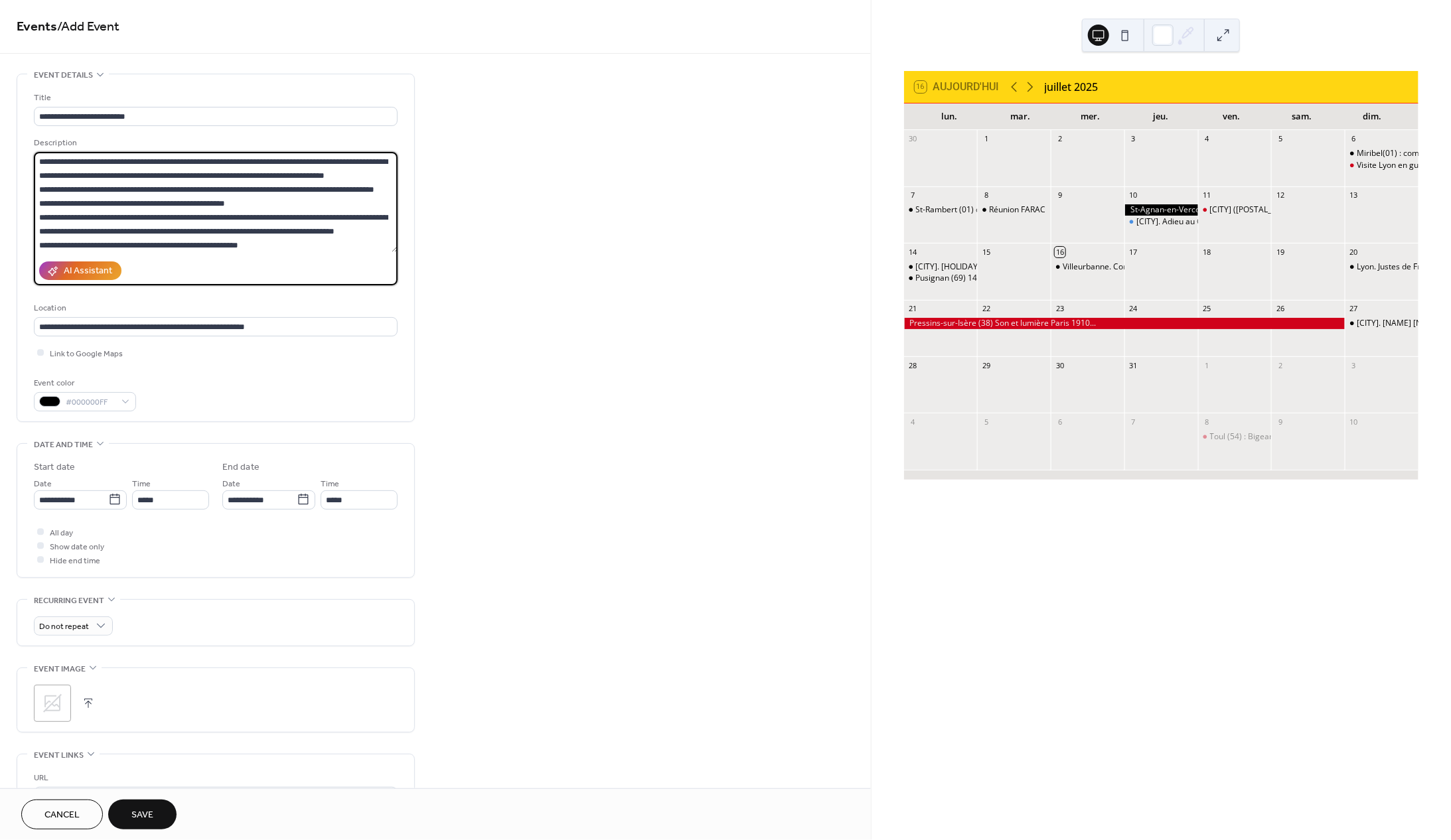drag, startPoint x: 108, startPoint y: 206, endPoint x: 123, endPoint y: 199, distance: 16.552945 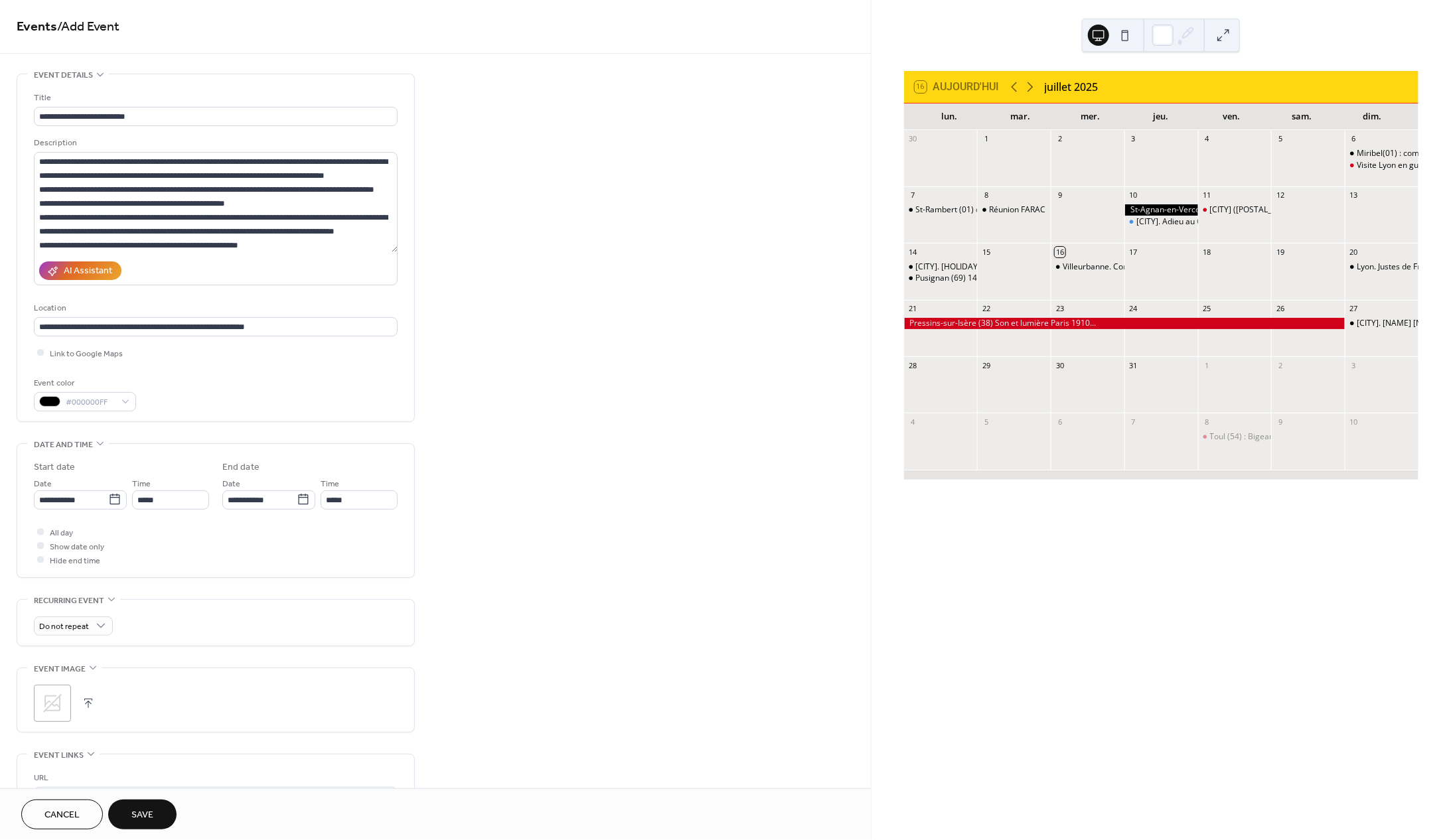 click on "AI Assistant" at bounding box center [216, 271] 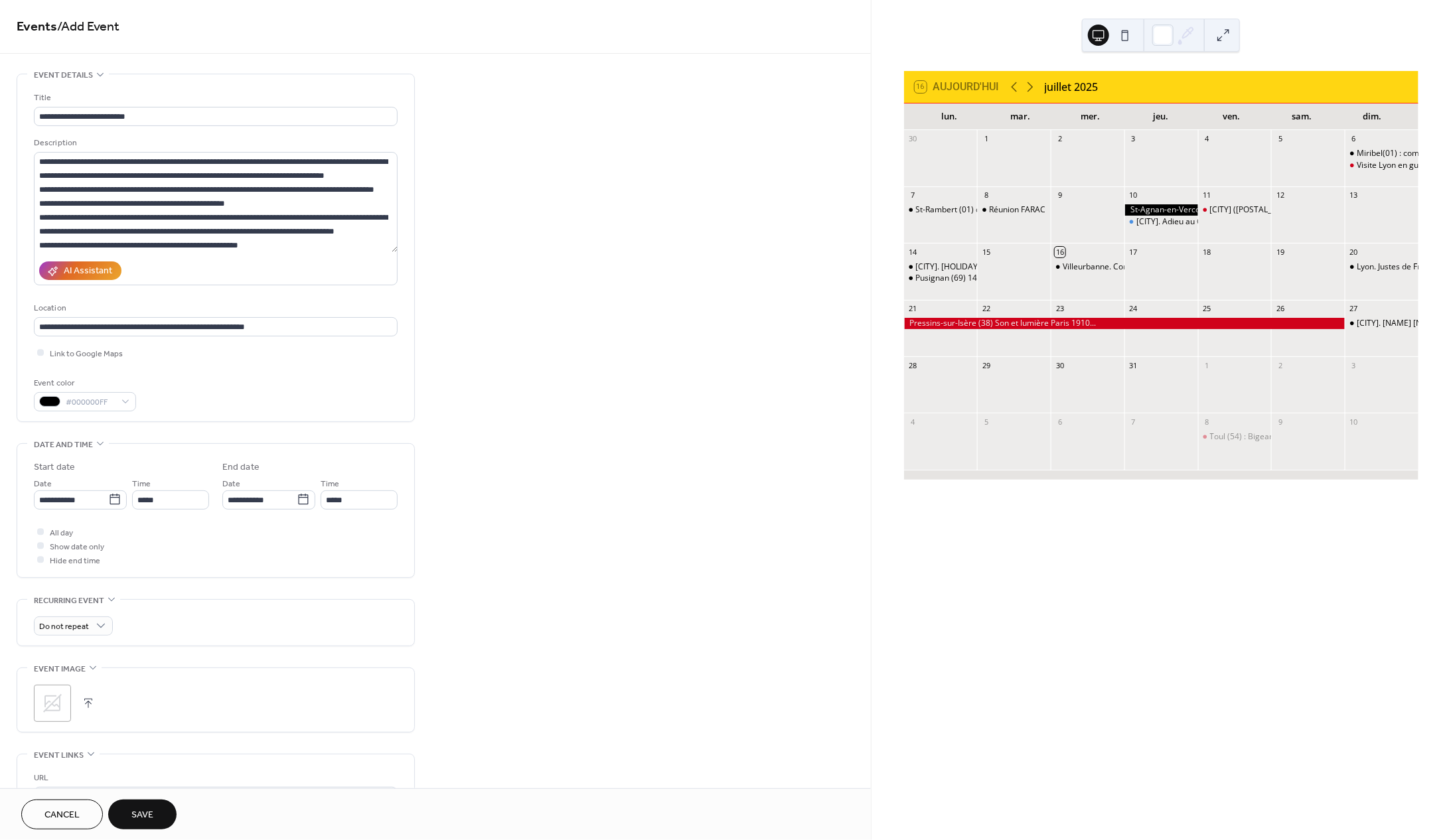 click on "Save" at bounding box center [142, 815] 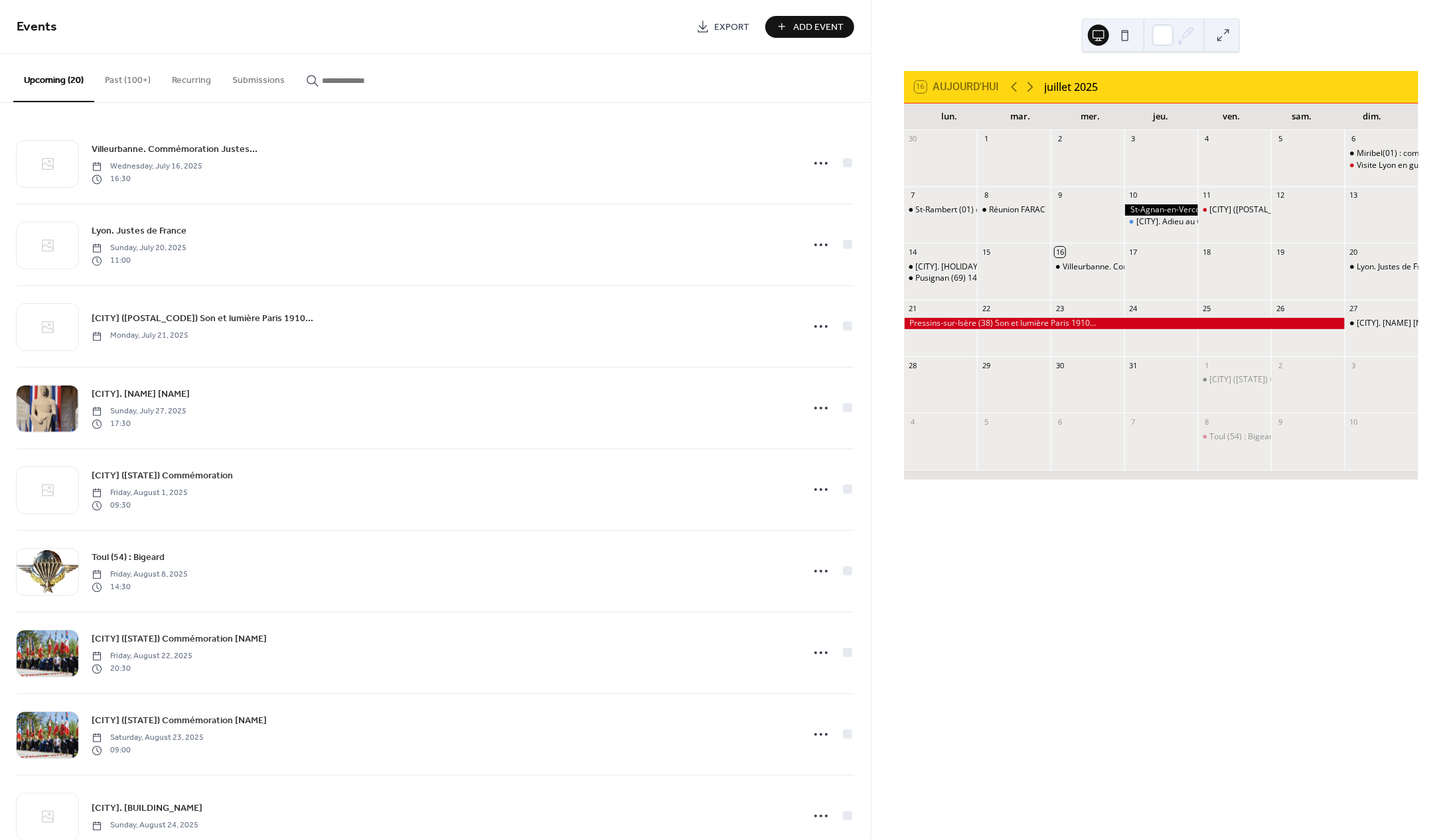 click on "Add Event" at bounding box center [819, 27] 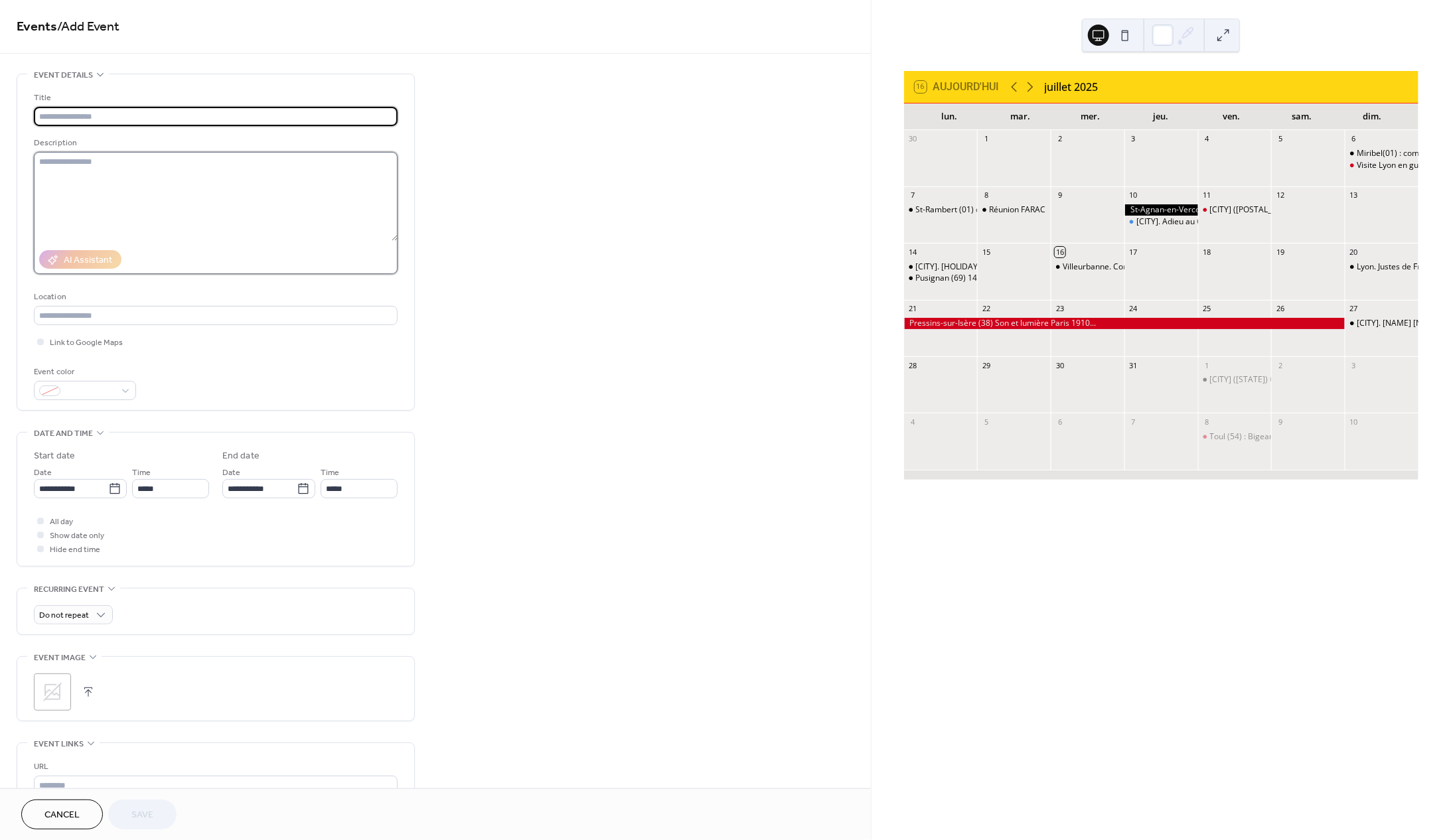 click at bounding box center (216, 196) 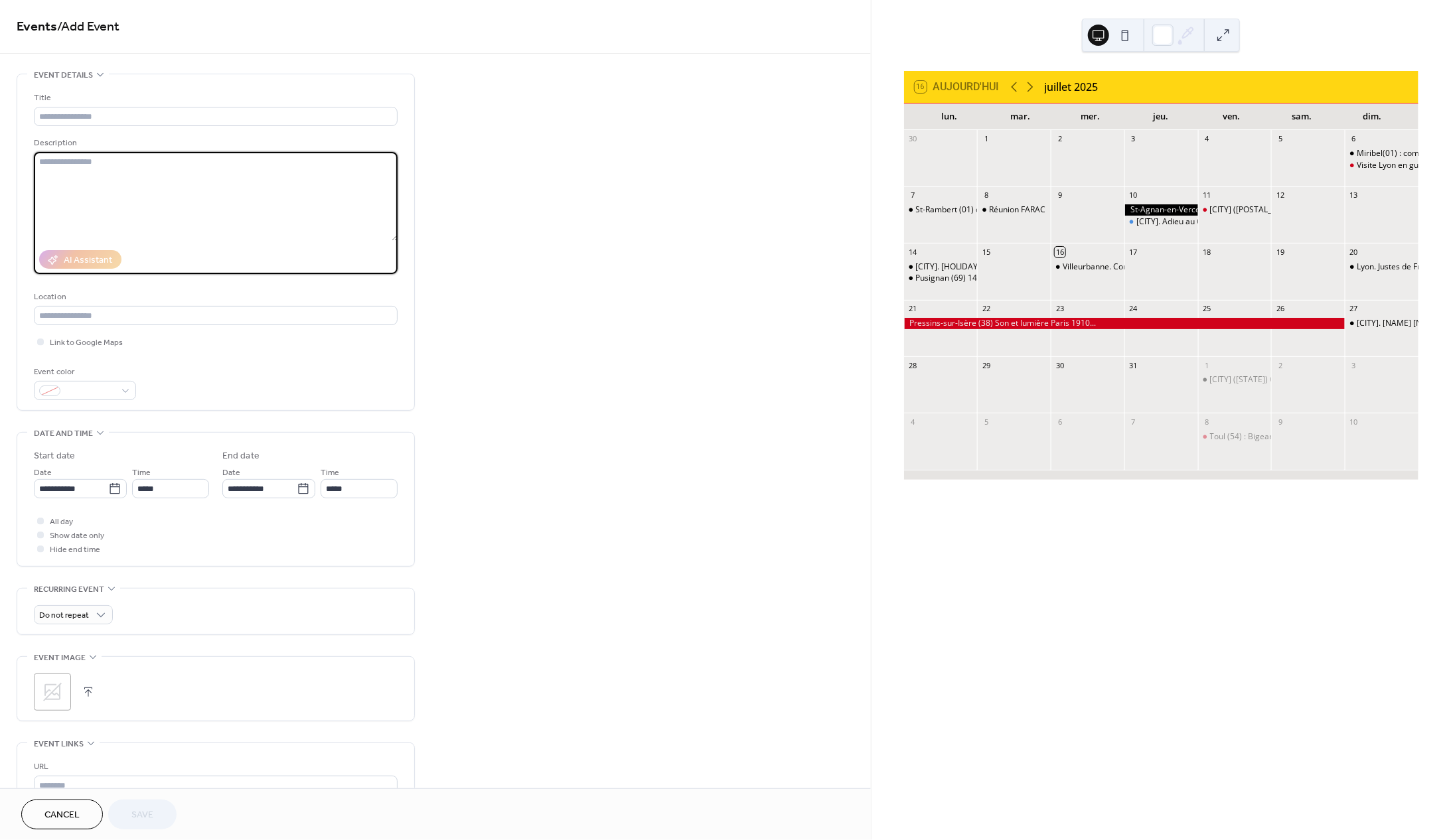 paste on "**********" 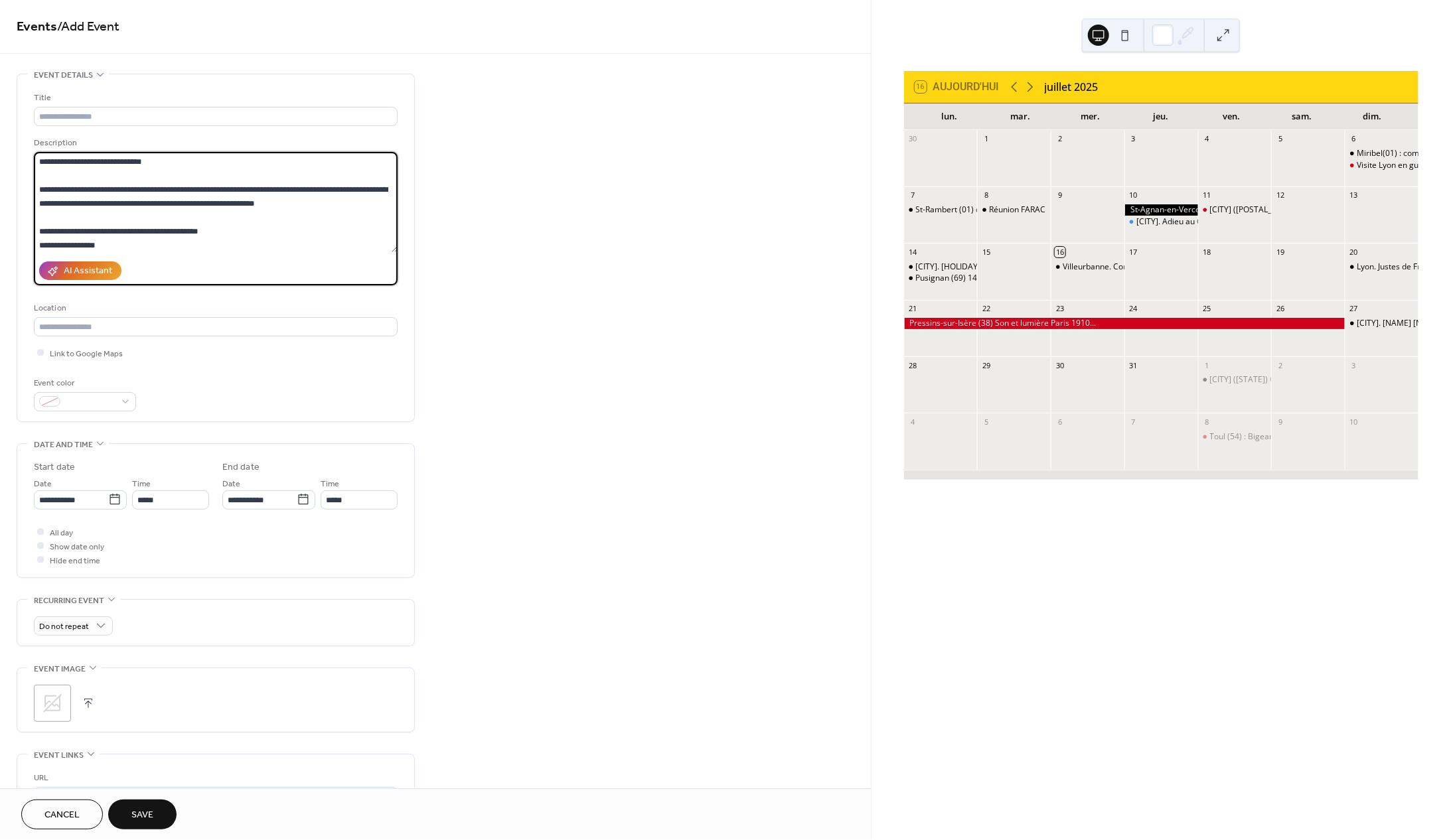 scroll, scrollTop: 182, scrollLeft: 0, axis: vertical 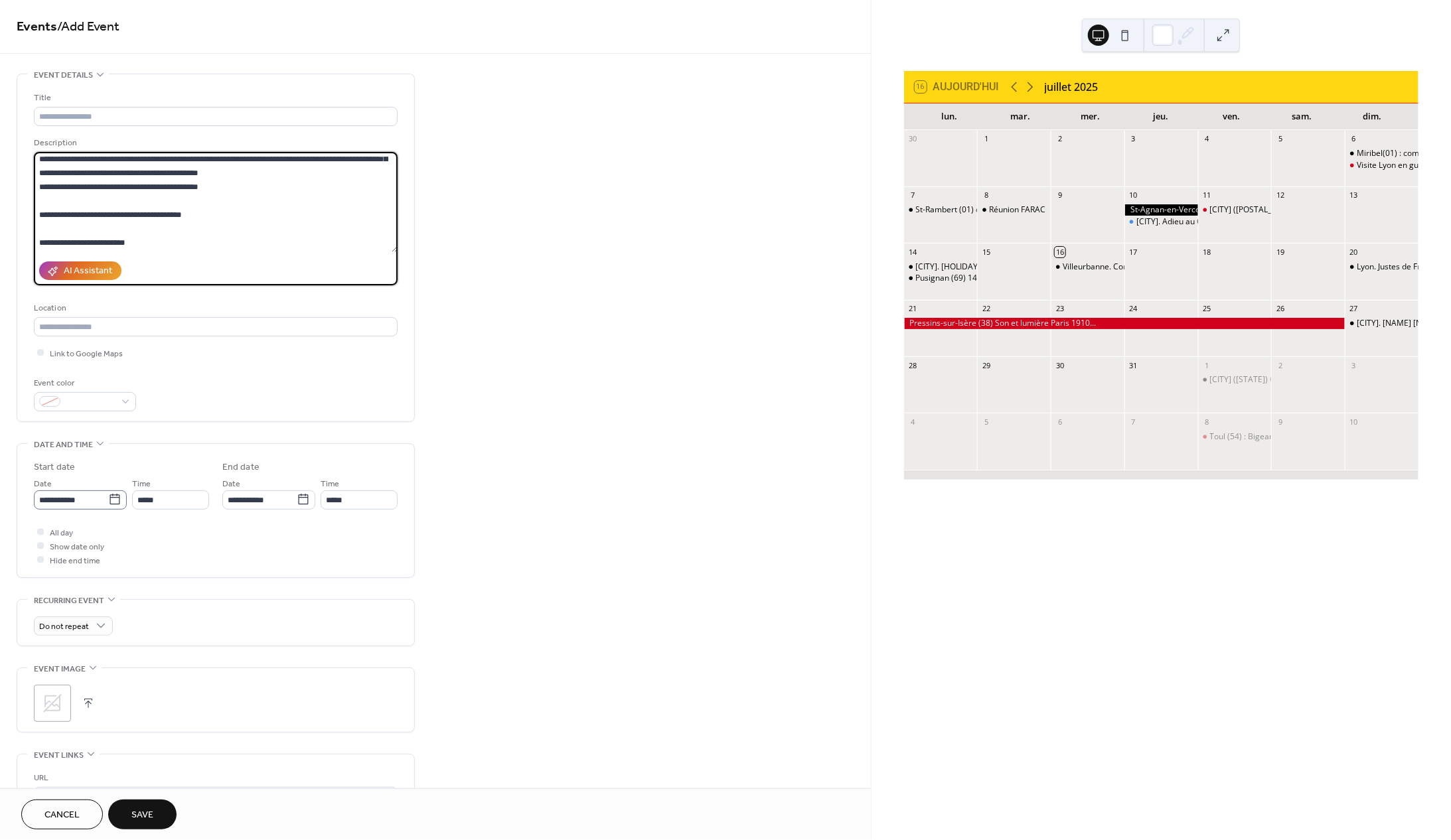 type on "**********" 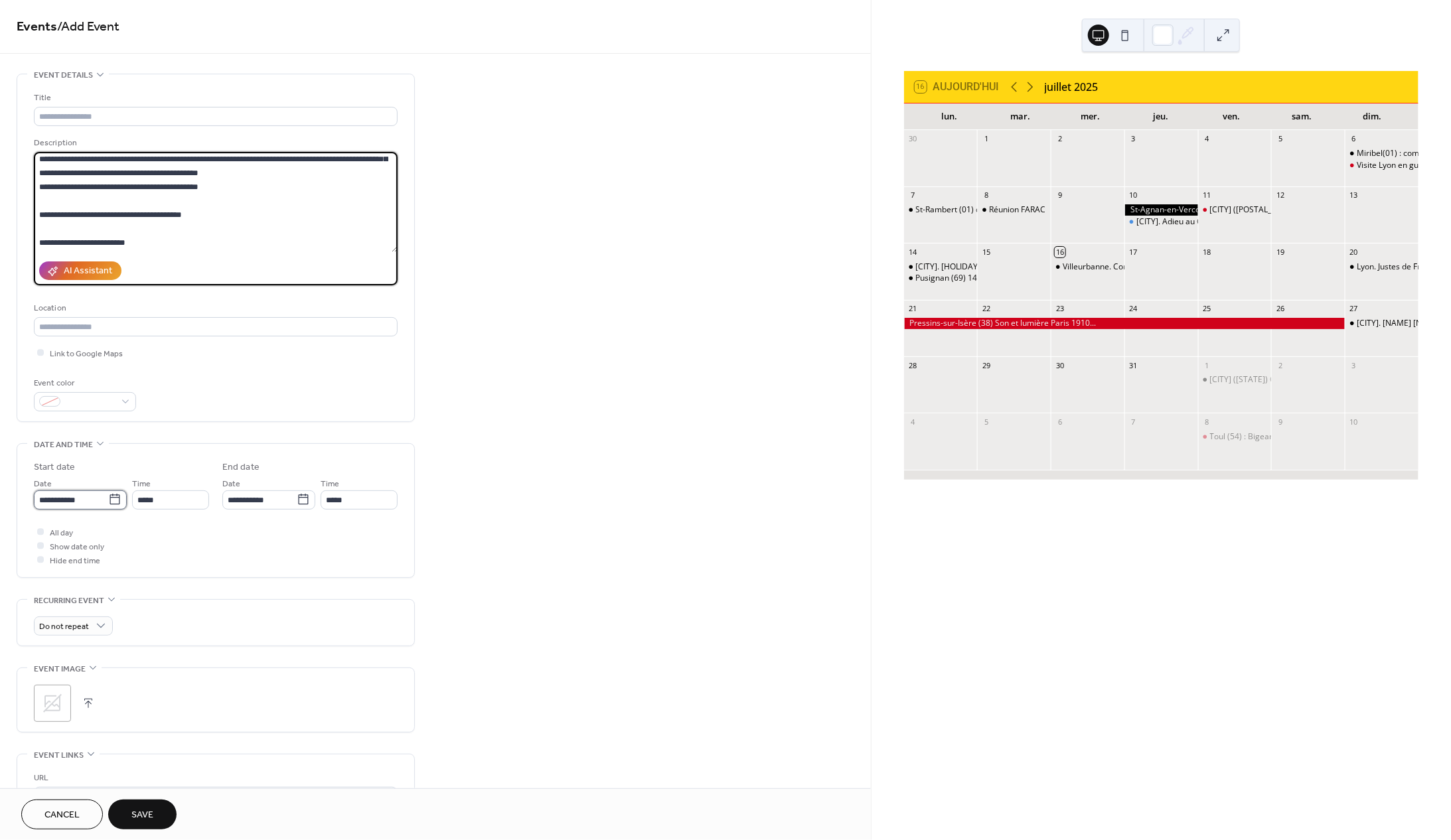 click on "**********" at bounding box center [71, 500] 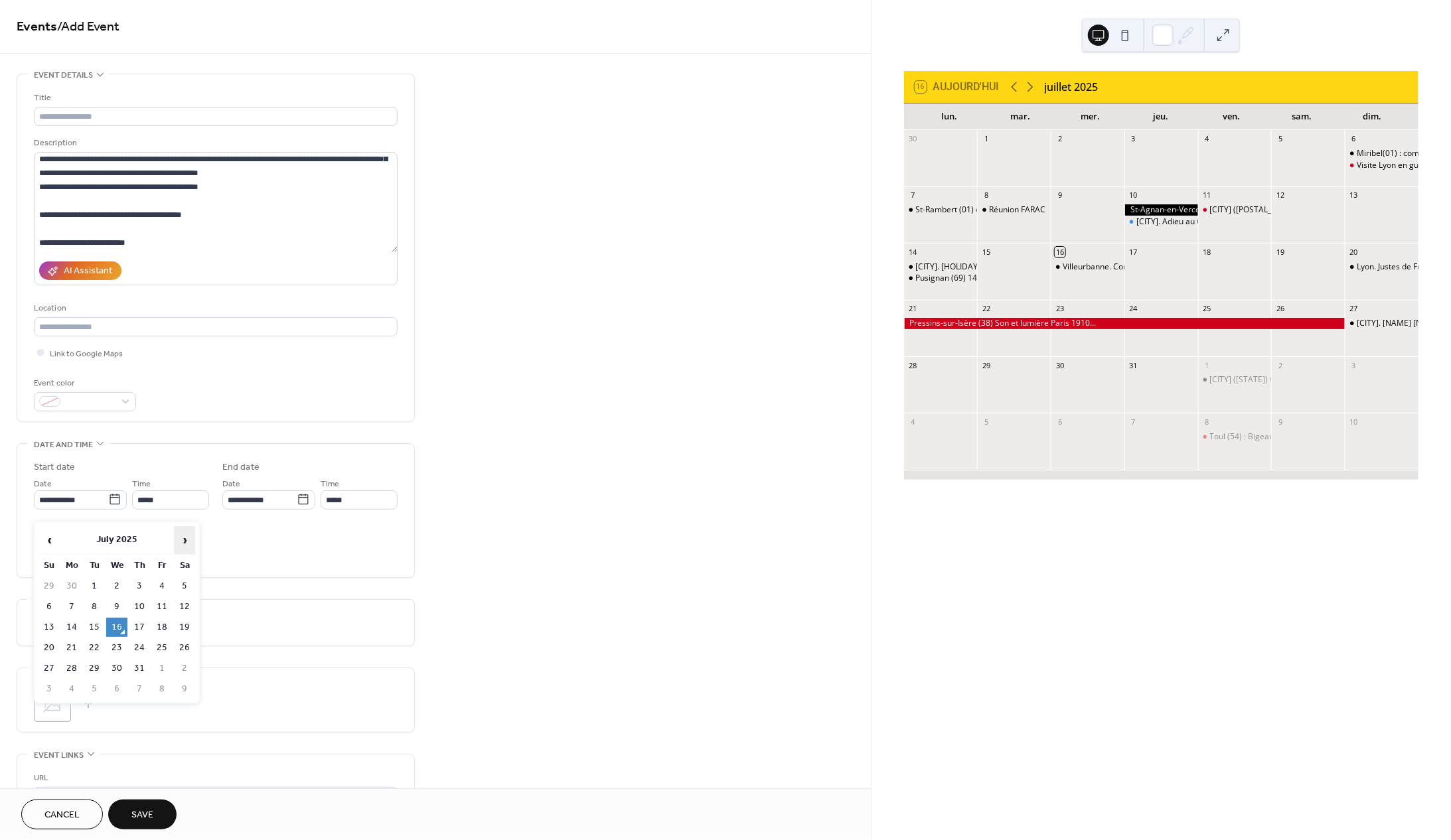 click on "›" at bounding box center [185, 540] 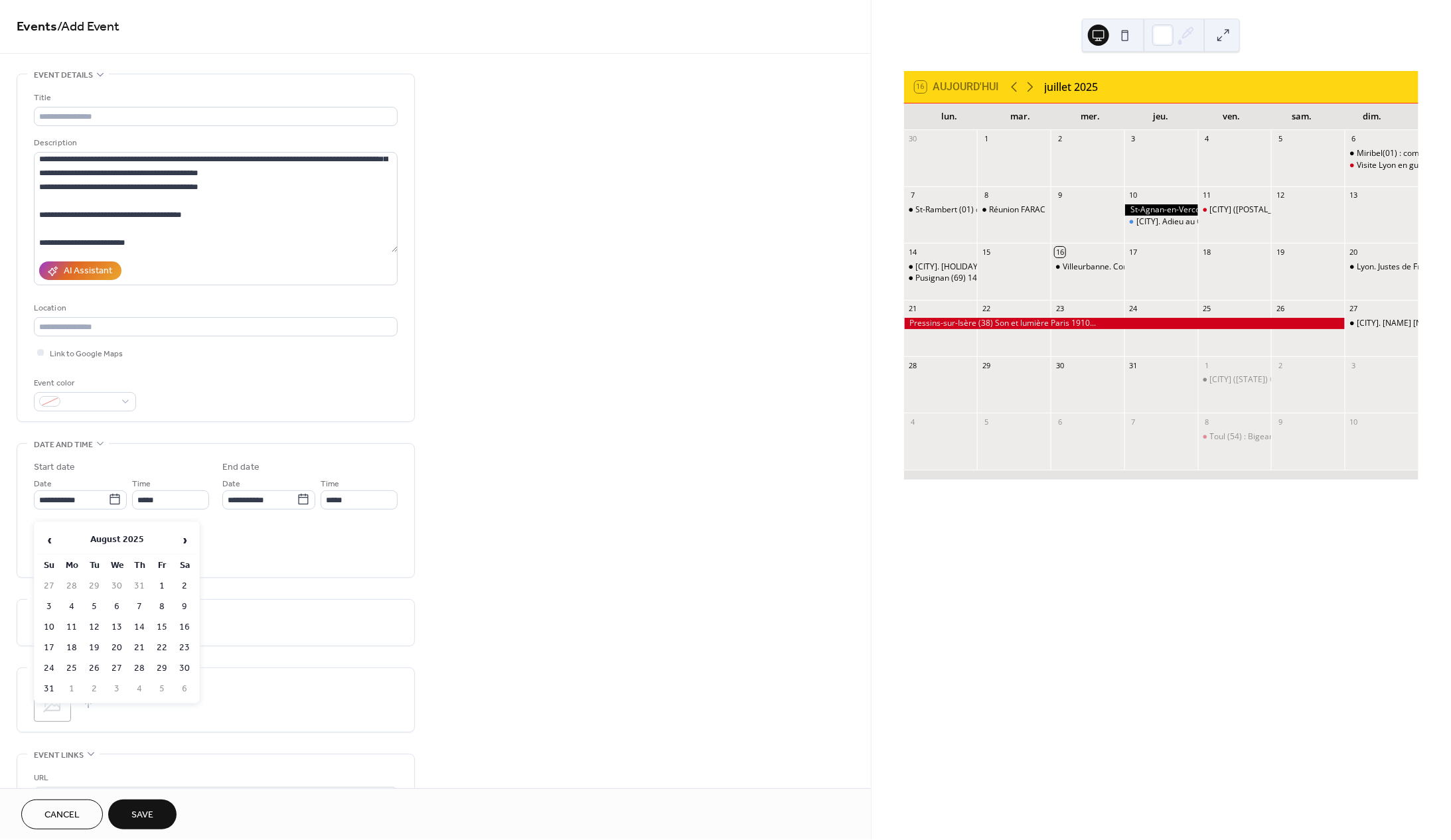 click on "1" at bounding box center [162, 586] 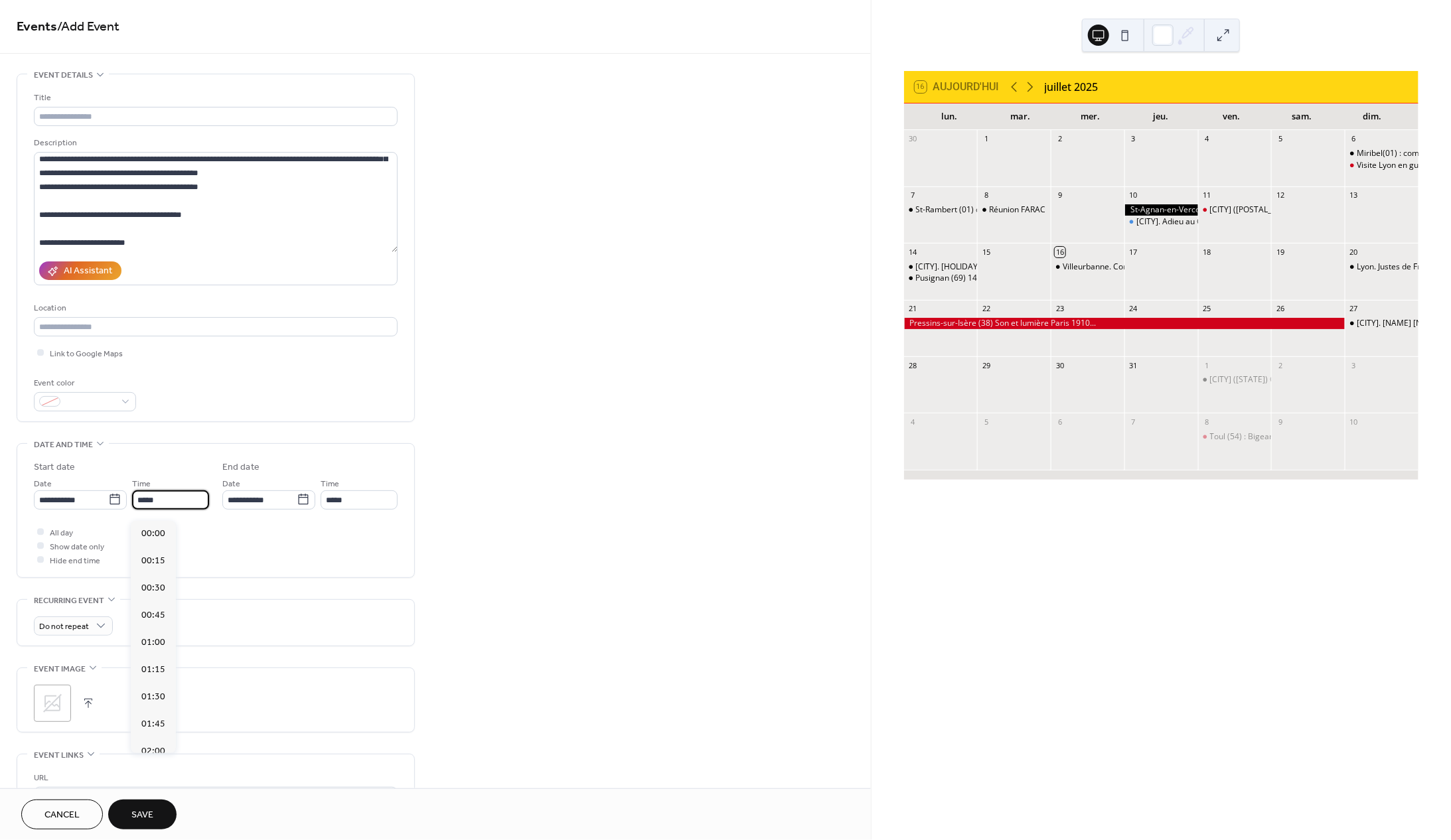 click on "*****" at bounding box center (171, 500) 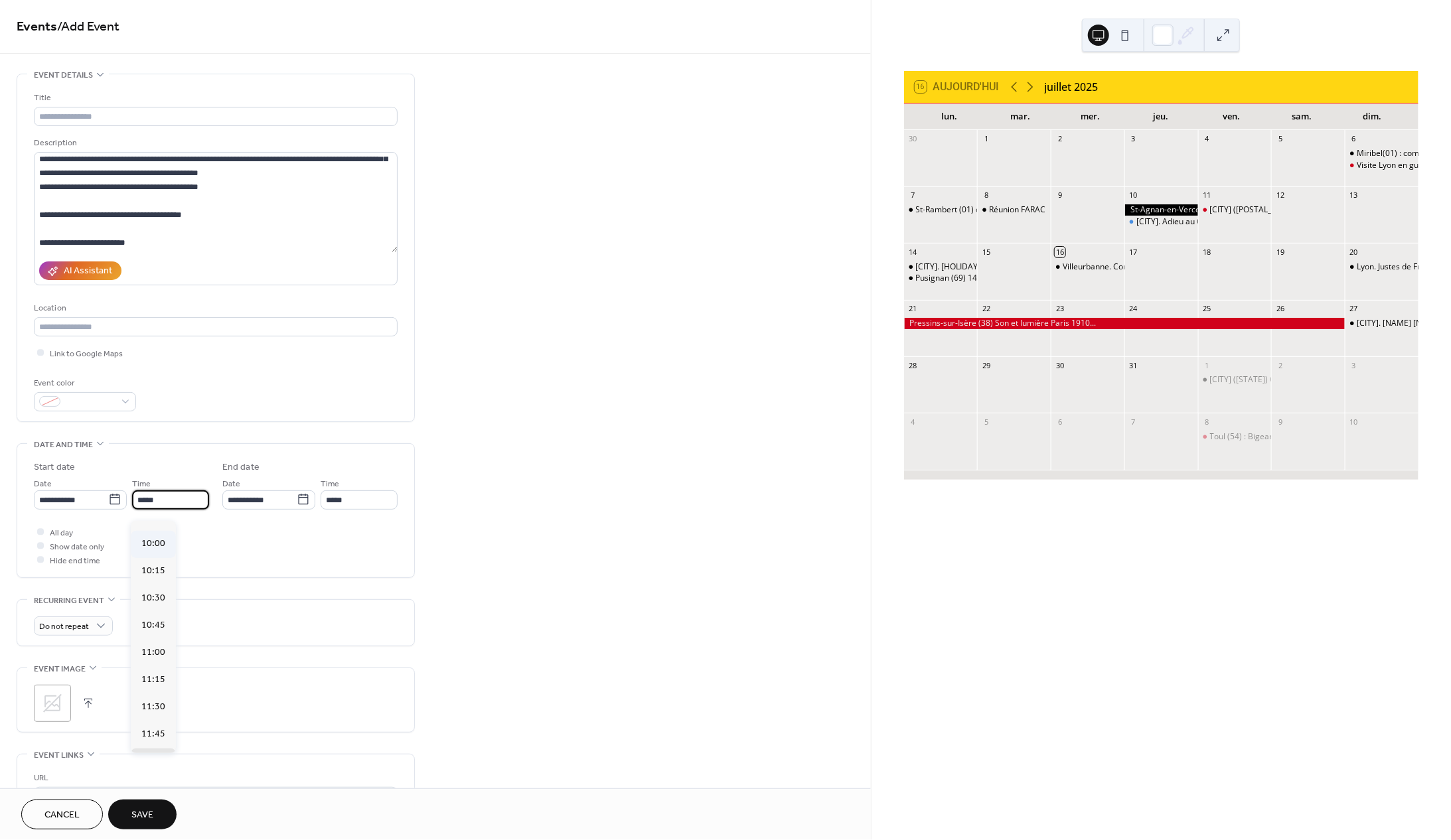 scroll, scrollTop: 1050, scrollLeft: 0, axis: vertical 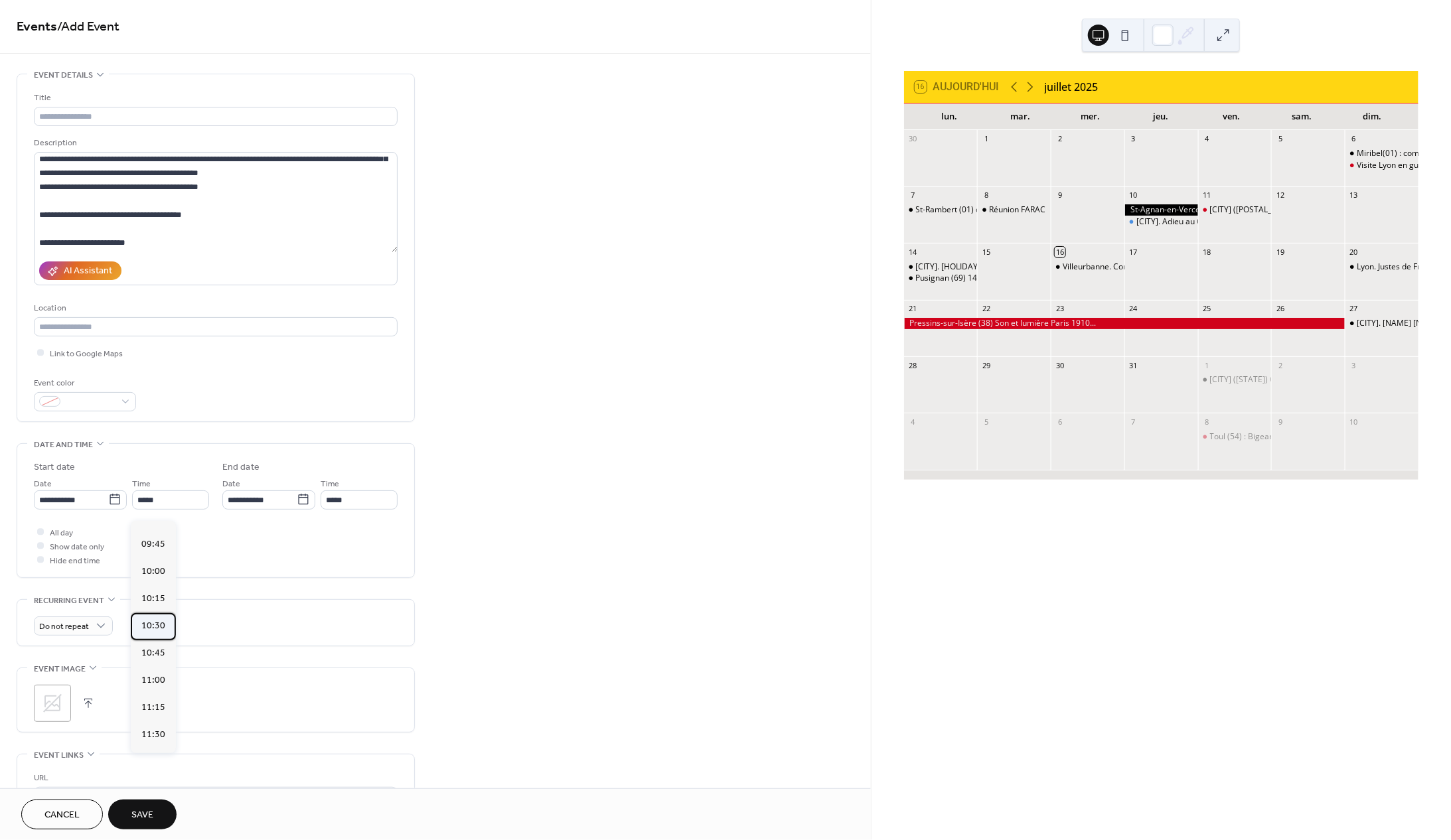 click on "10:30" at bounding box center [153, 626] 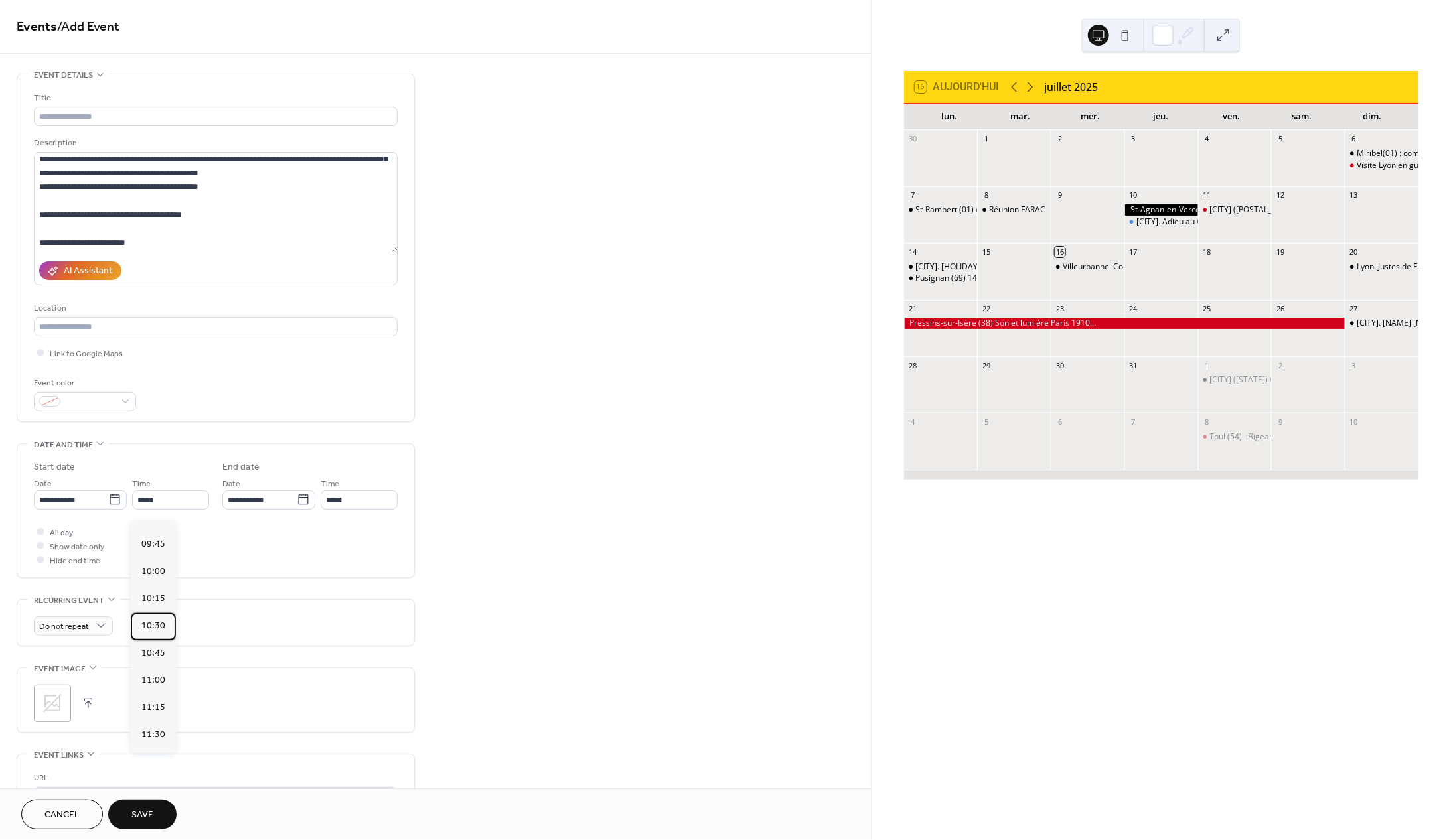 type on "*****" 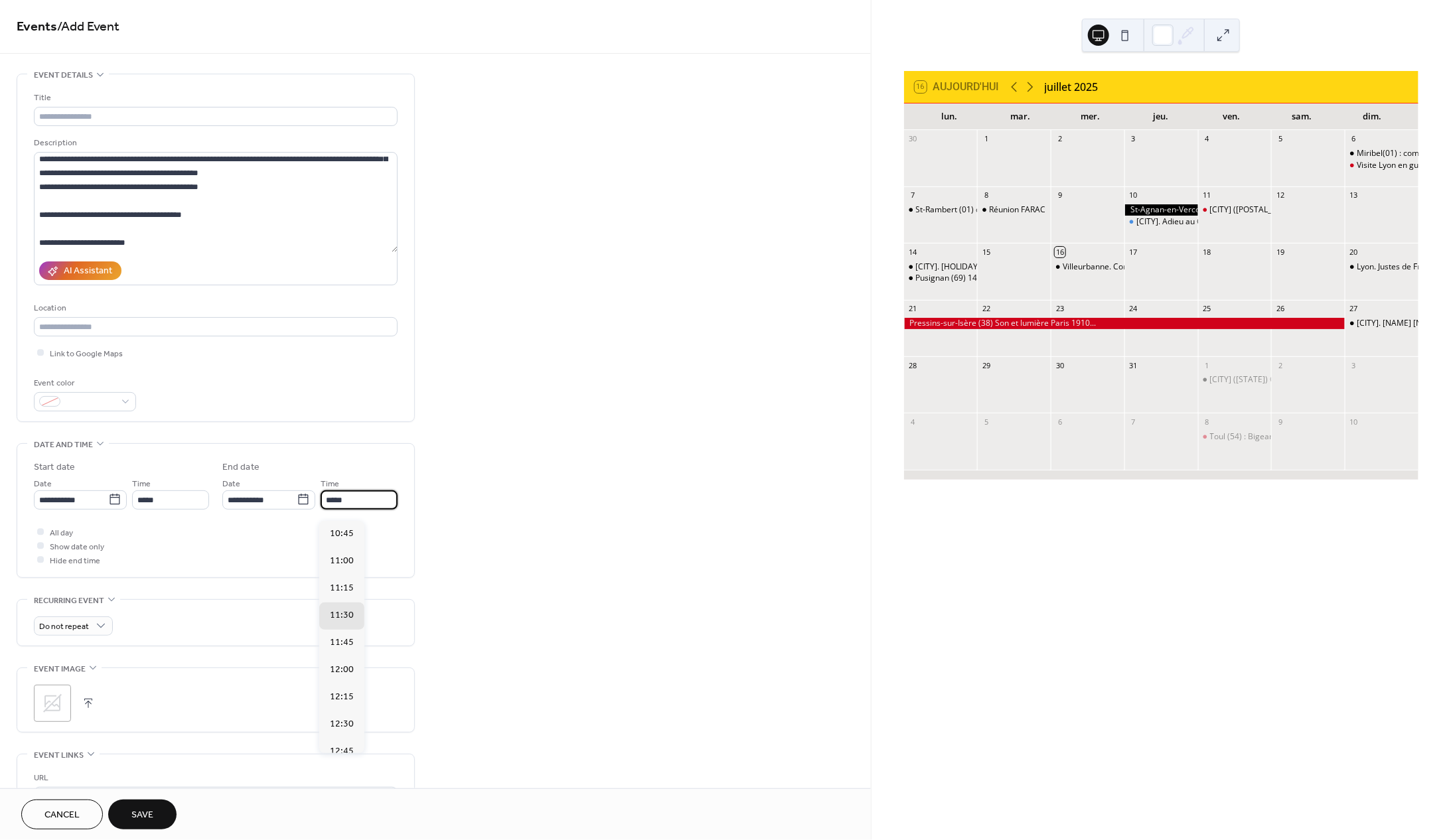 click on "*****" at bounding box center (359, 500) 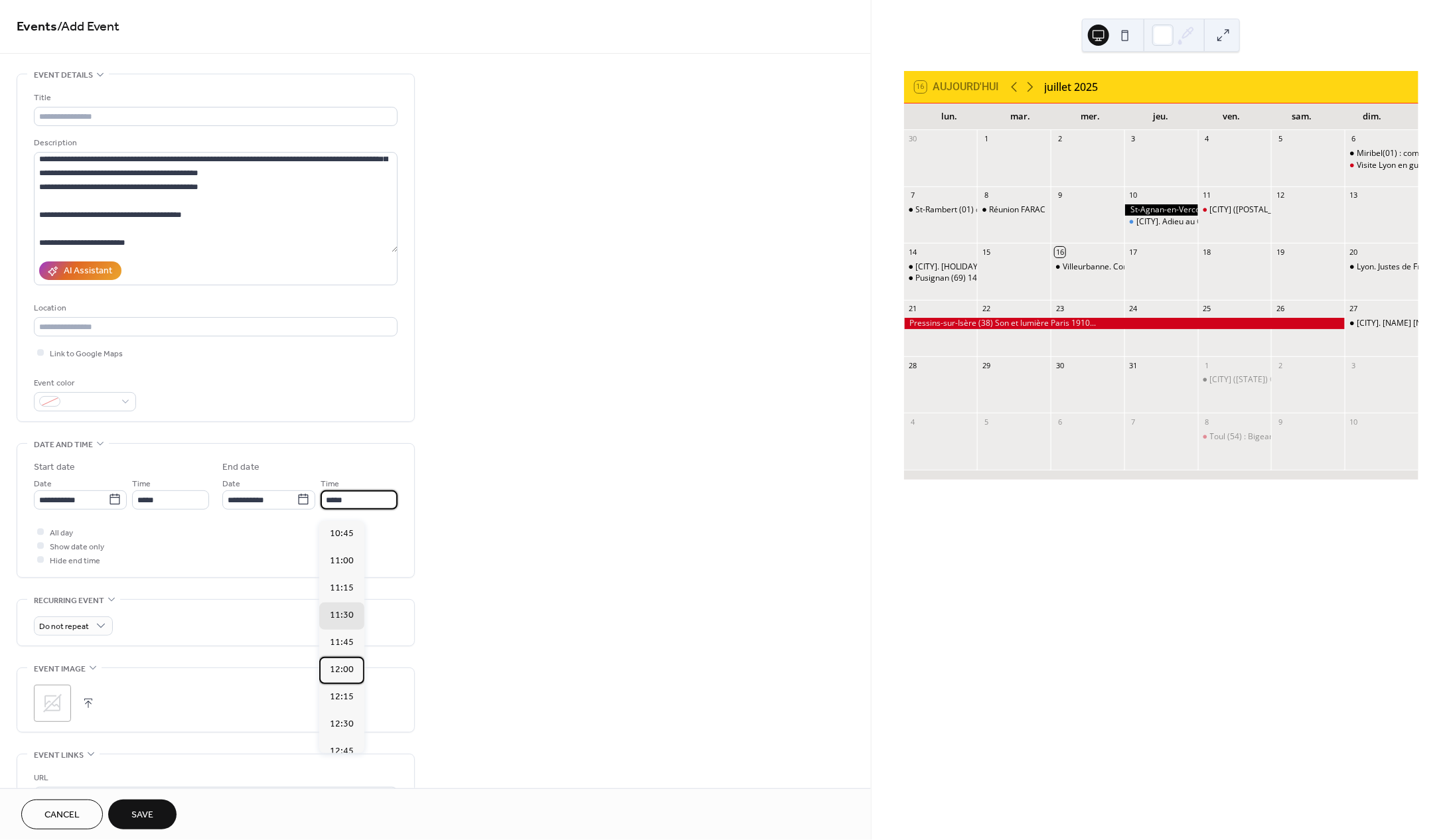 drag, startPoint x: 325, startPoint y: 671, endPoint x: 327, endPoint y: 657, distance: 14.142136 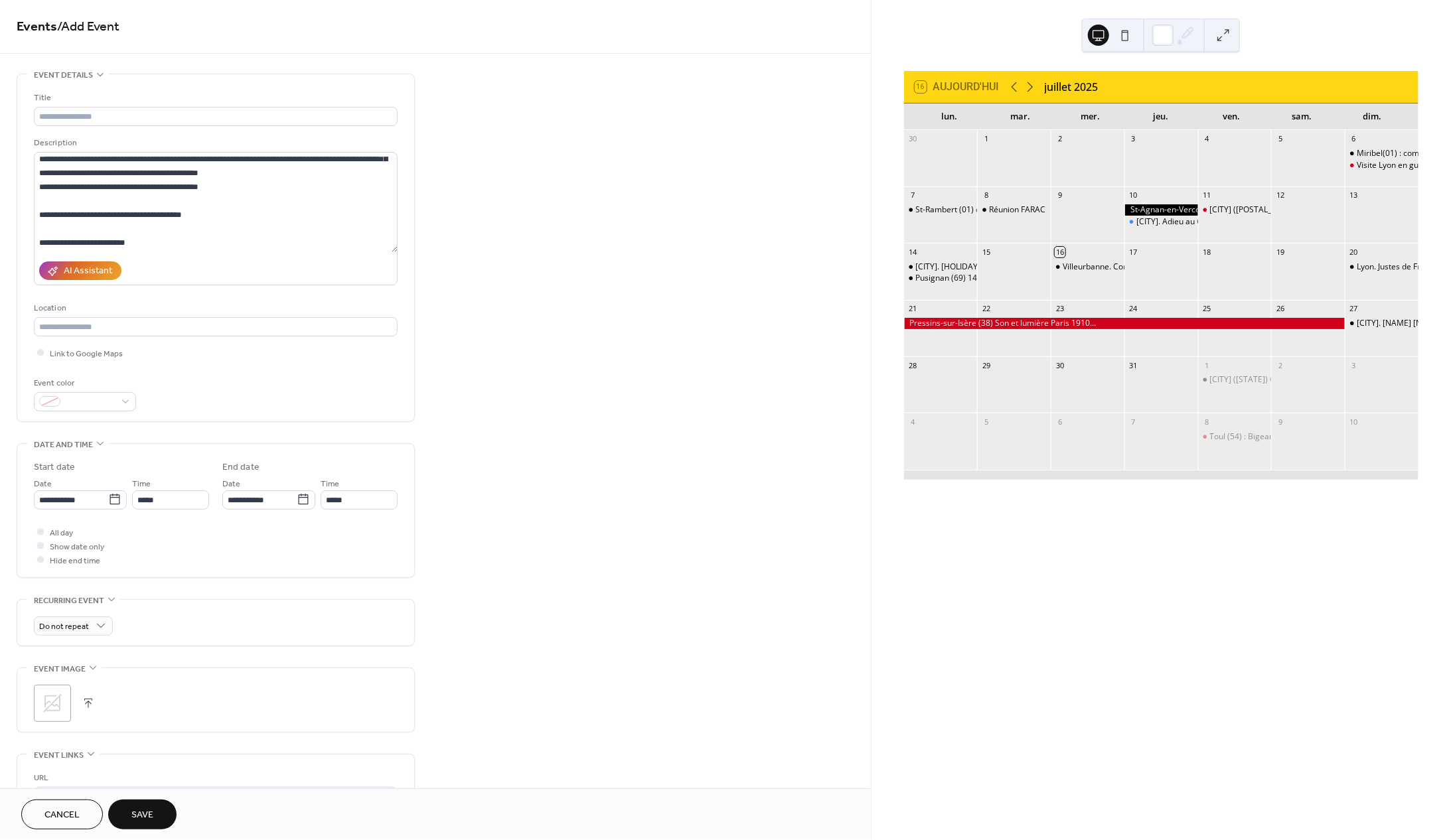 type on "*****" 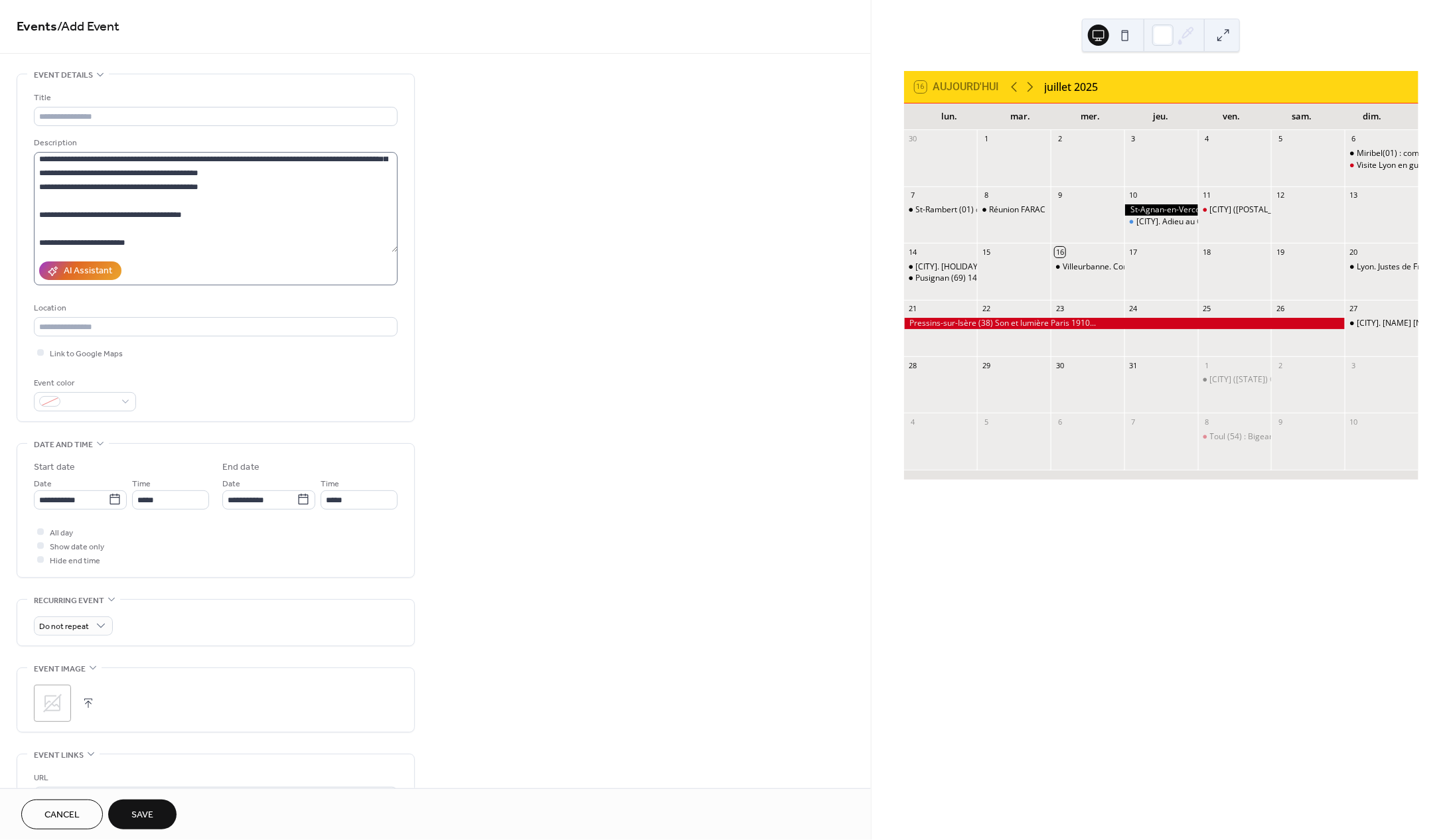 scroll, scrollTop: 149, scrollLeft: 0, axis: vertical 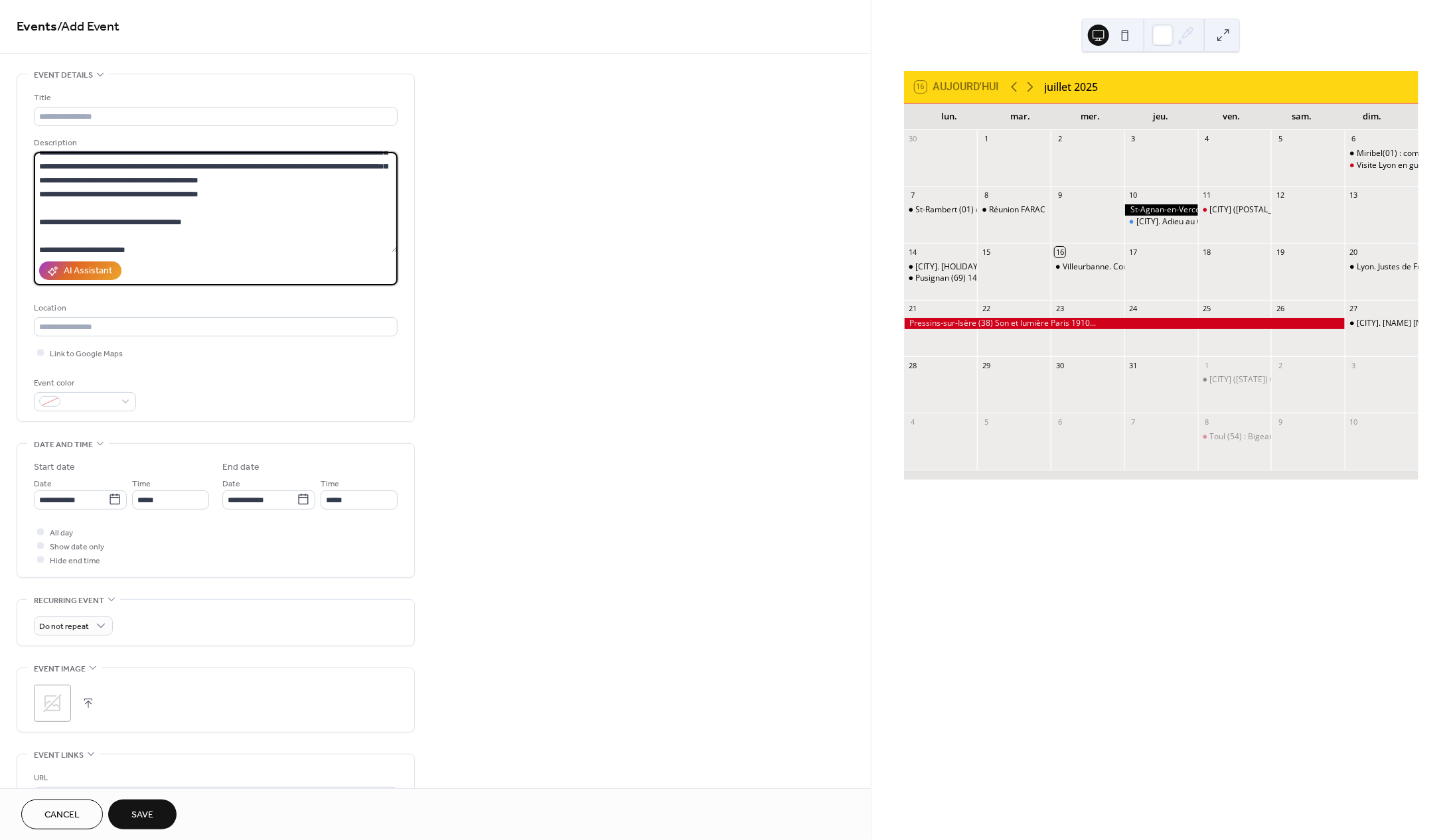 drag, startPoint x: 152, startPoint y: 249, endPoint x: 1, endPoint y: 237, distance: 151.47607 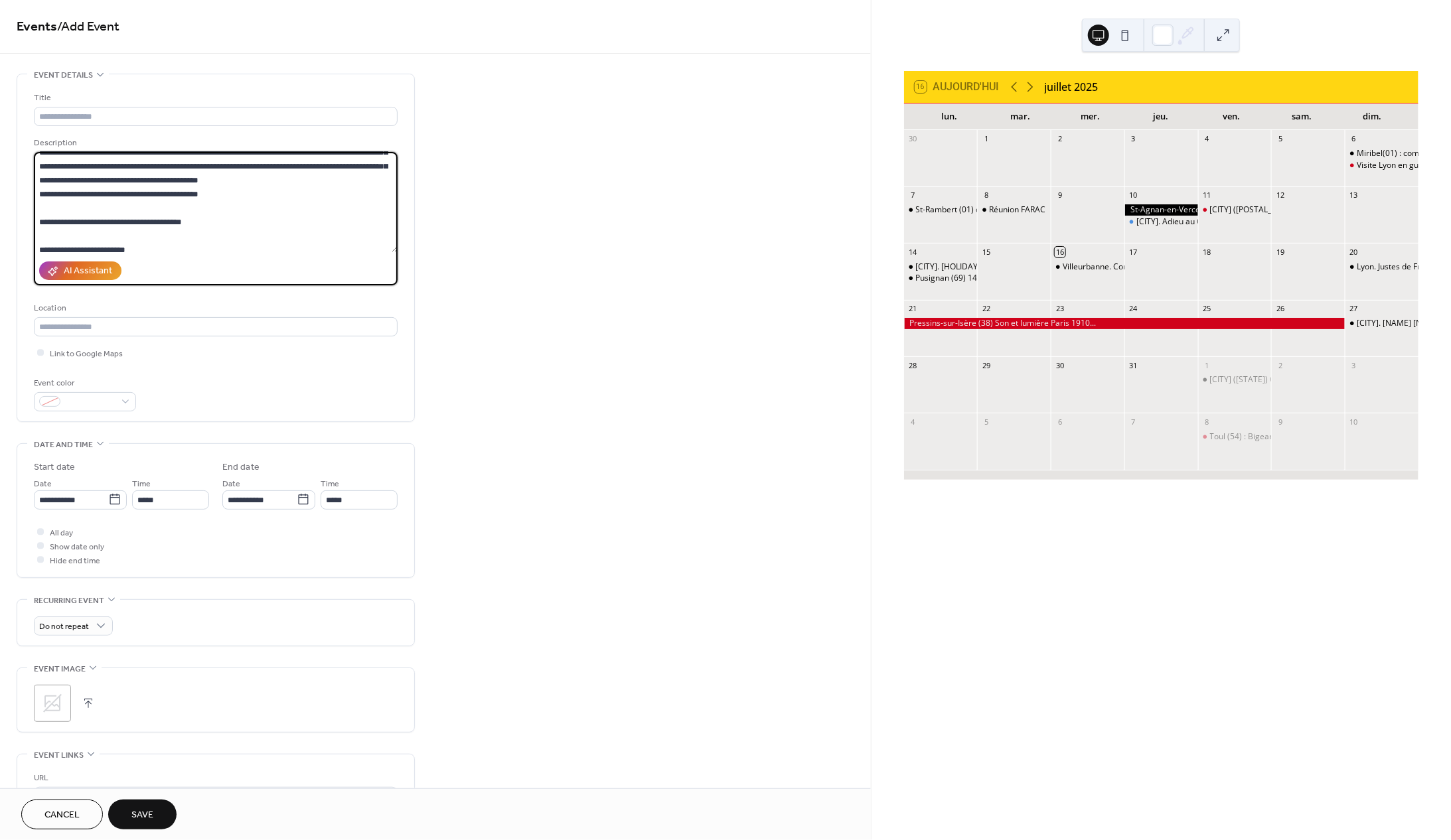 click on "**********" at bounding box center [216, 202] 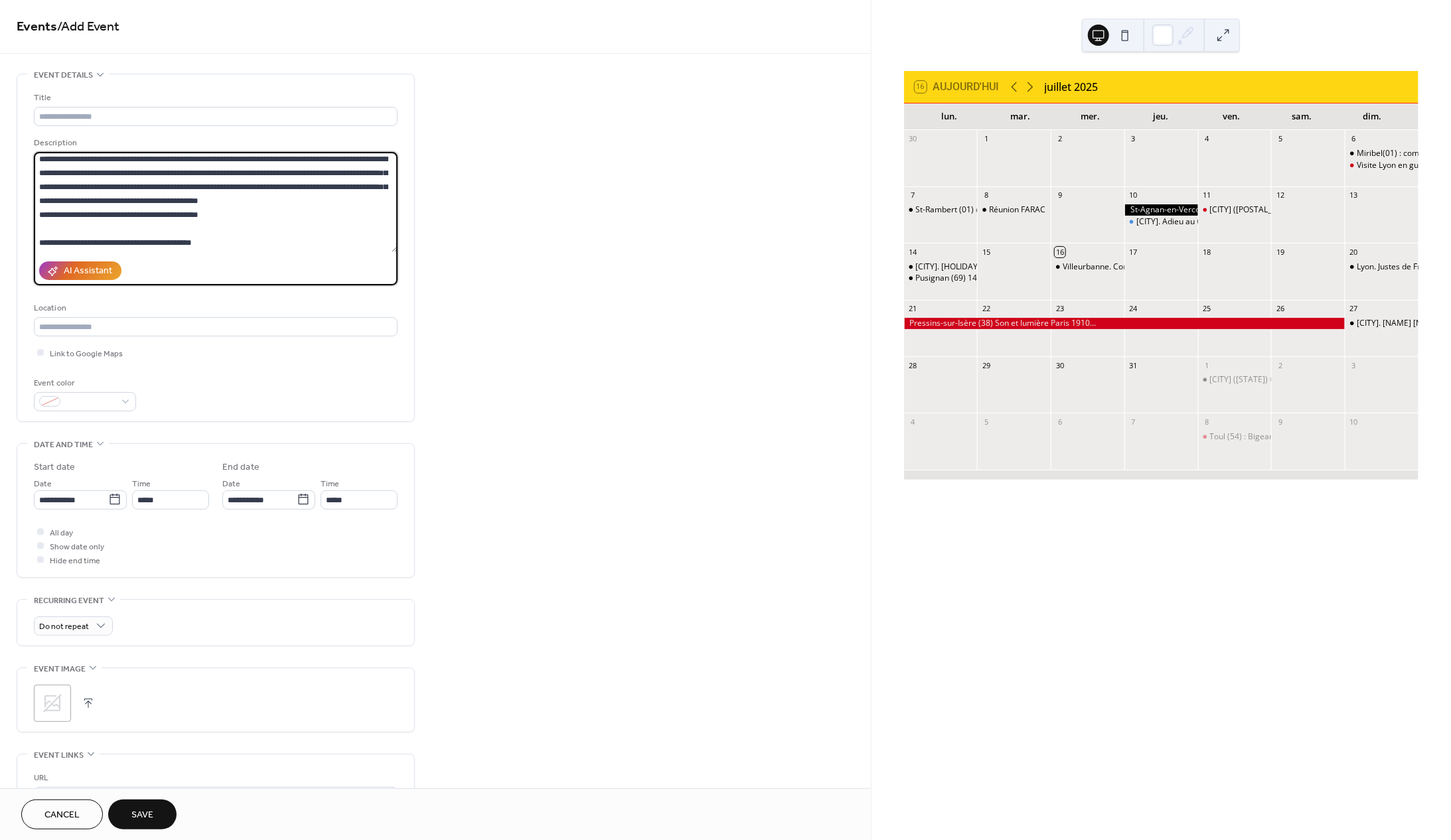 drag, startPoint x: 208, startPoint y: 220, endPoint x: 18, endPoint y: 224, distance: 190.0421 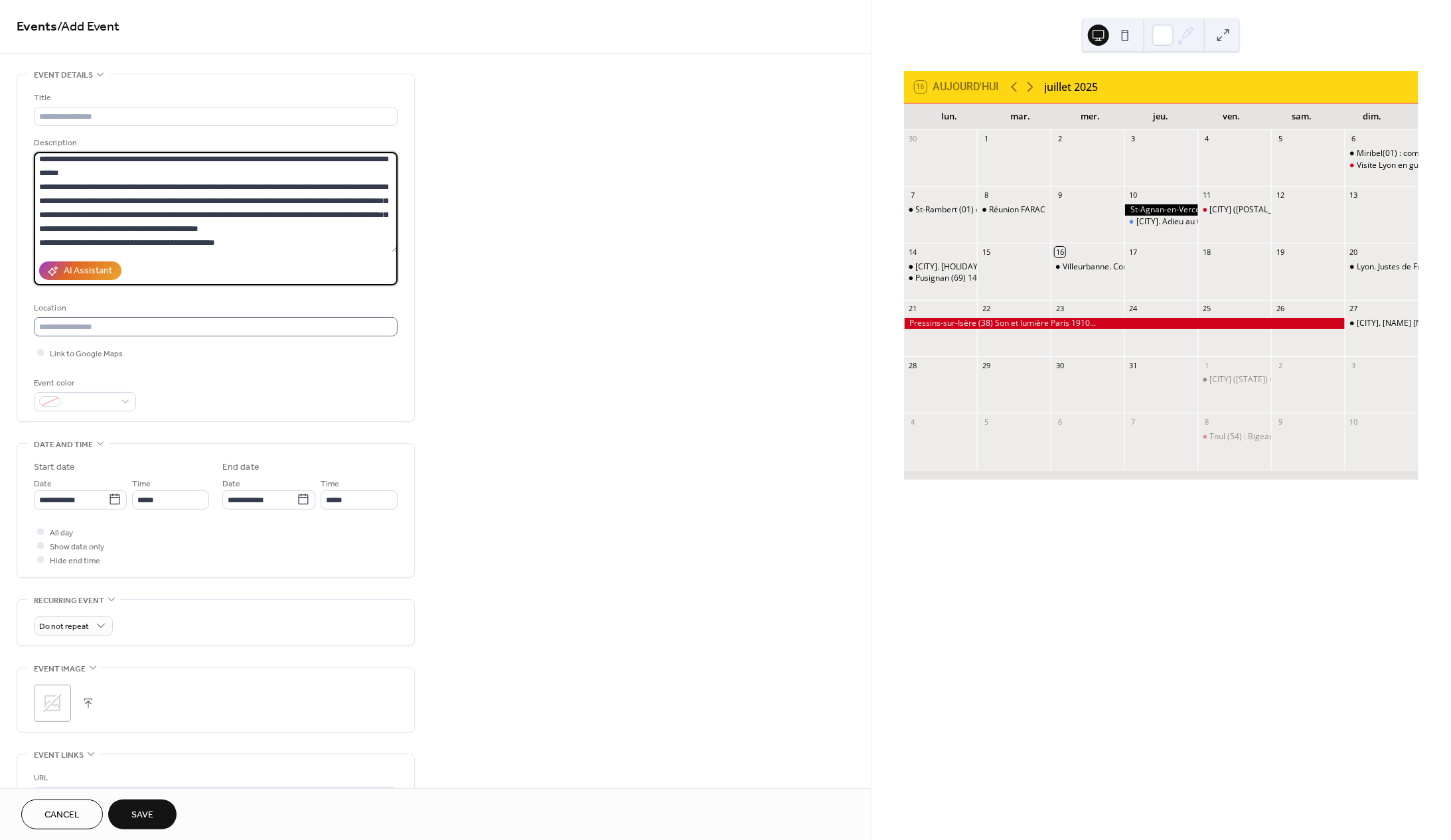type on "**********" 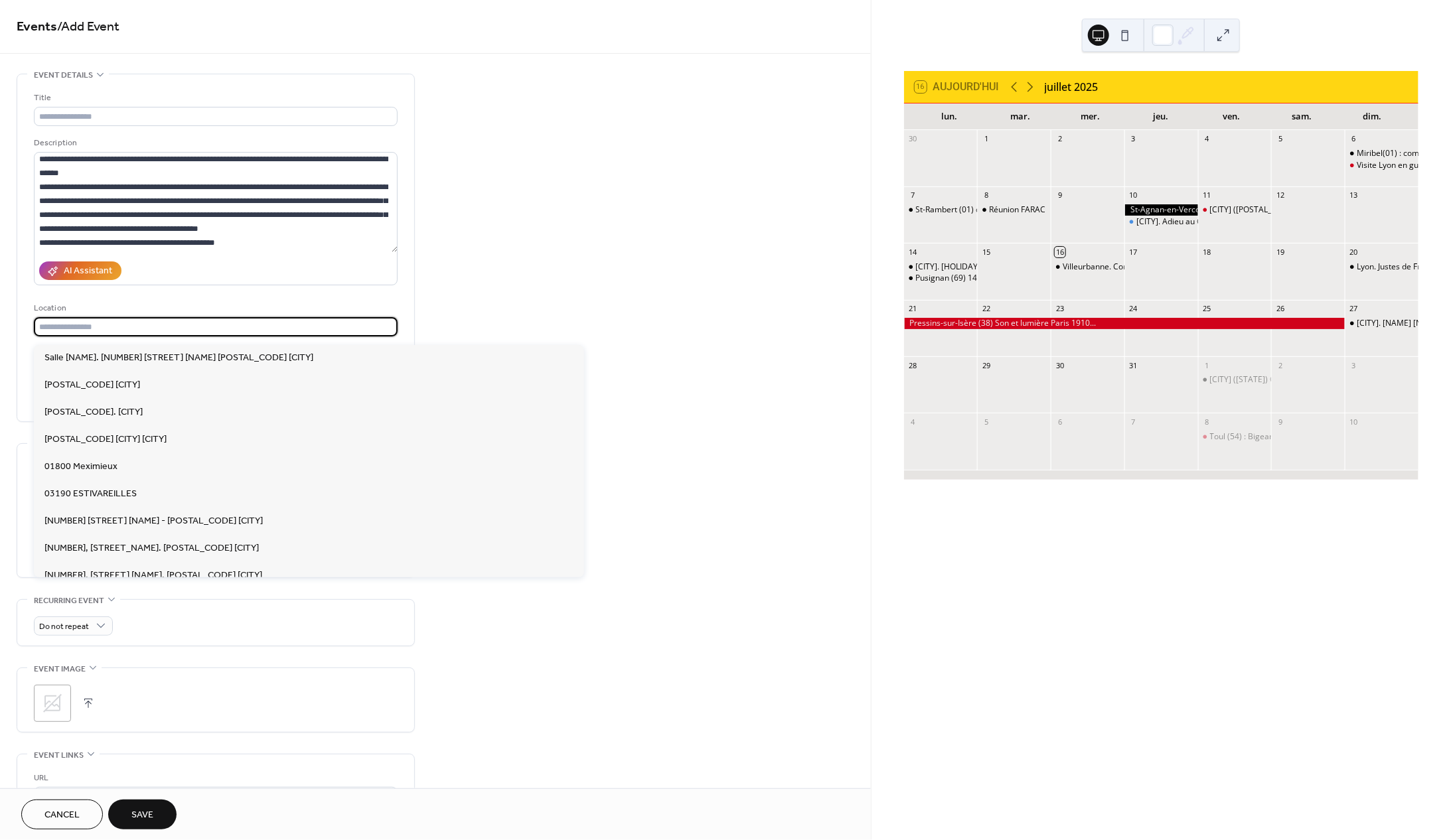 click at bounding box center (216, 326) 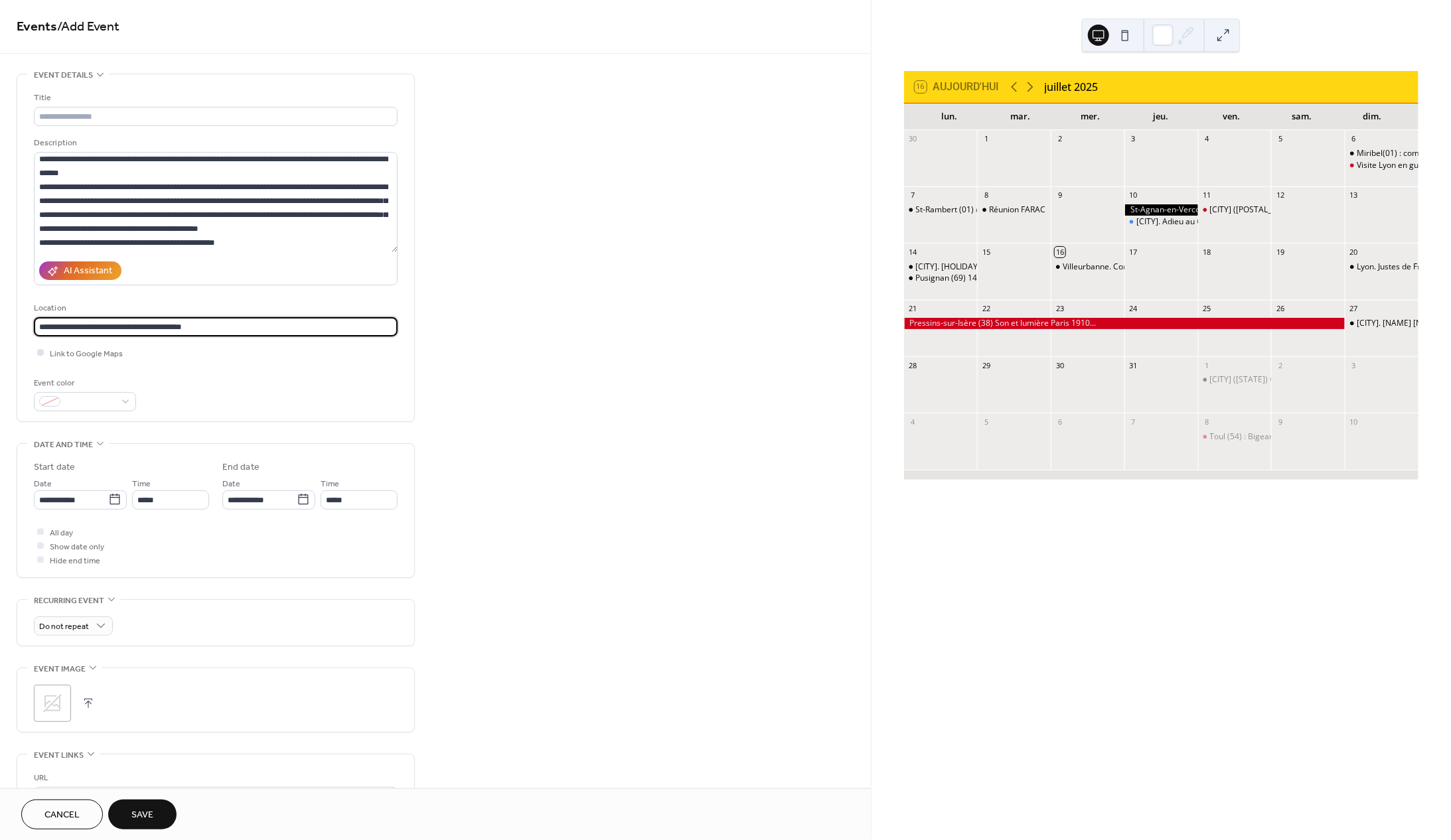 type on "**********" 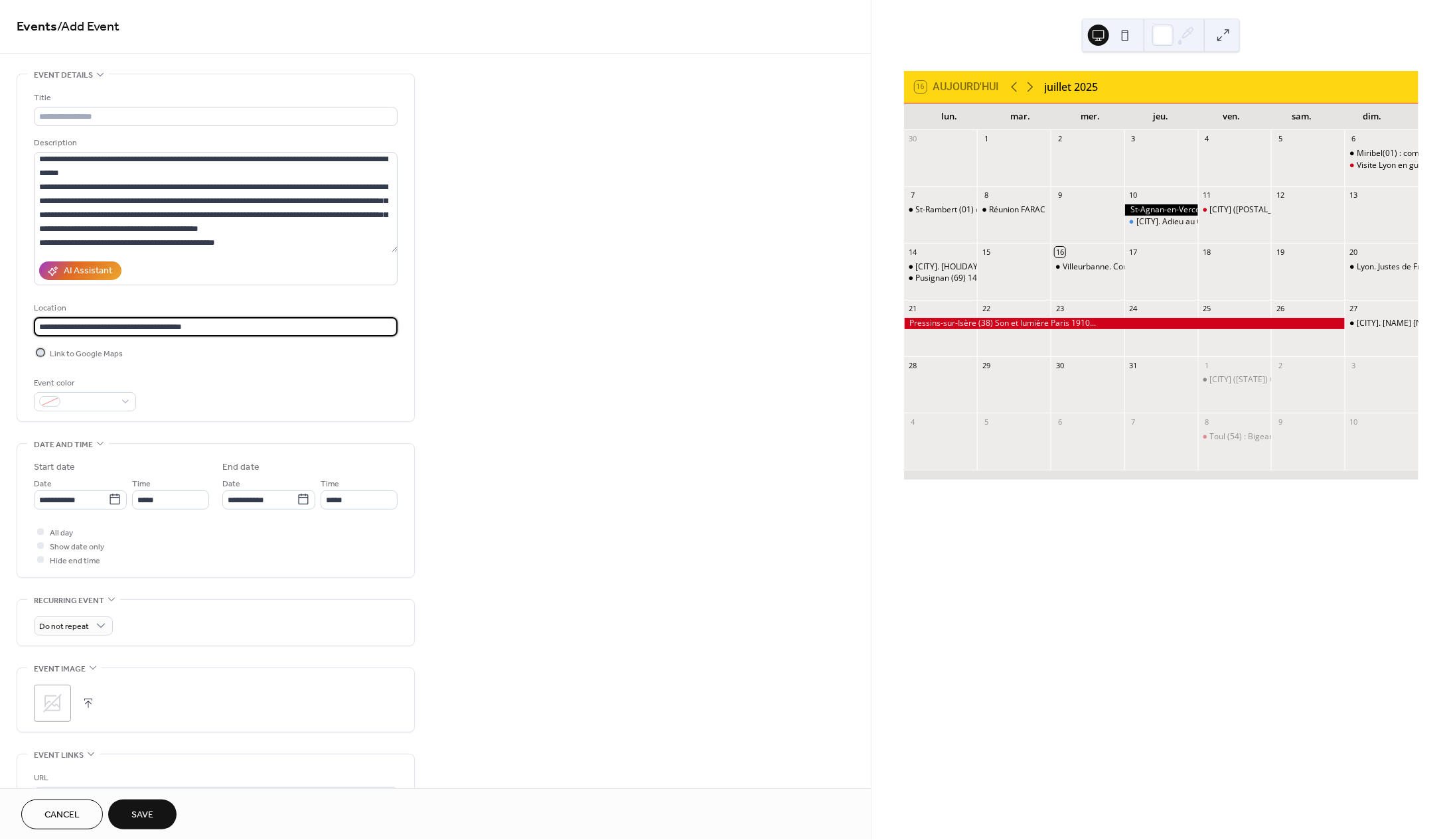 click at bounding box center (40, 353) 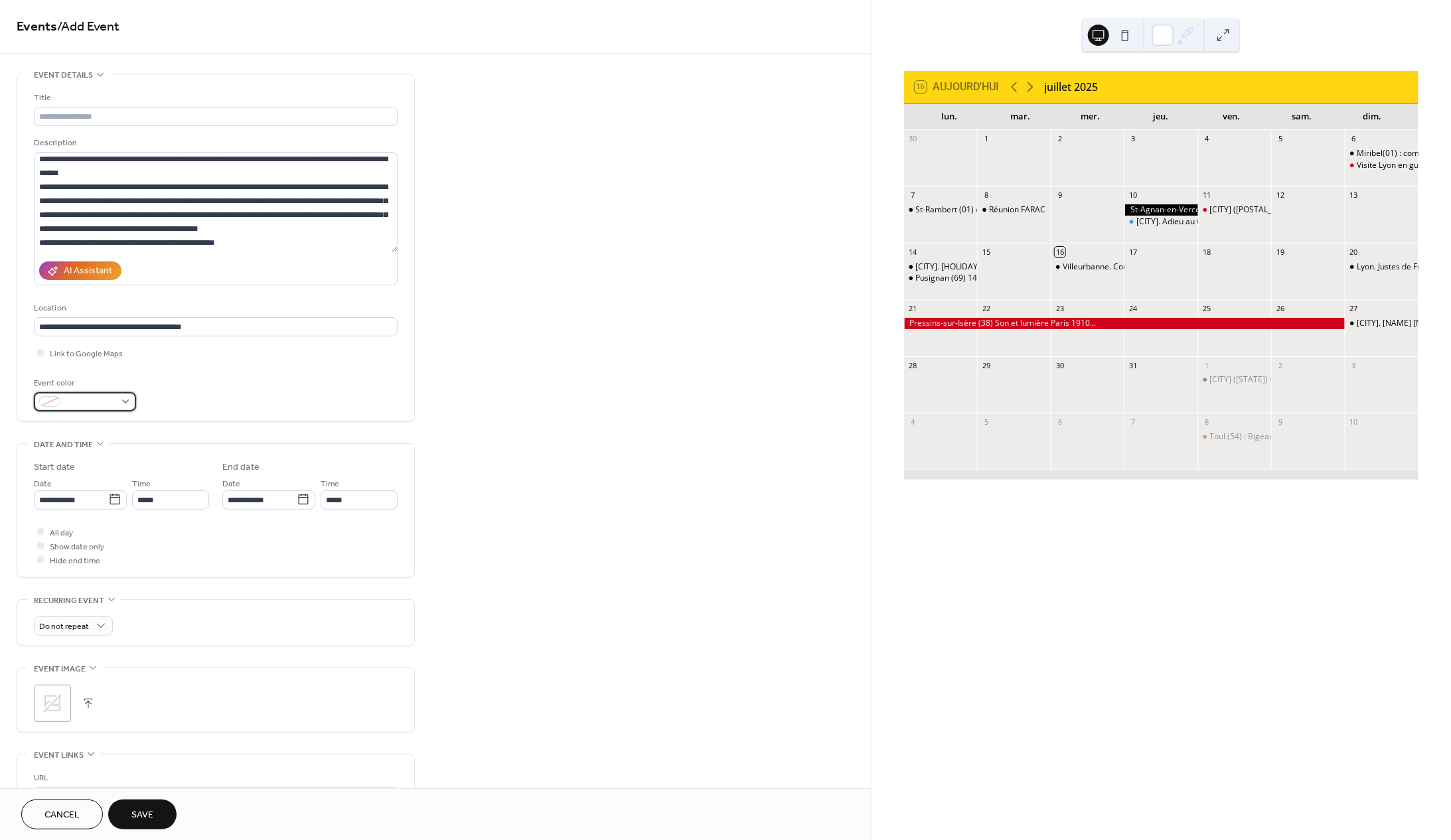 click at bounding box center (85, 401) 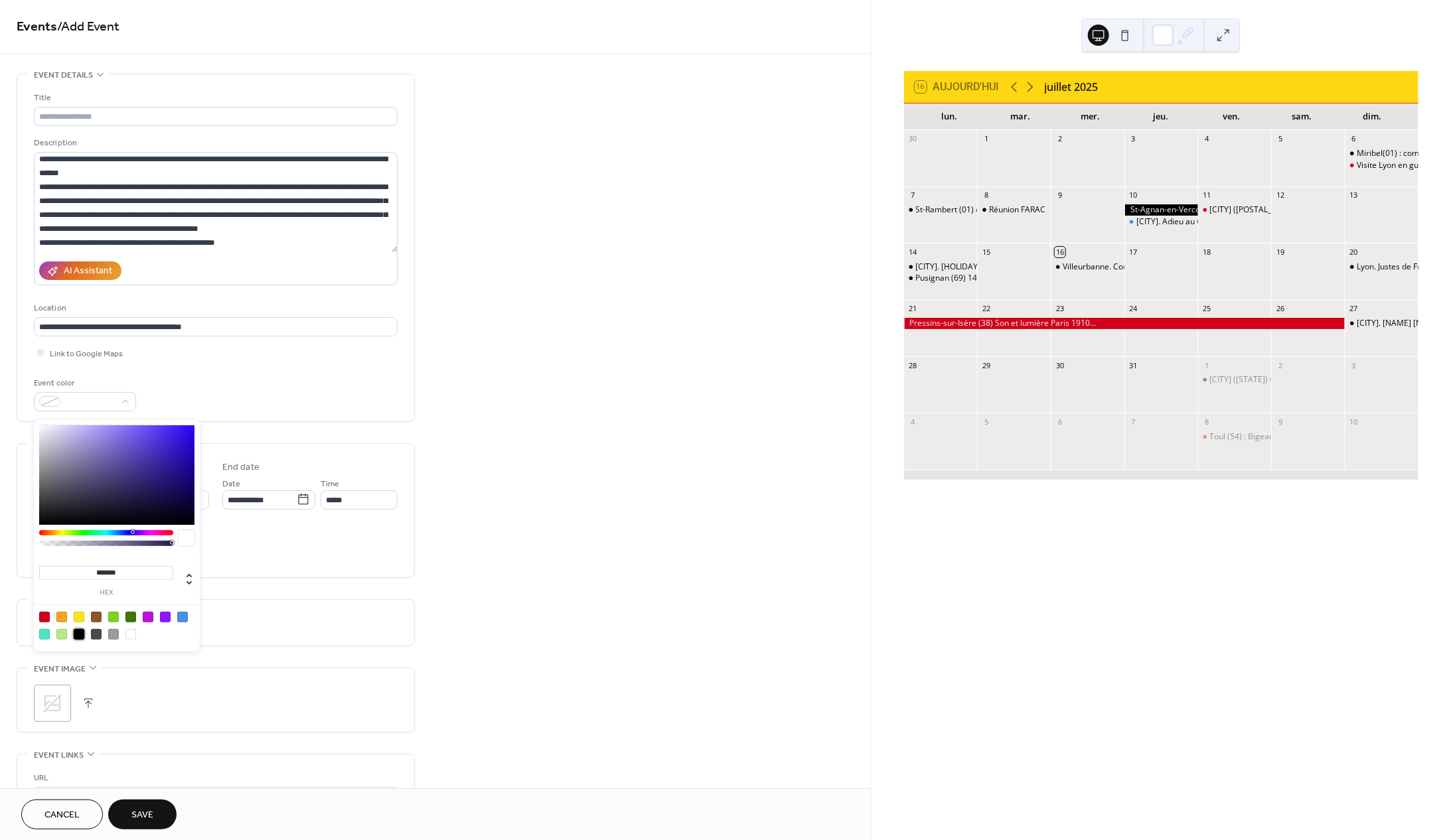 click at bounding box center (79, 634) 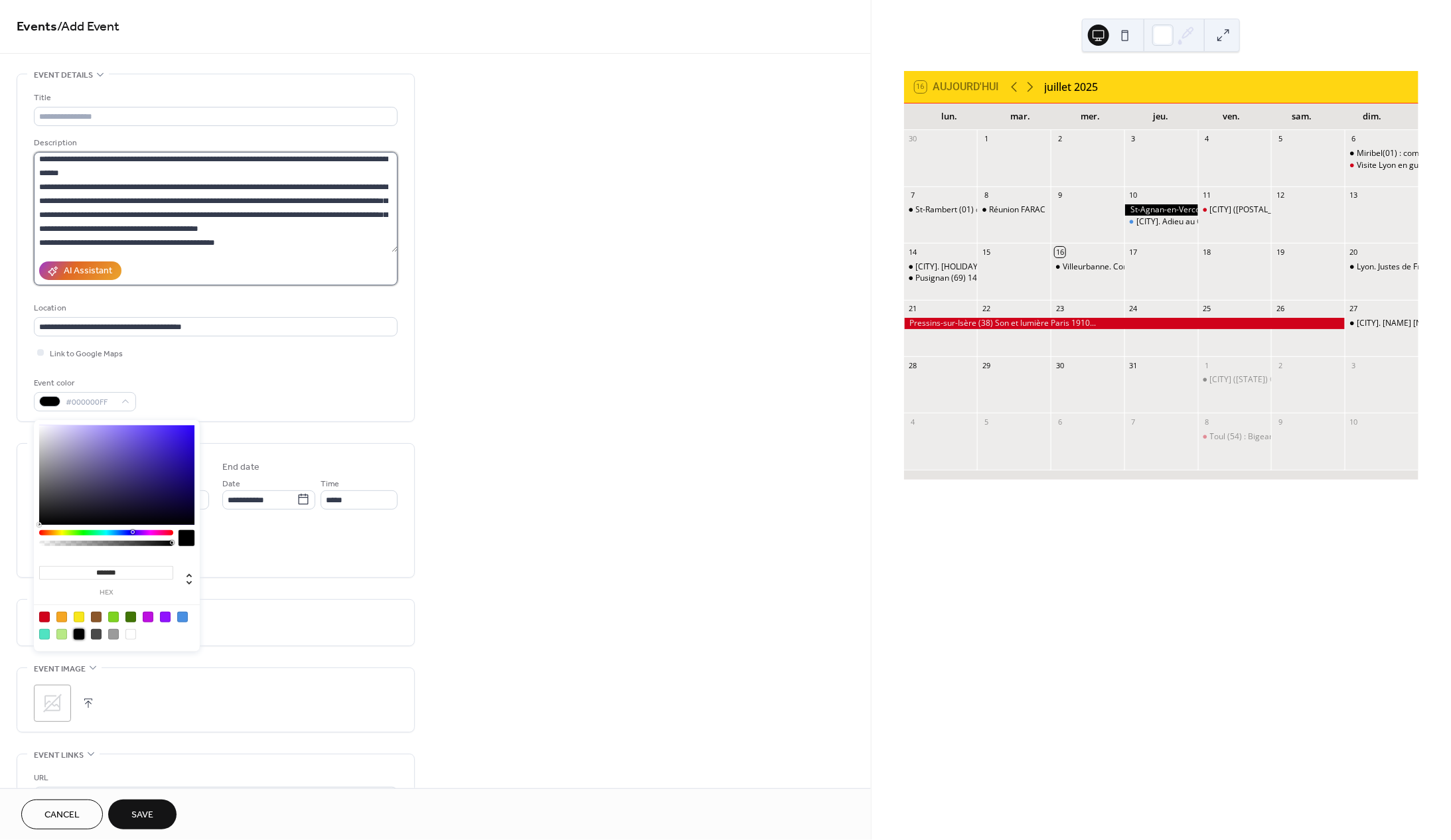 click on "**********" at bounding box center [216, 202] 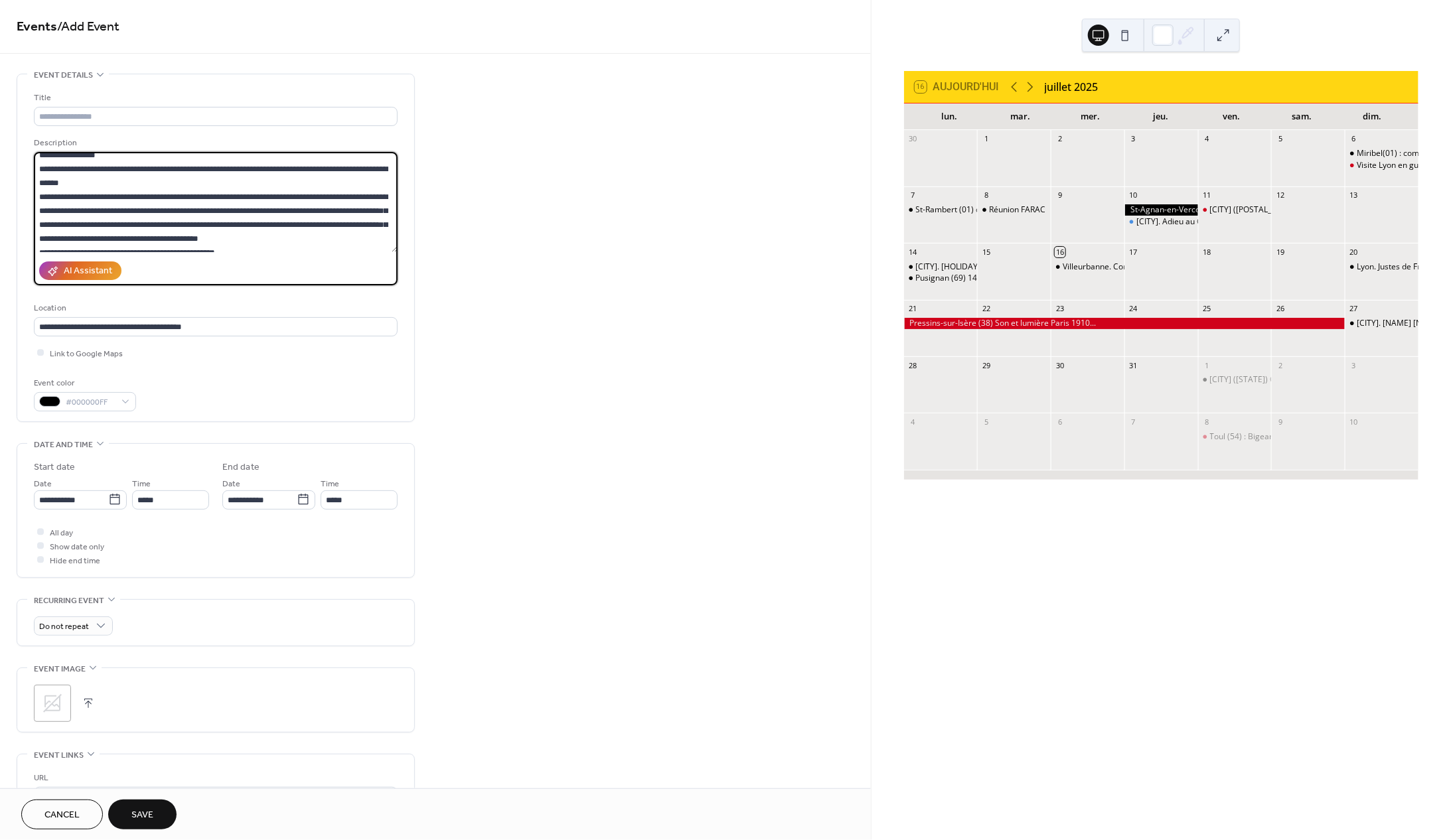 scroll, scrollTop: 0, scrollLeft: 0, axis: both 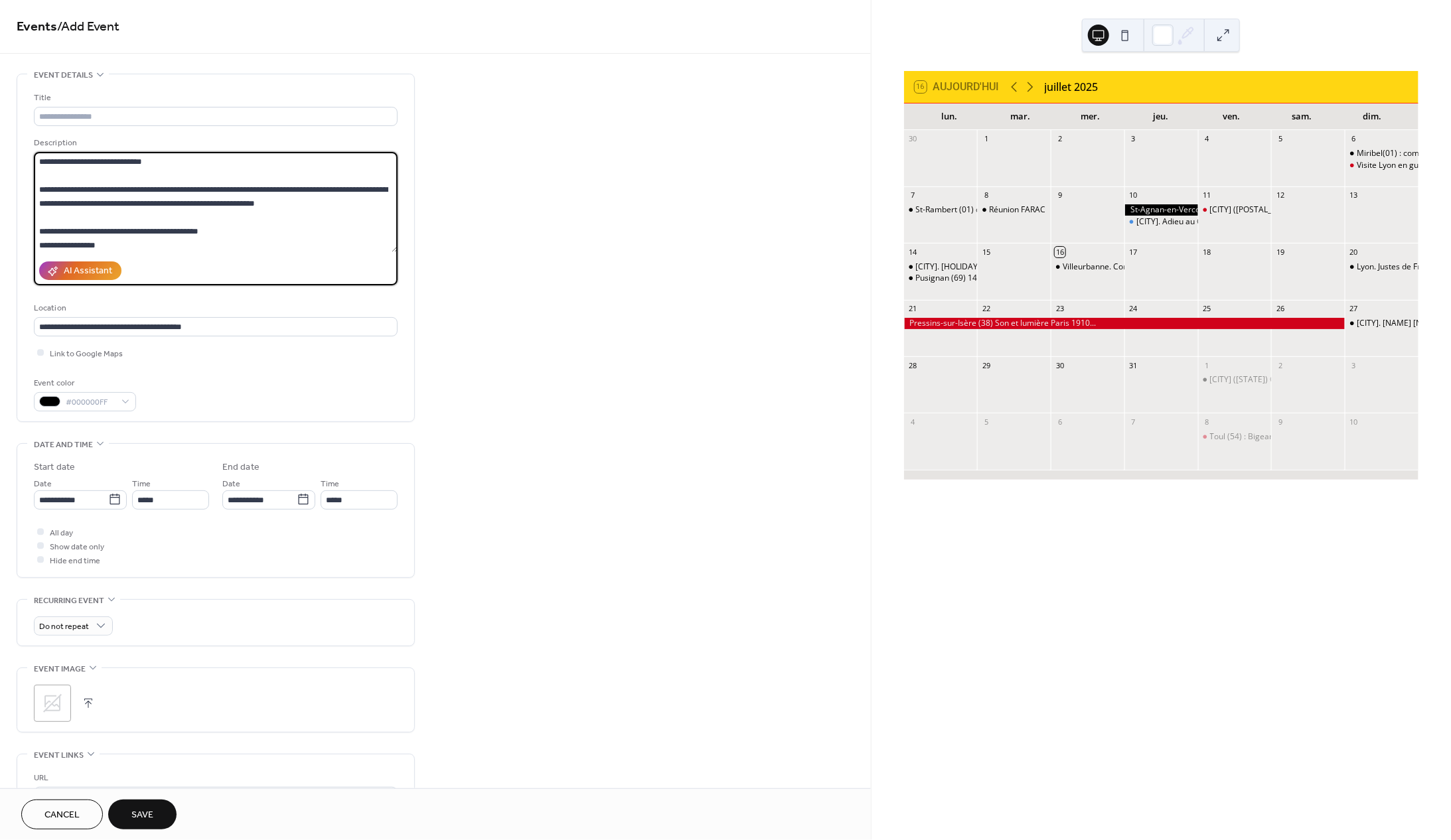 drag, startPoint x: 172, startPoint y: 167, endPoint x: -11, endPoint y: 165, distance: 183.01093 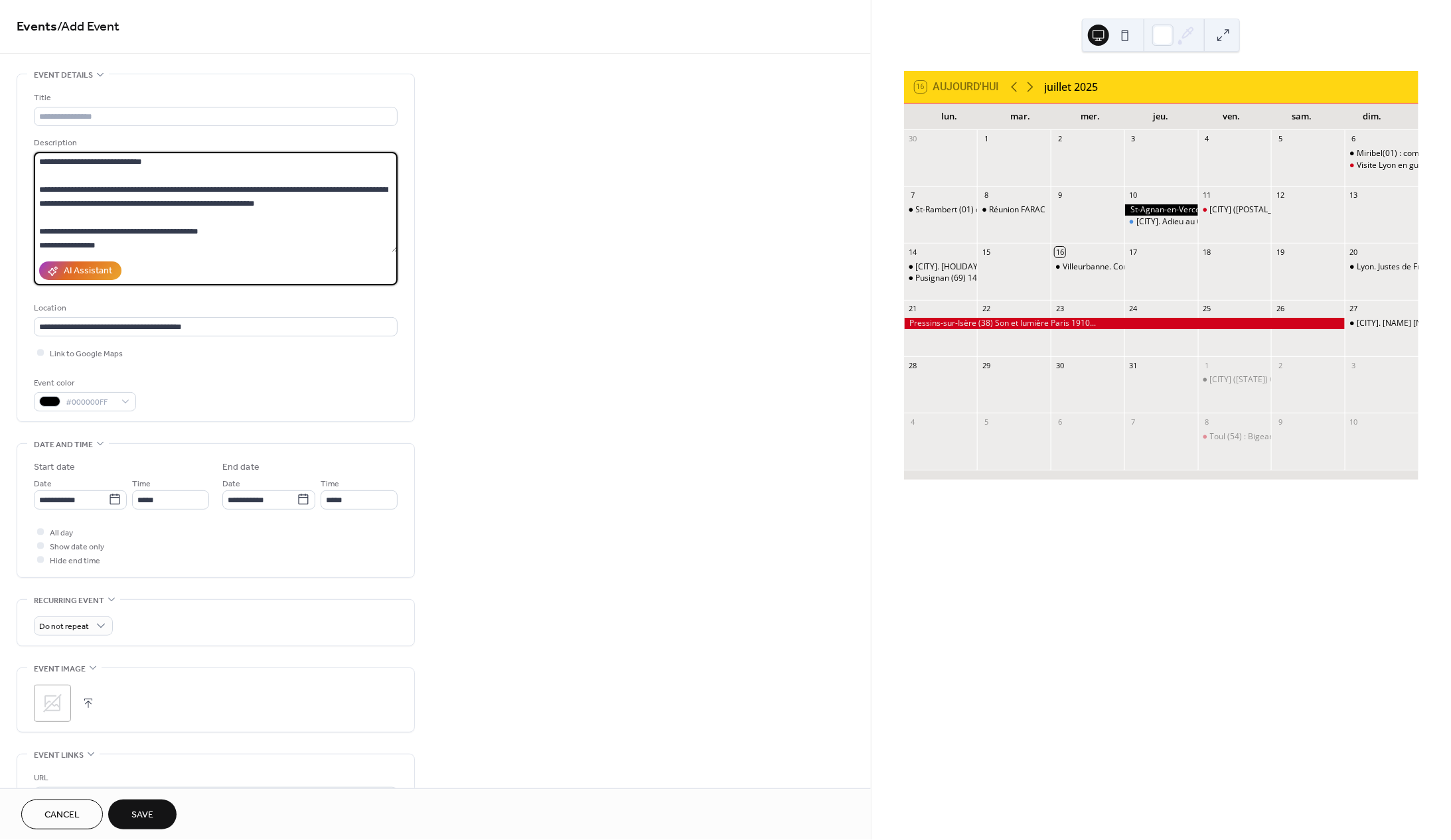 click on "**********" at bounding box center (216, 202) 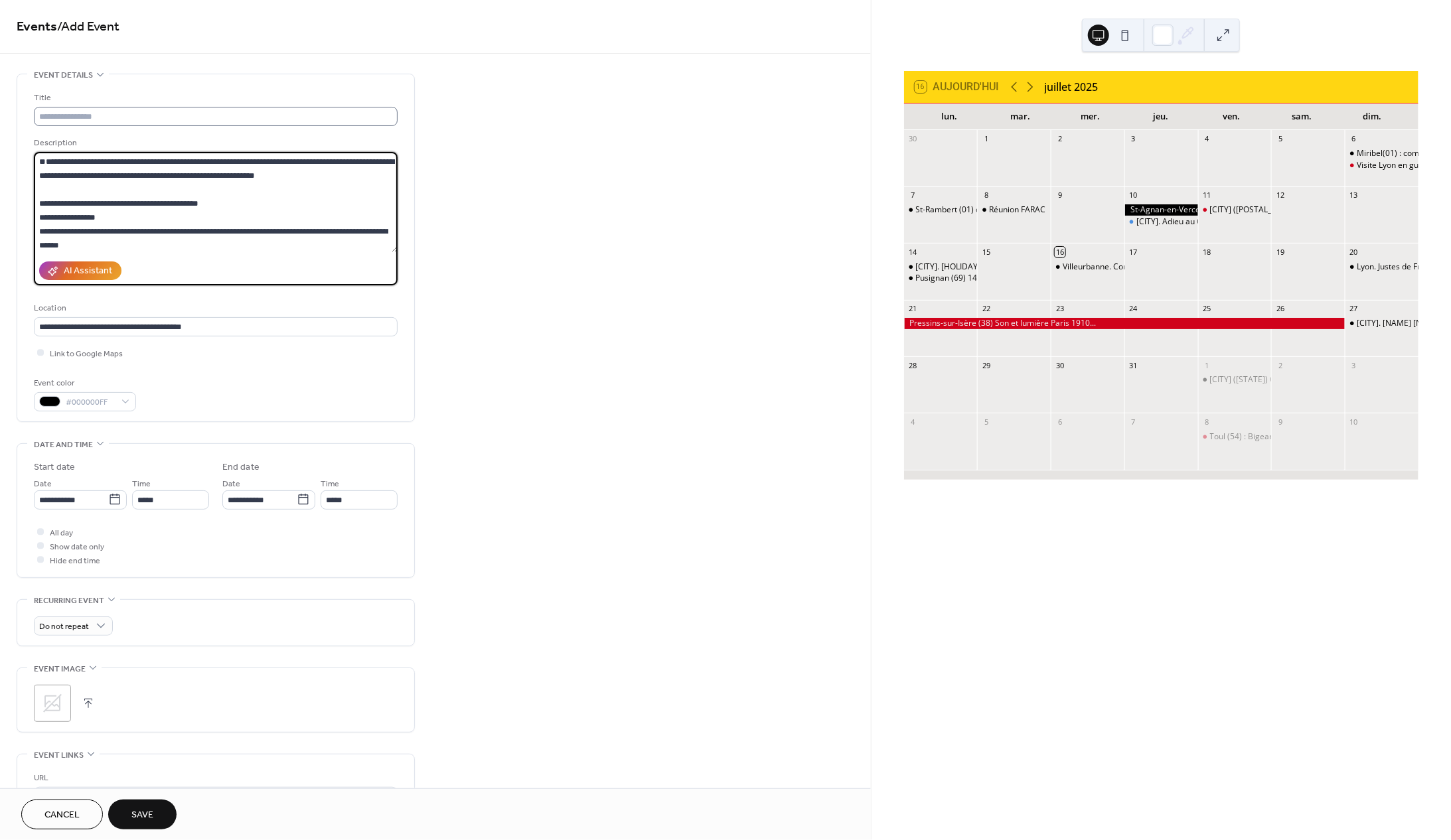 type on "**********" 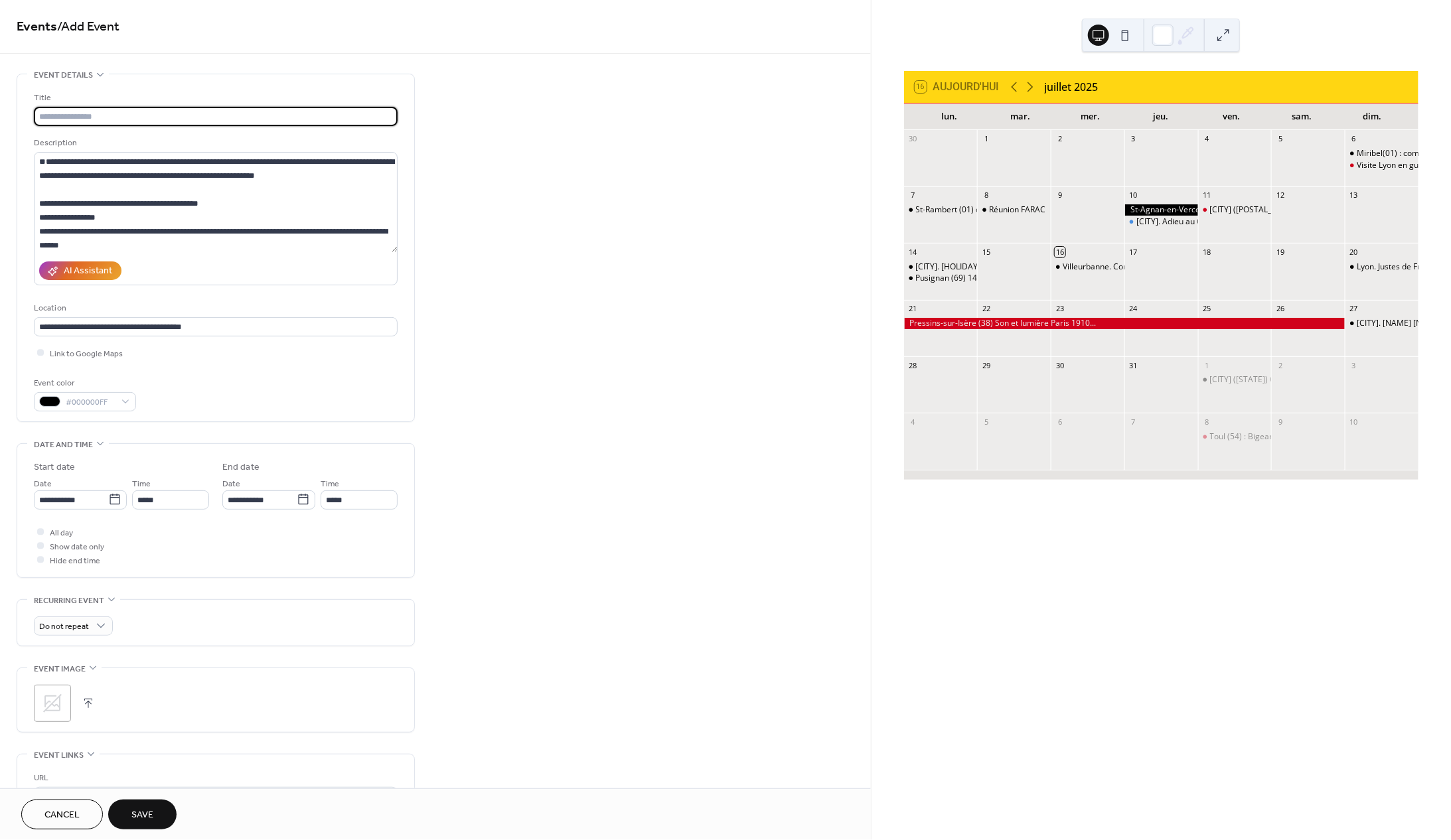 click at bounding box center (216, 116) 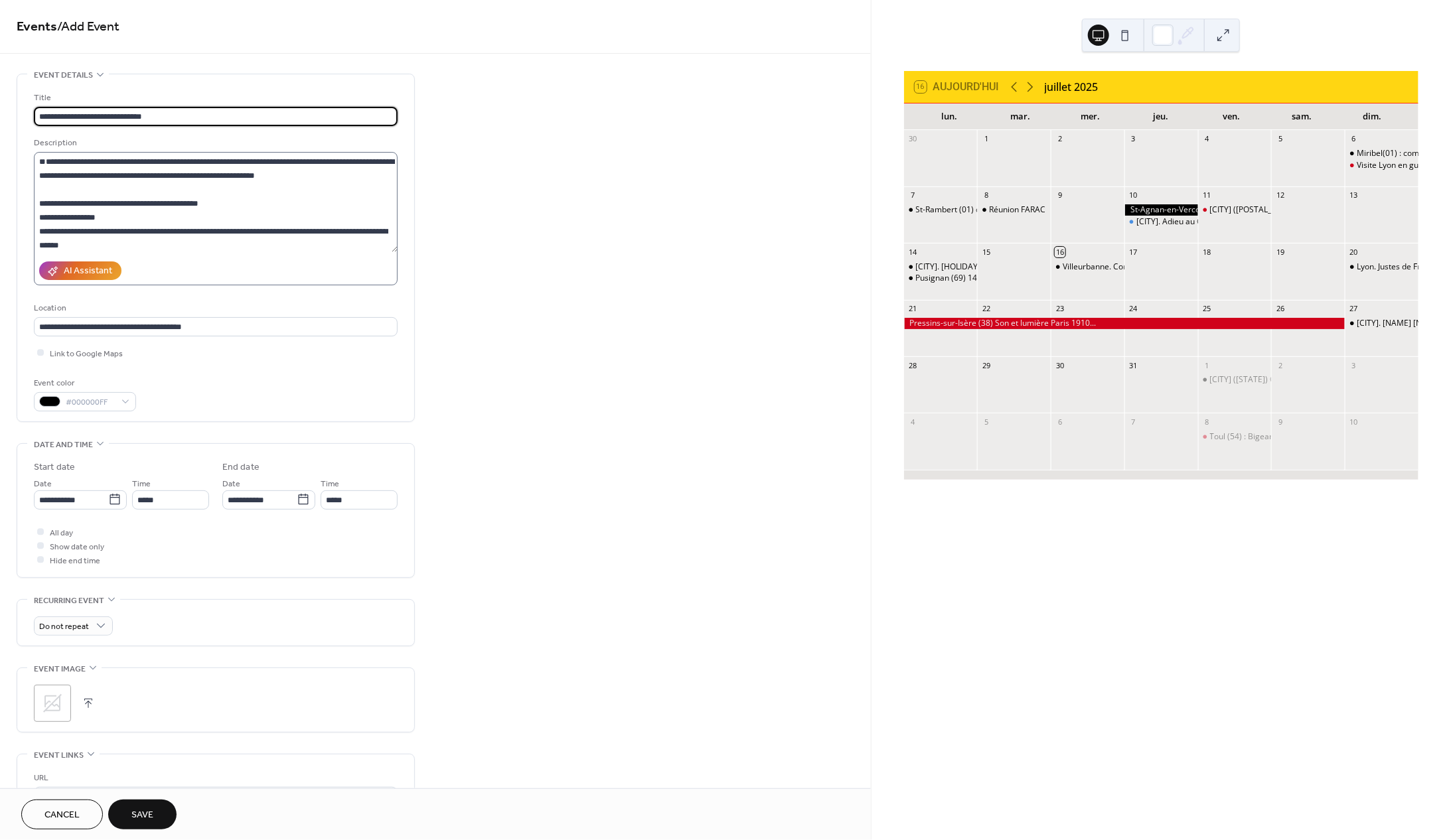 type on "**********" 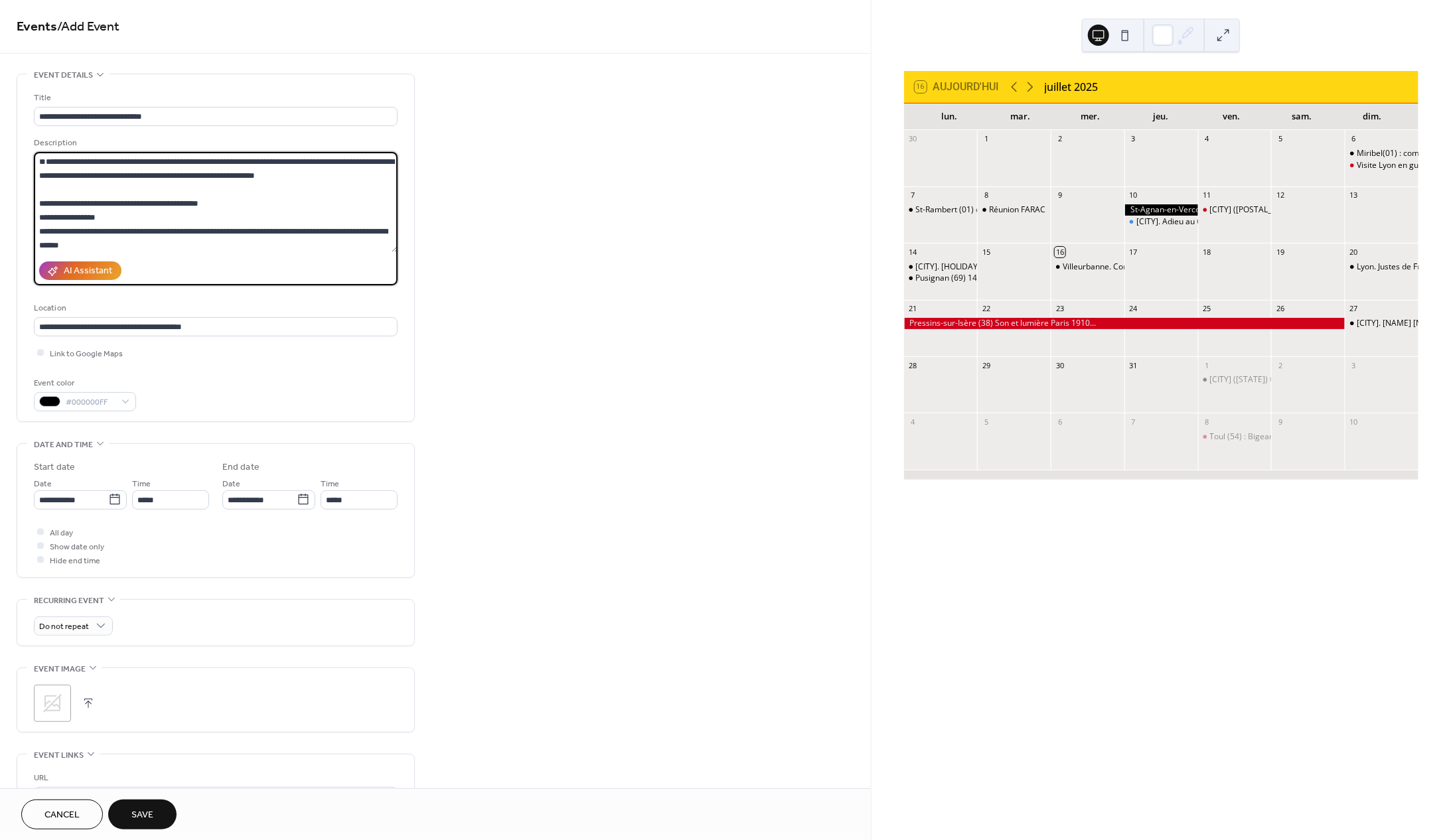 click on "**********" at bounding box center [216, 202] 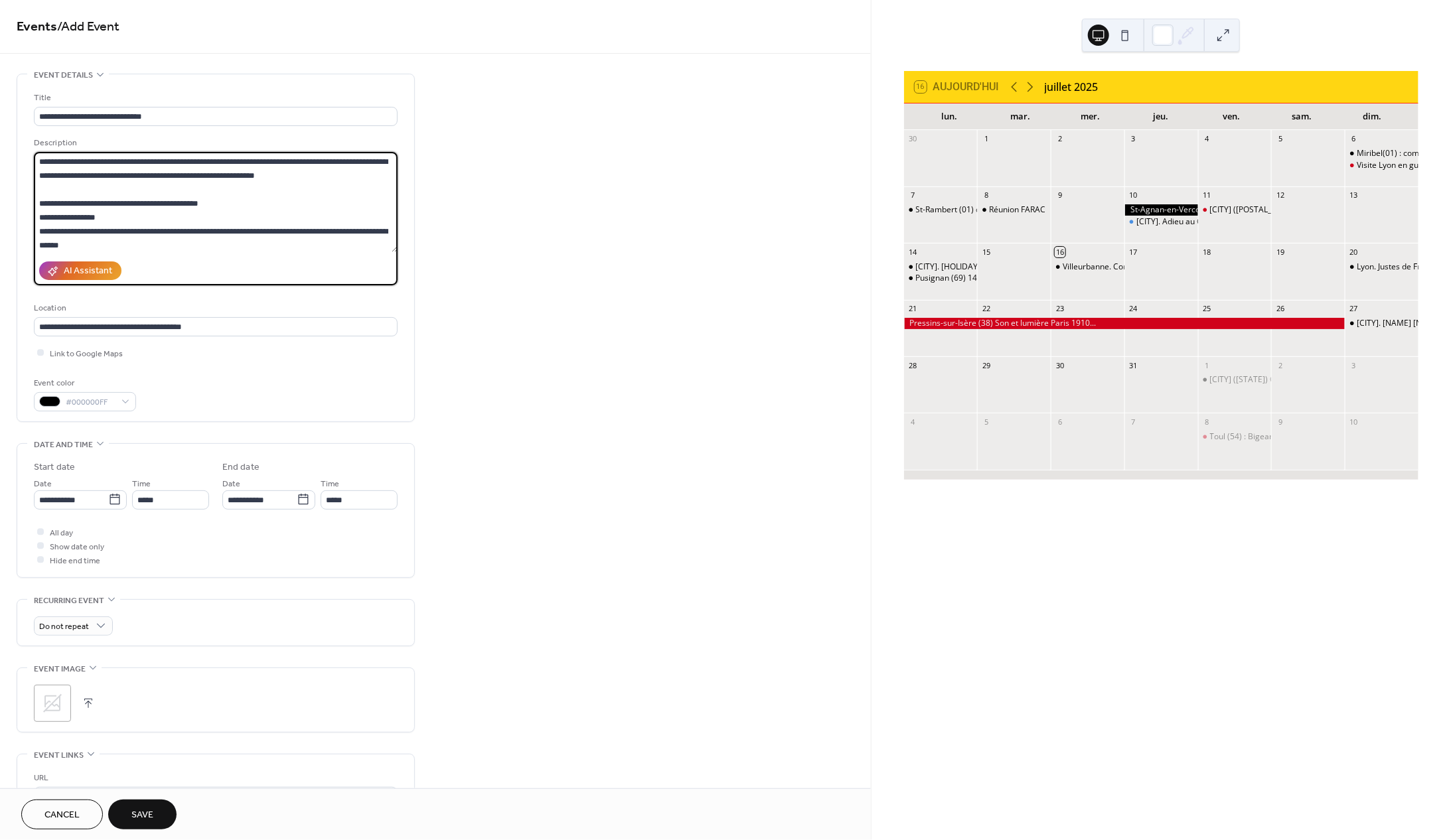 click on "**********" at bounding box center (216, 202) 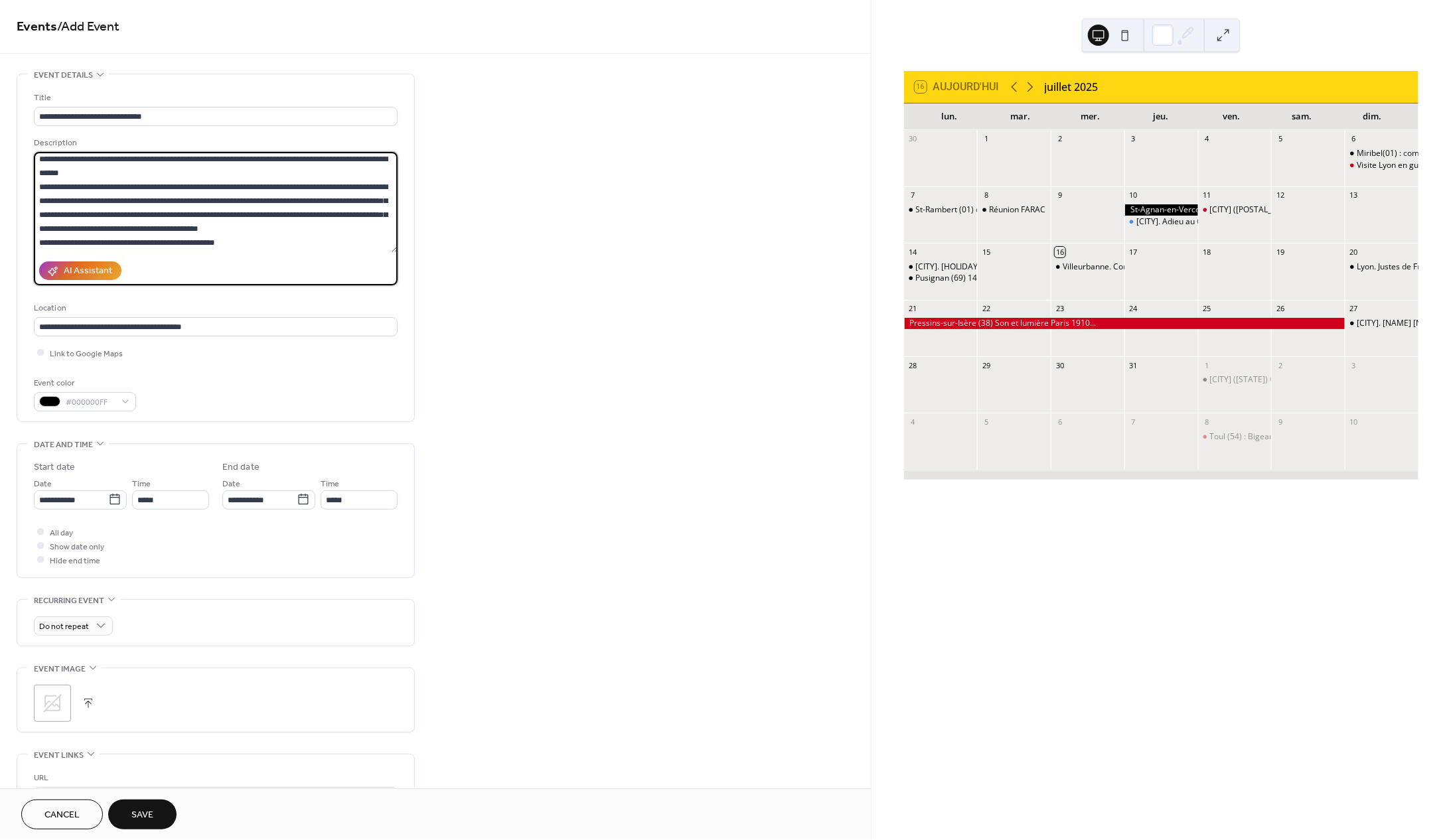 scroll, scrollTop: 128, scrollLeft: 0, axis: vertical 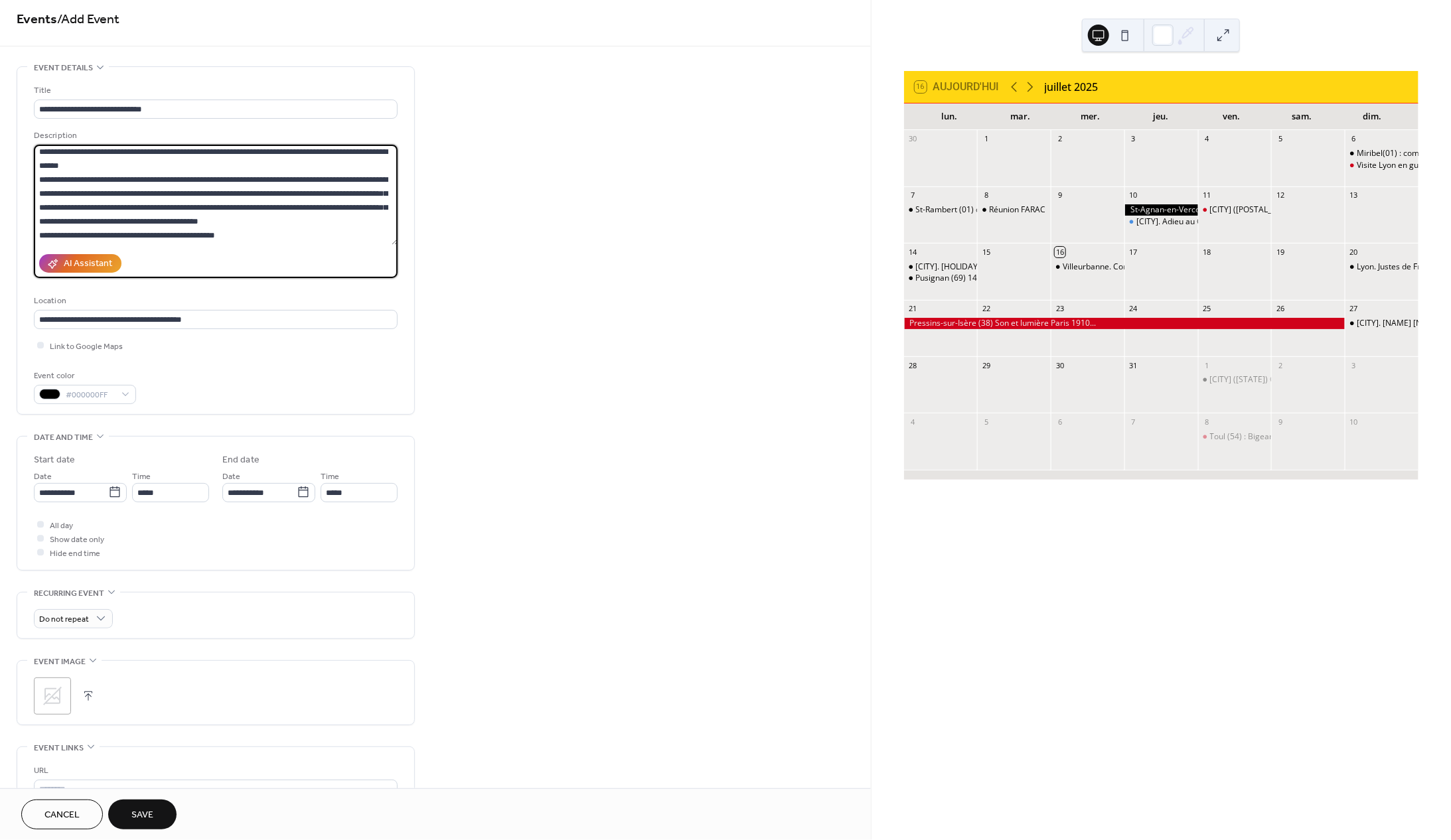 type on "**********" 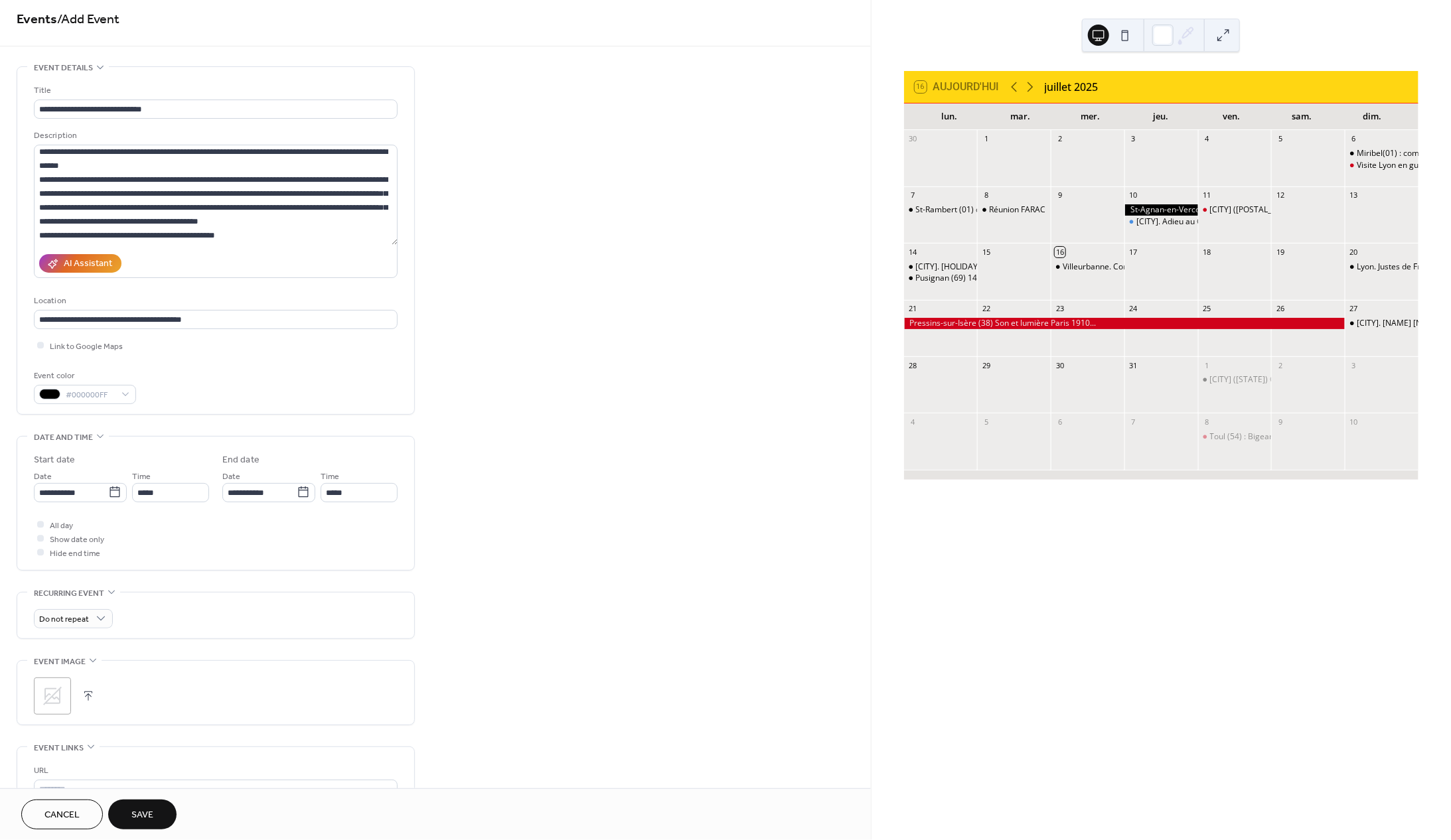 click on "Save" at bounding box center (142, 815) 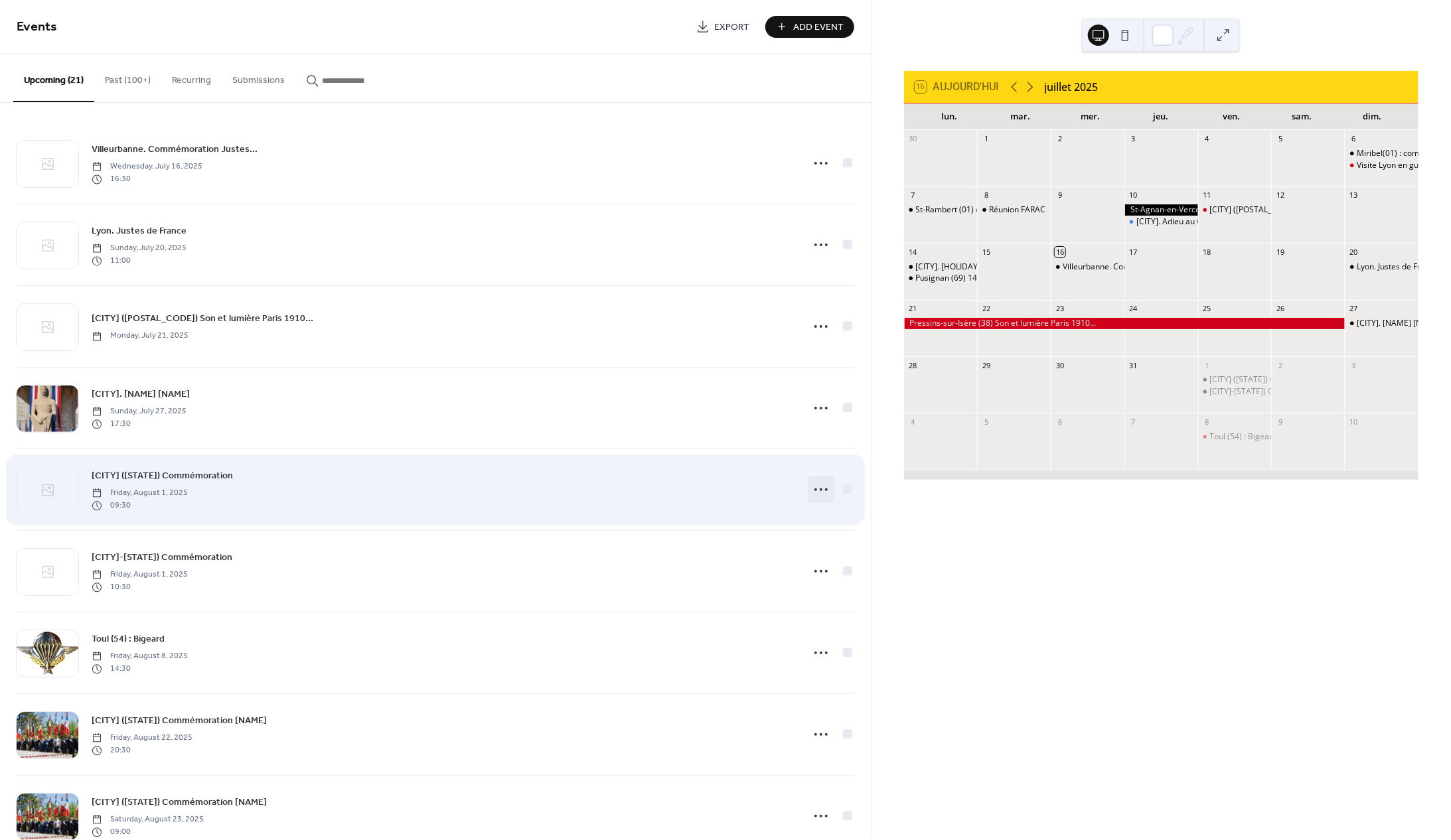 click 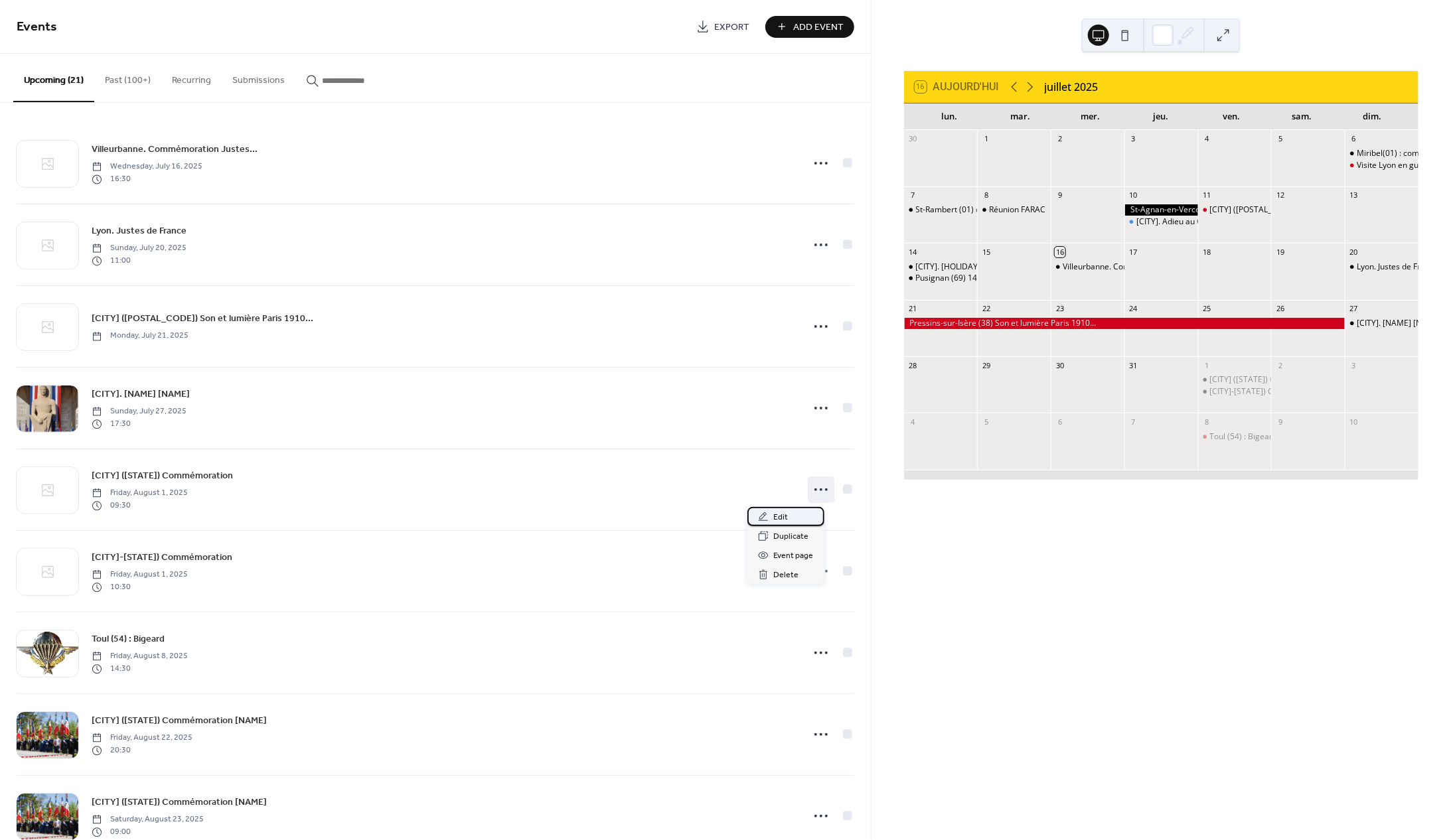 click on "Edit" at bounding box center (786, 516) 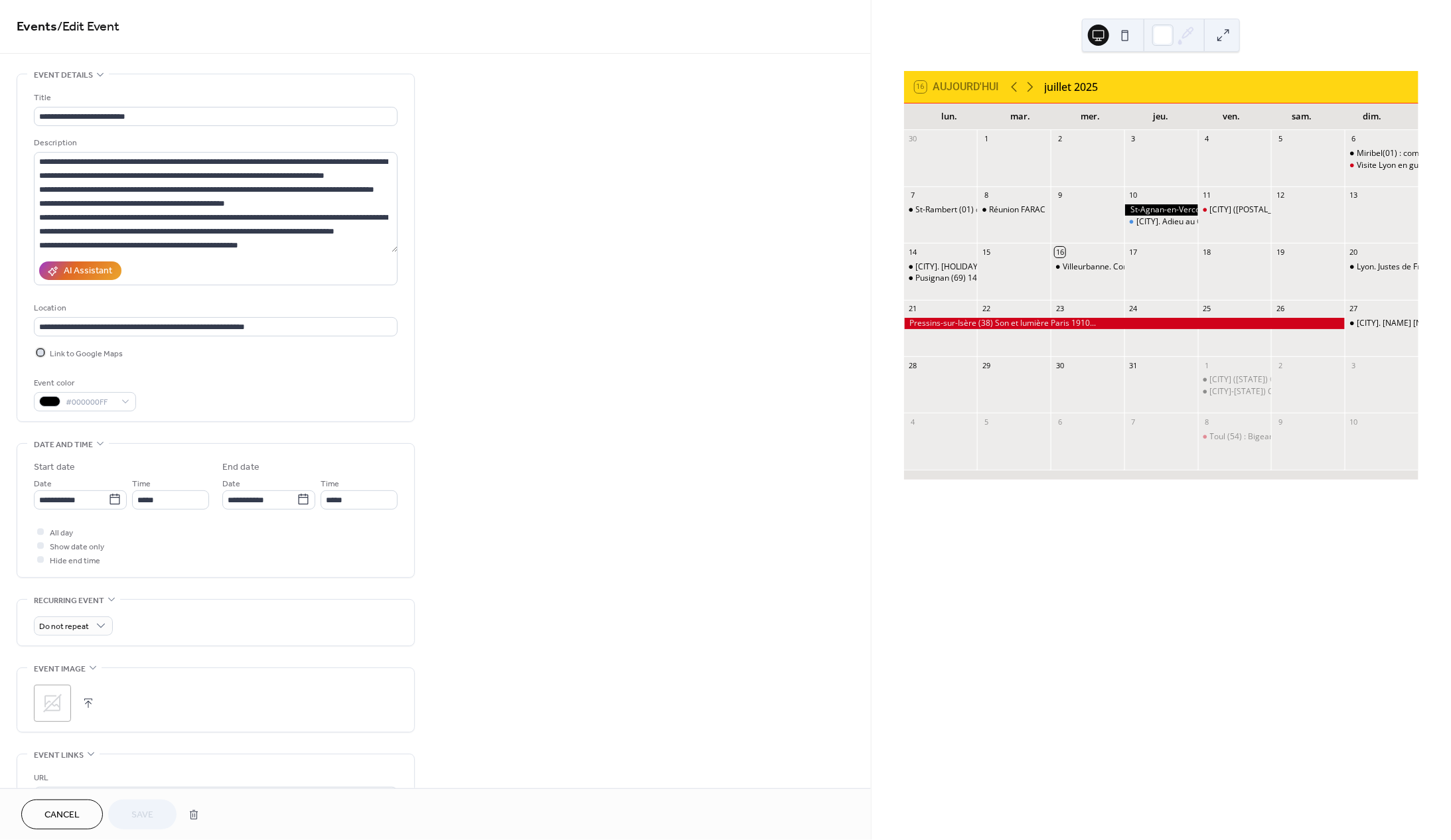 click at bounding box center (40, 353) 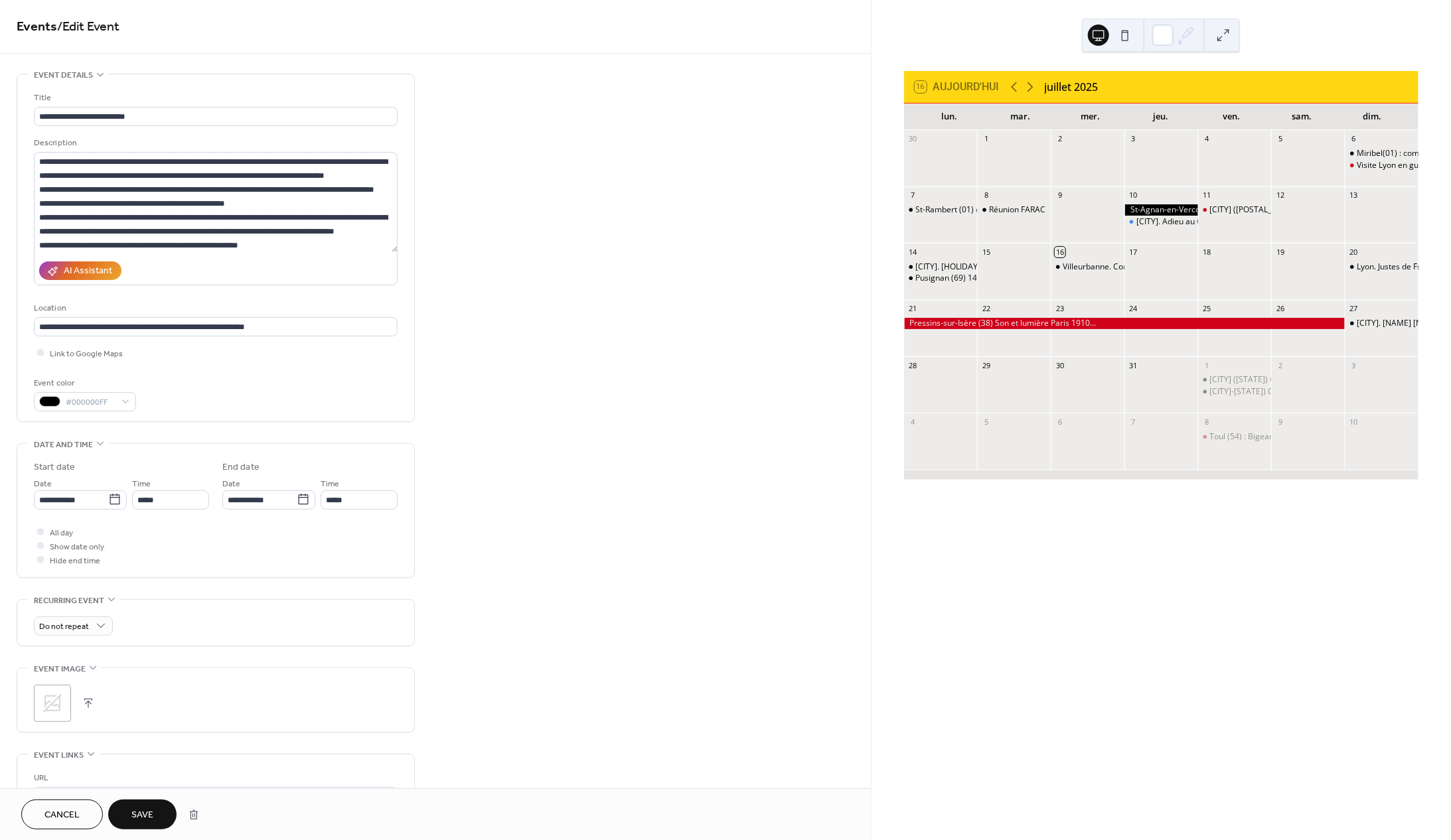 drag, startPoint x: 148, startPoint y: 807, endPoint x: 109, endPoint y: 727, distance: 89 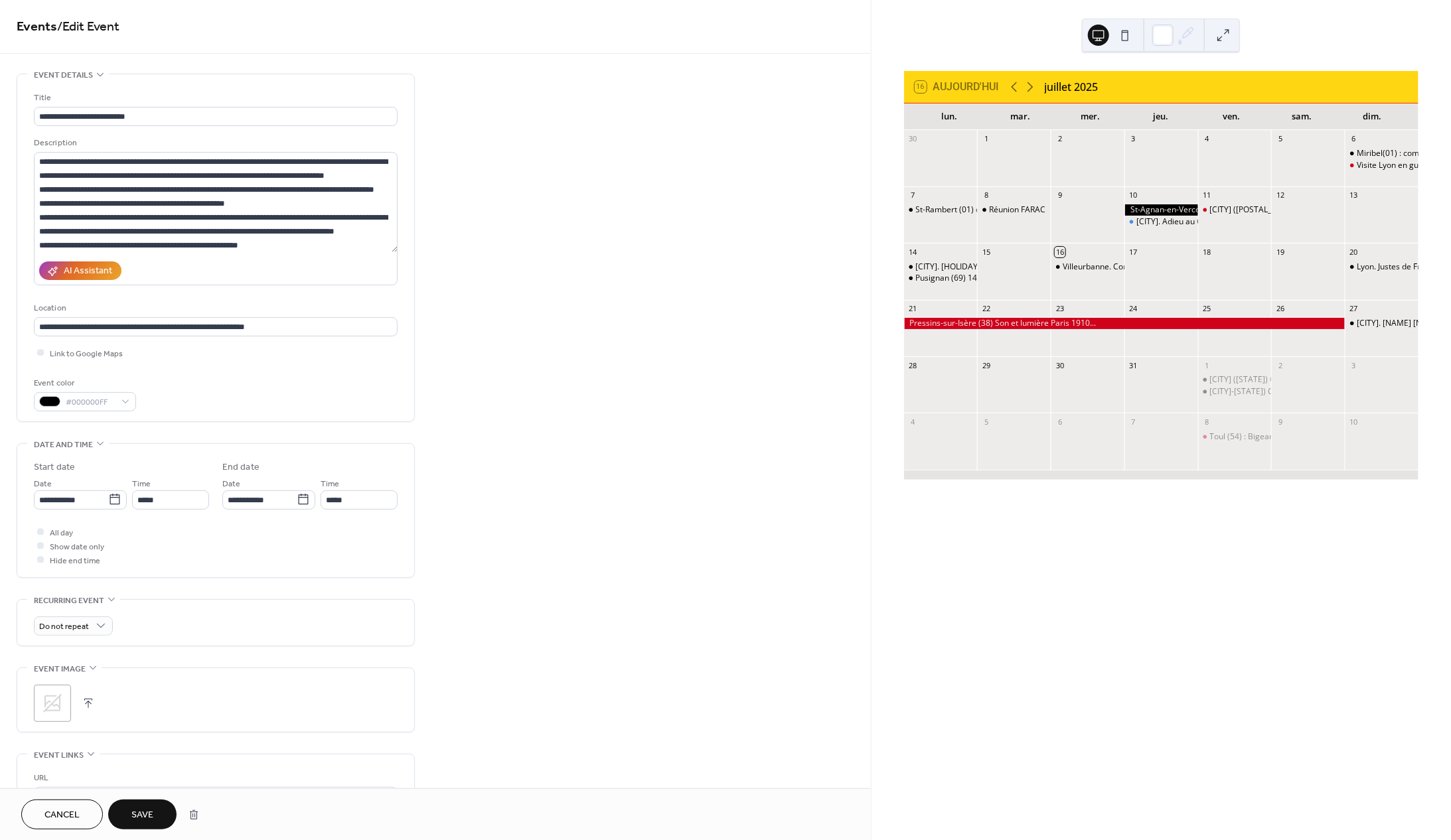 click on "Save" at bounding box center [142, 815] 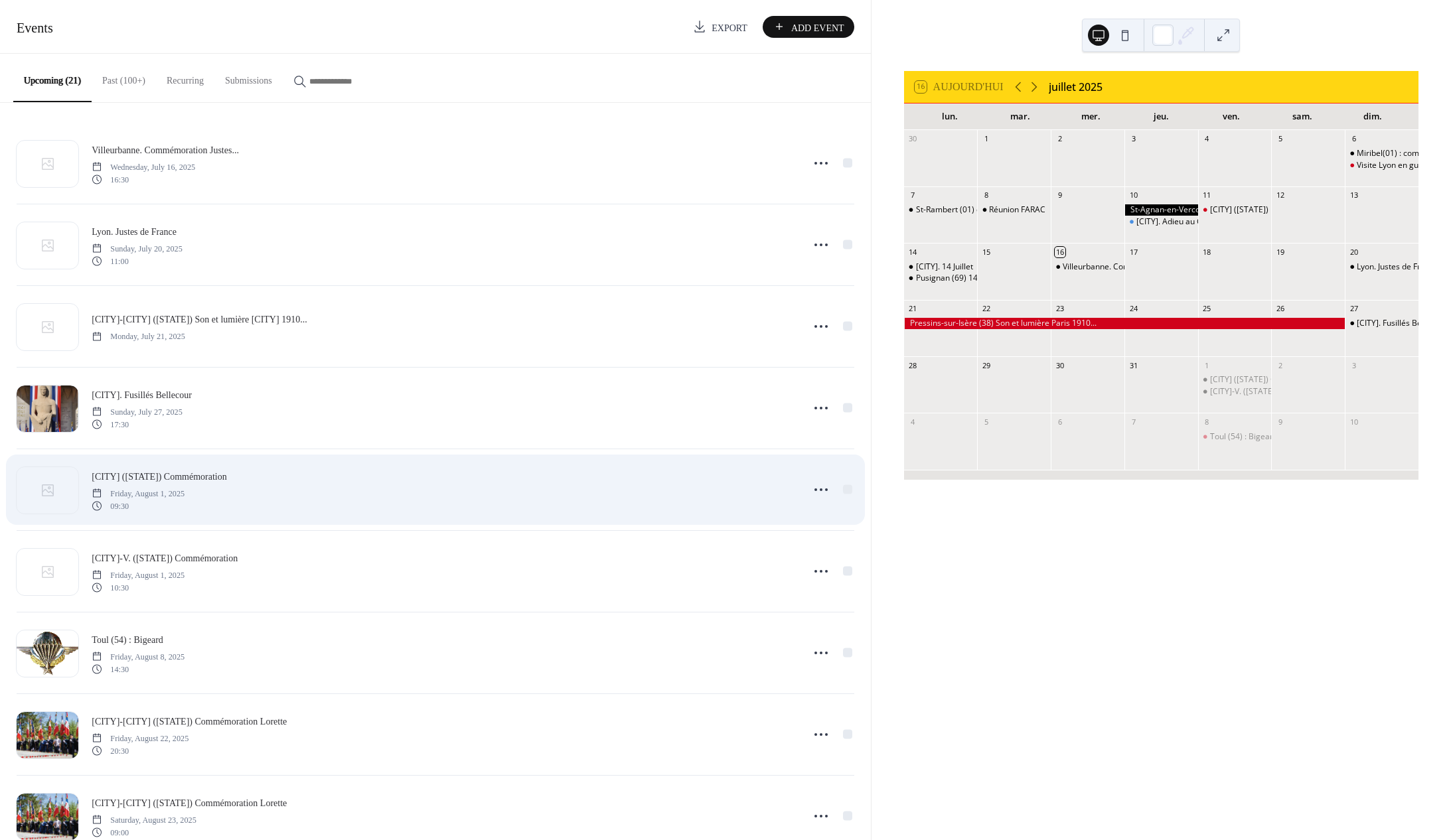 scroll, scrollTop: 0, scrollLeft: 0, axis: both 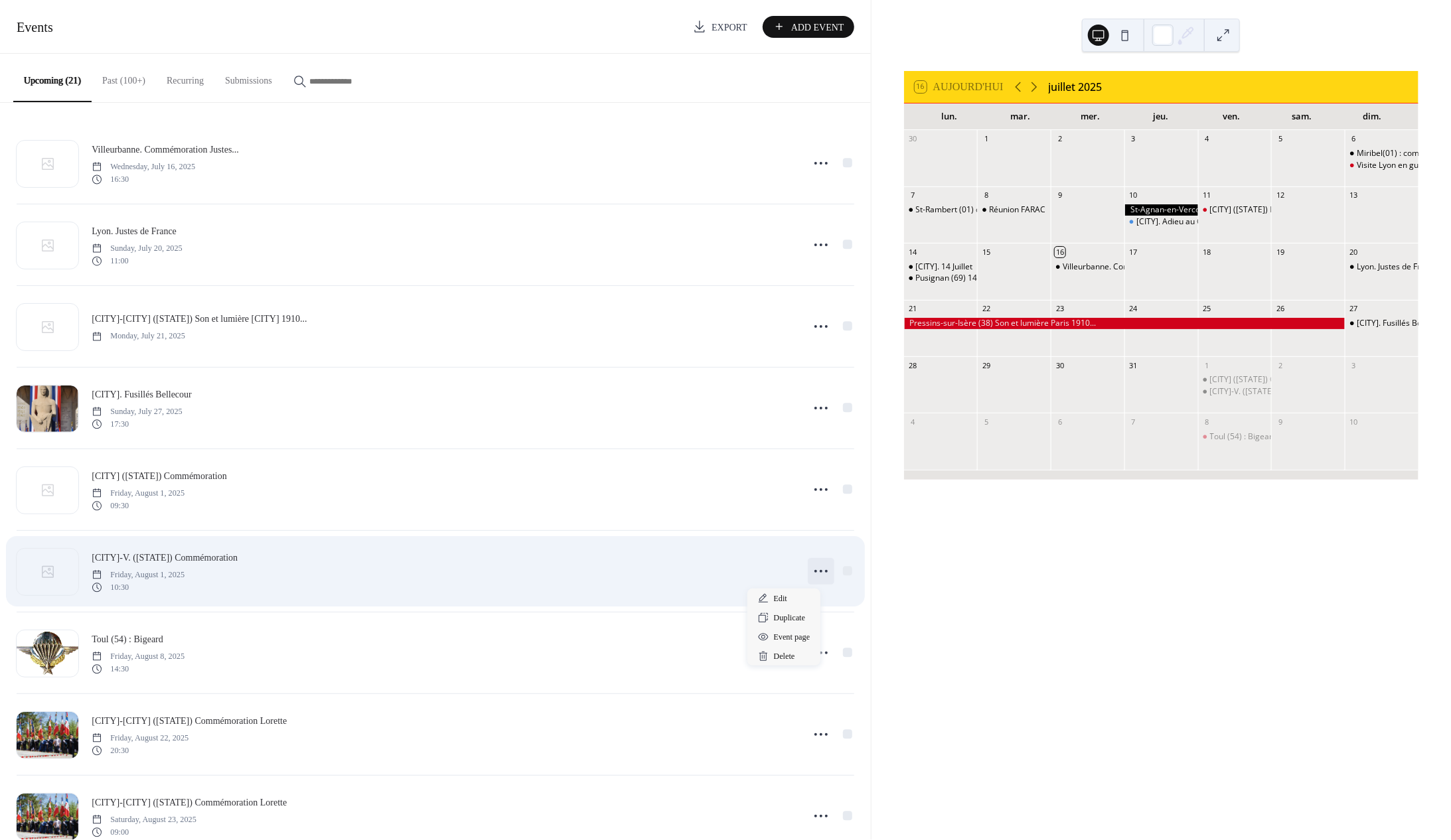 click 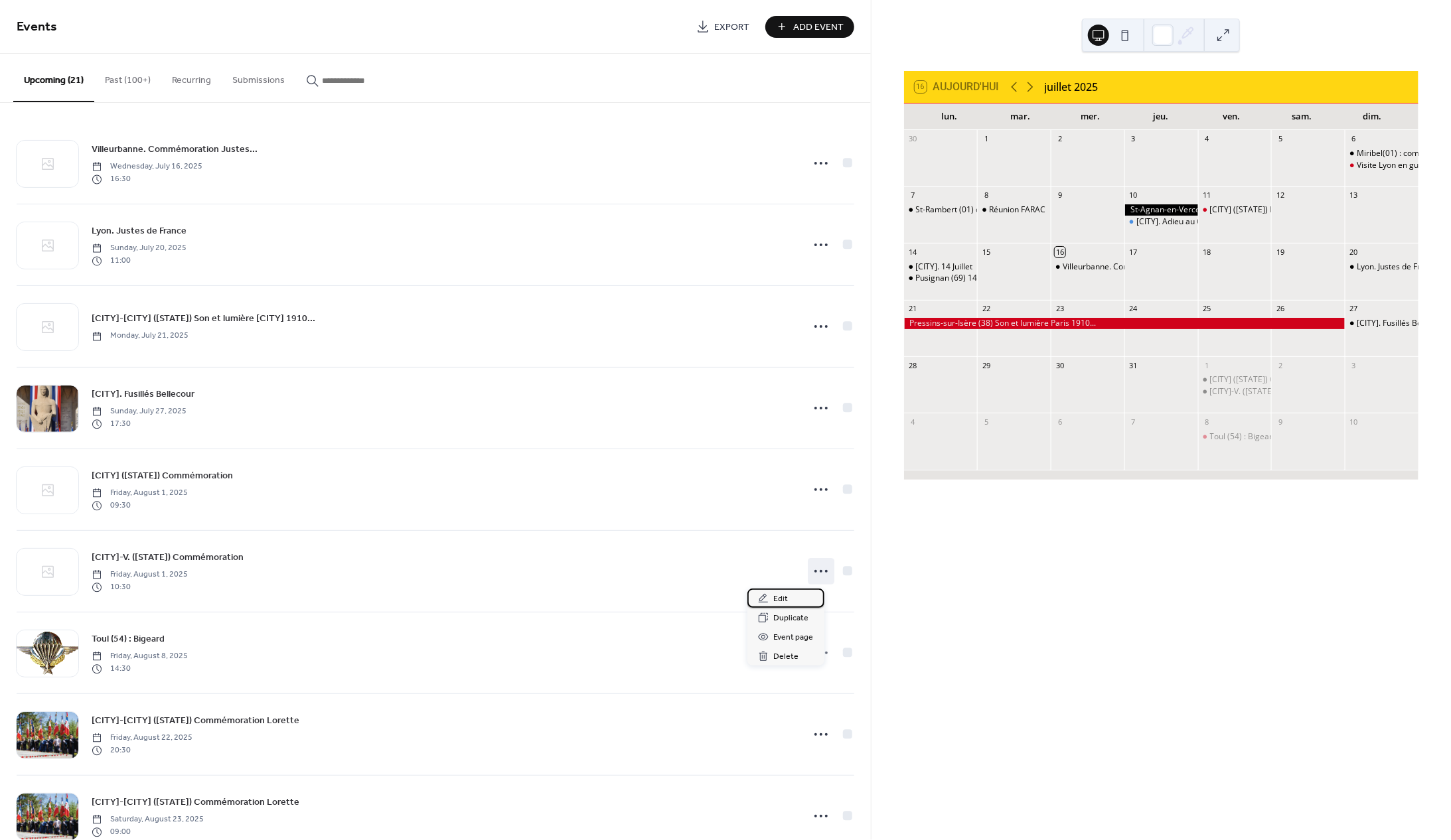 click 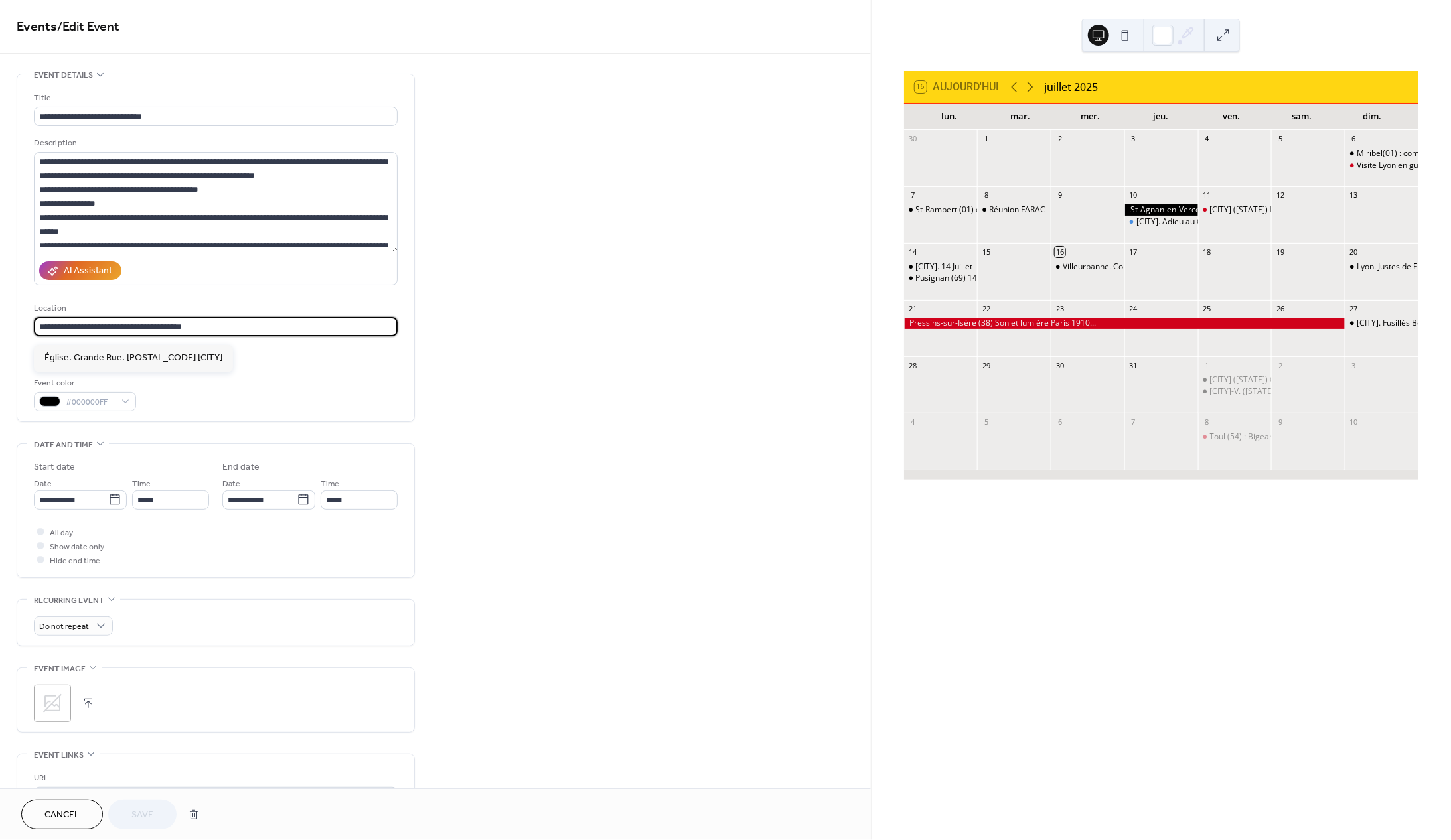 drag, startPoint x: 131, startPoint y: 334, endPoint x: 118, endPoint y: 335, distance: 13.038405 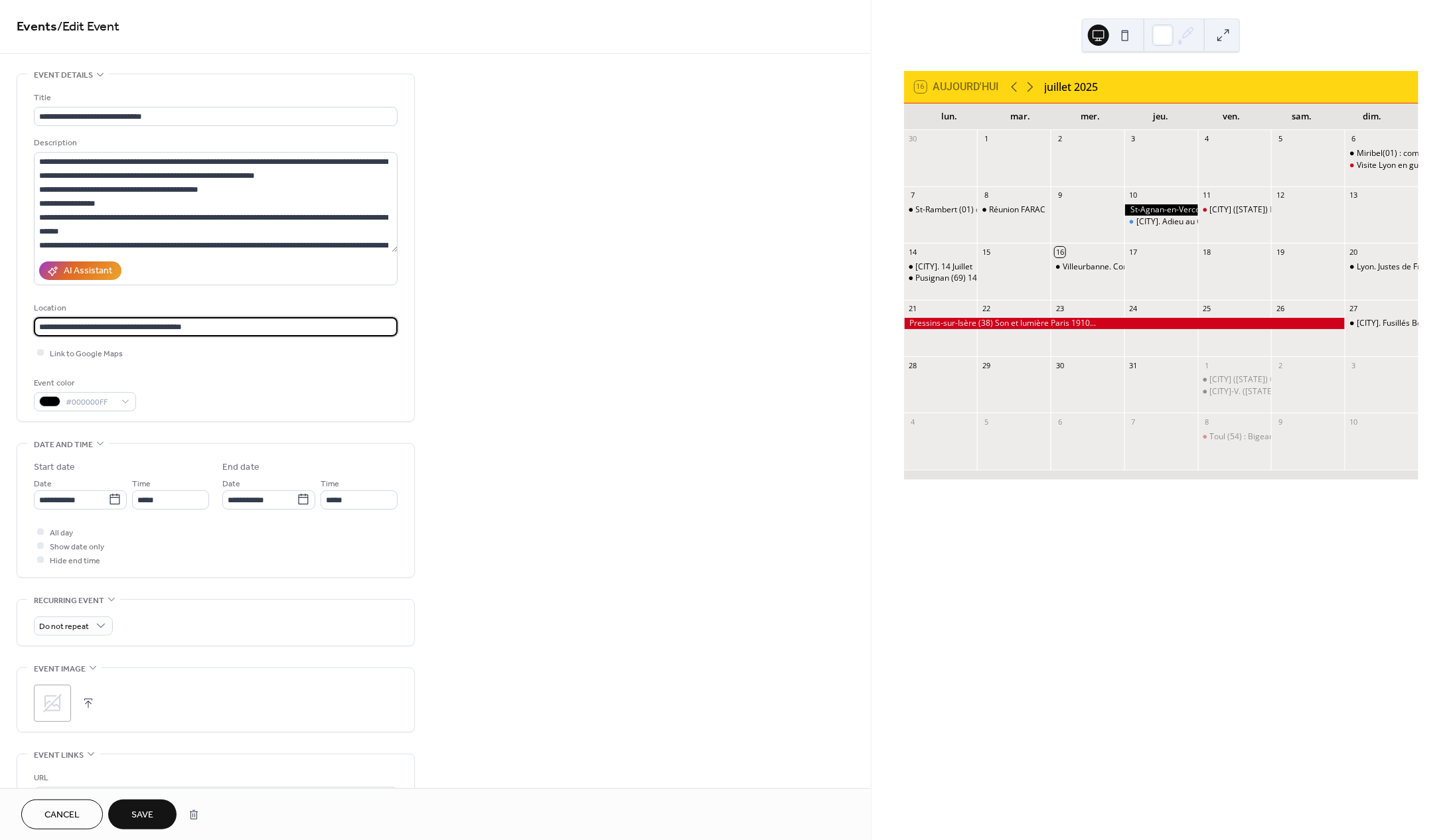 type on "**********" 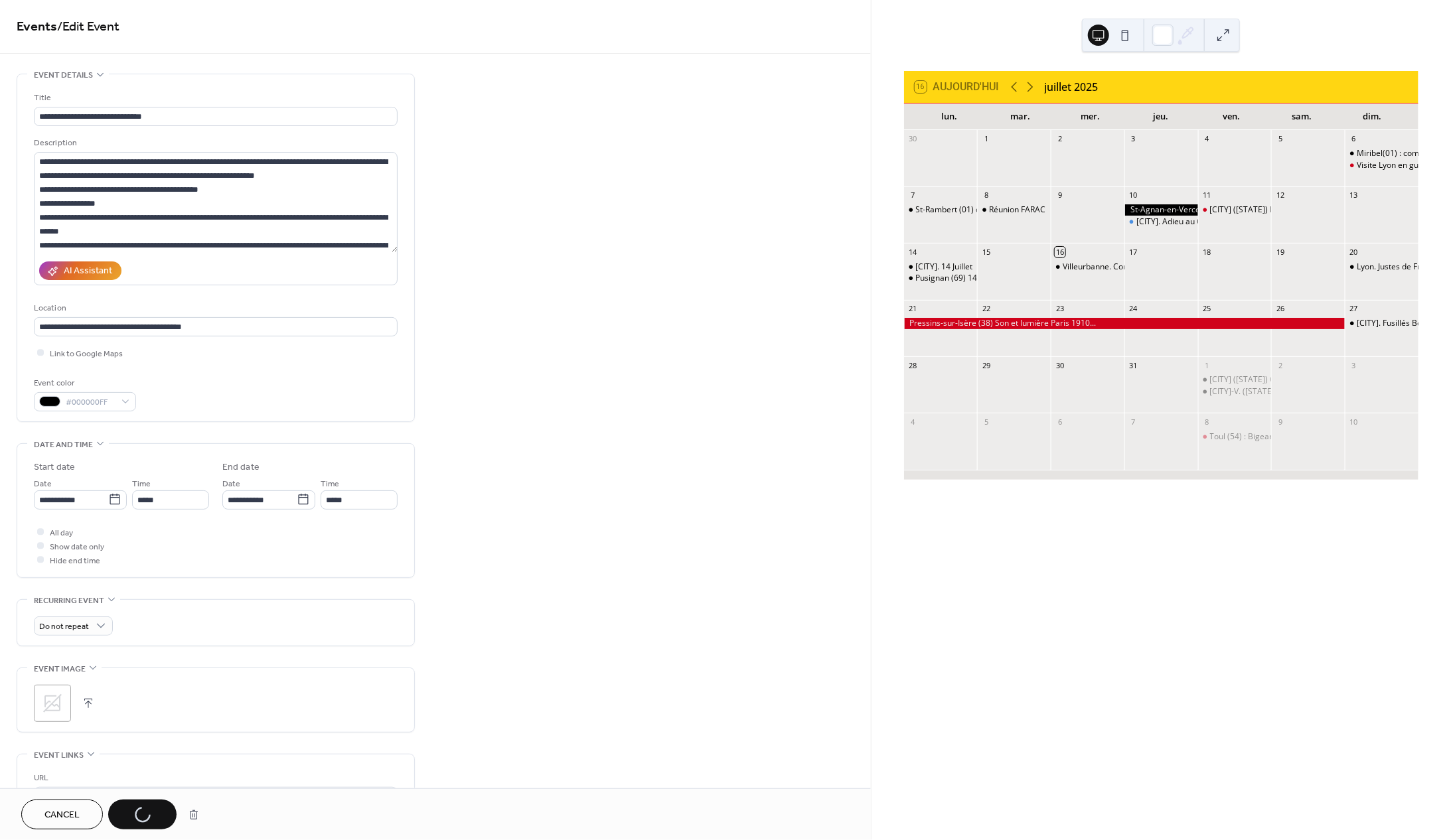 click on "URL Text to display Open in new tab" at bounding box center (216, 819) 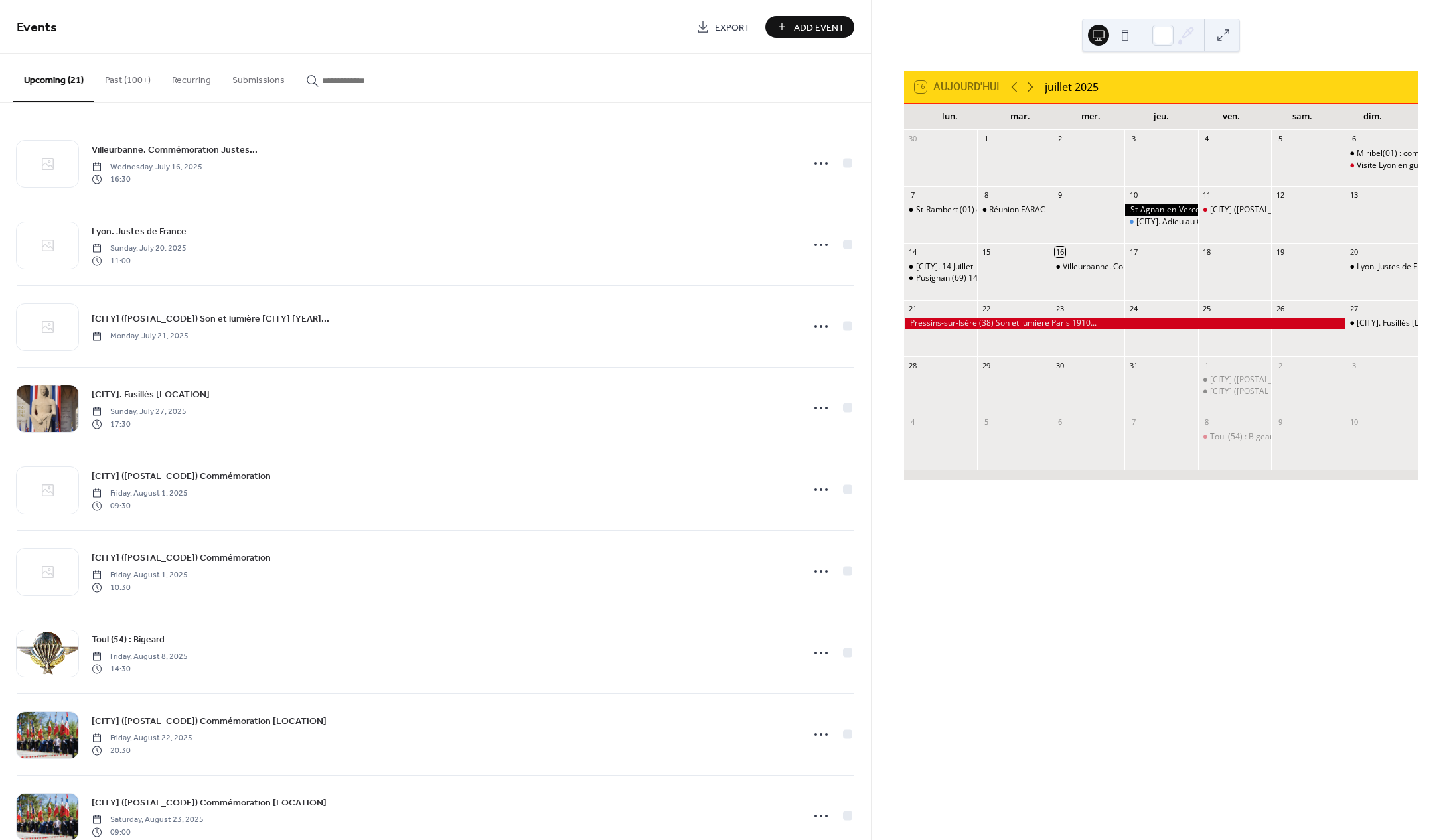 scroll, scrollTop: 0, scrollLeft: 0, axis: both 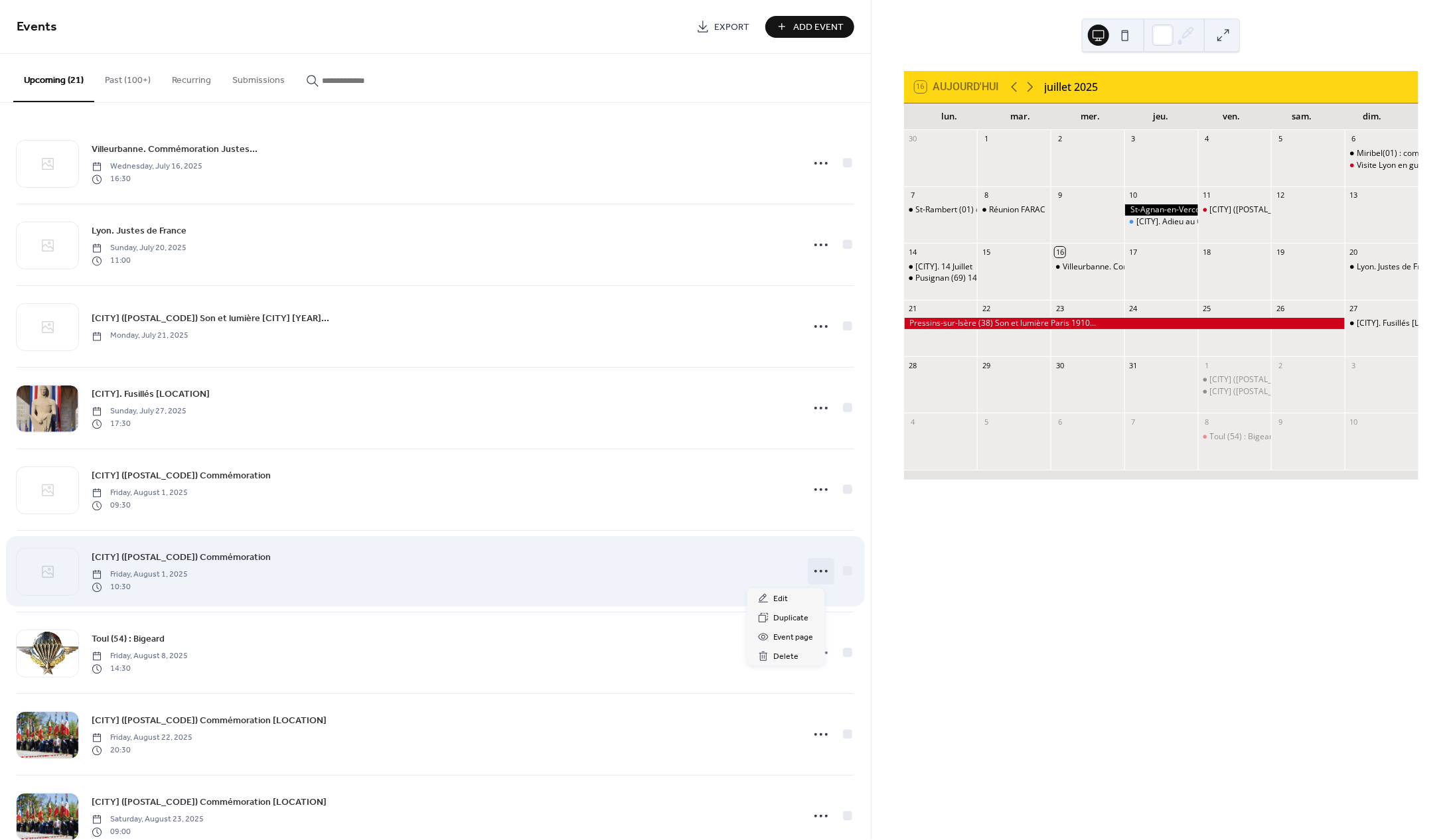 click 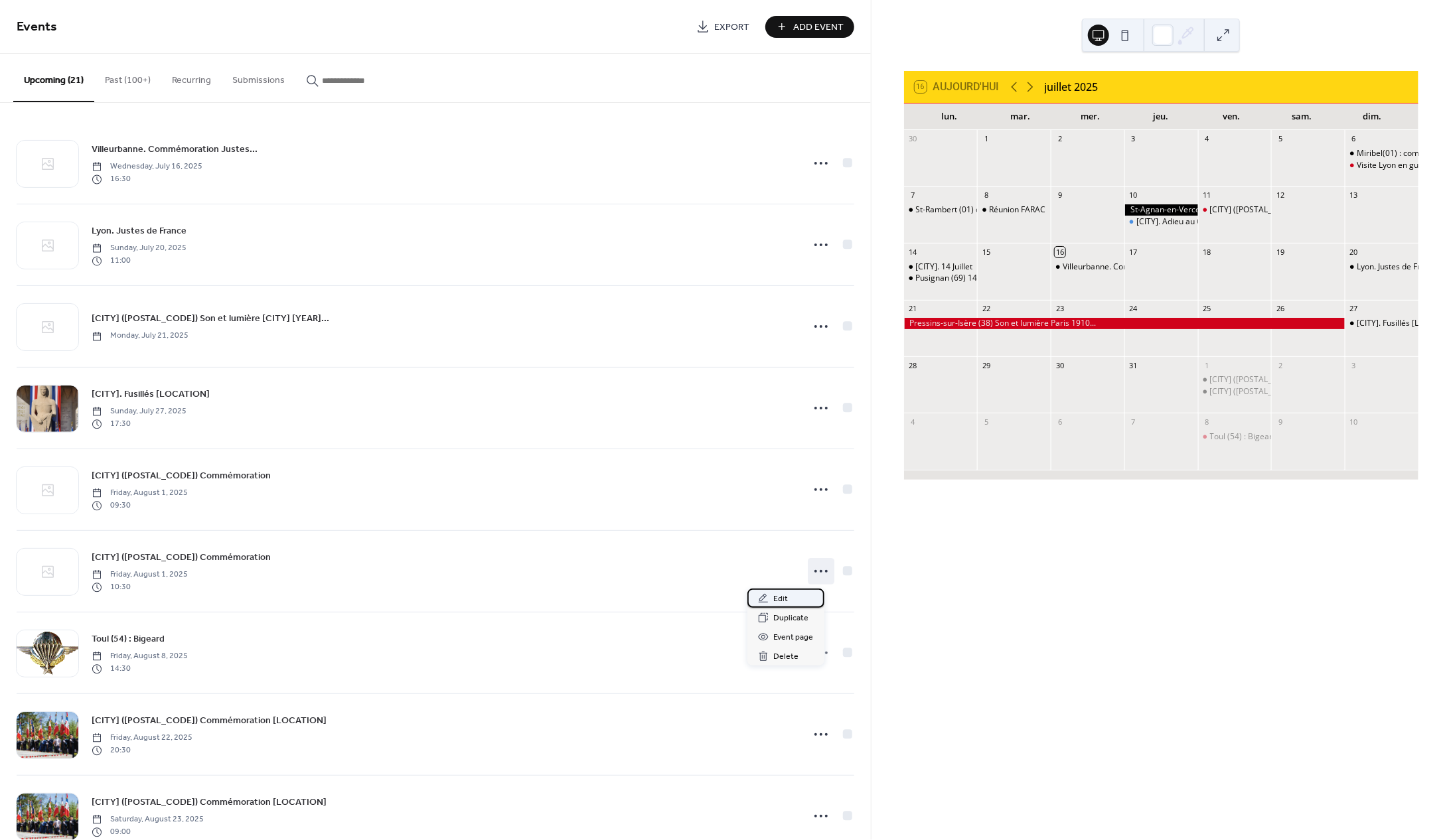 click on "Edit" at bounding box center (786, 598) 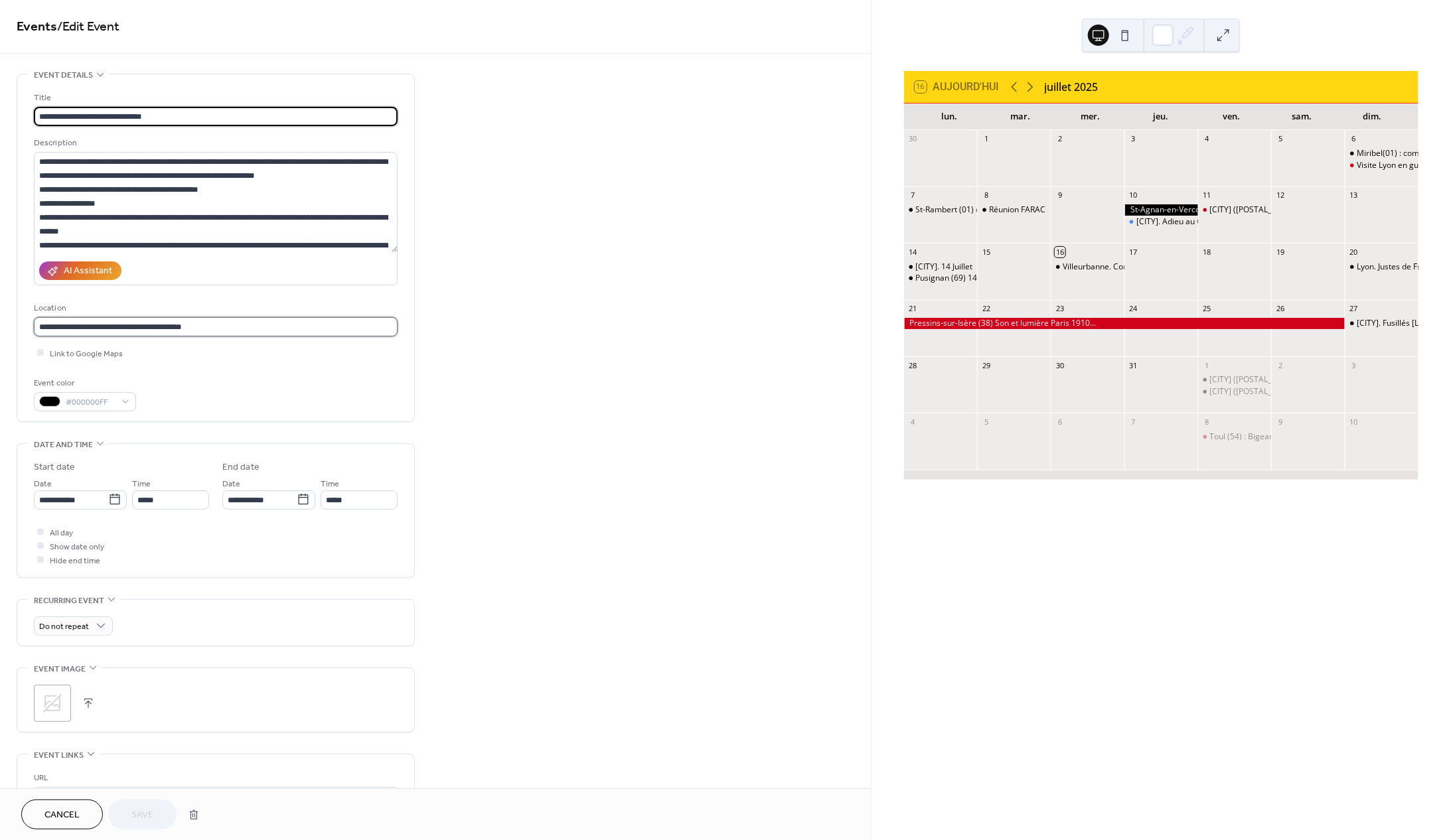 click on "**********" at bounding box center [216, 326] 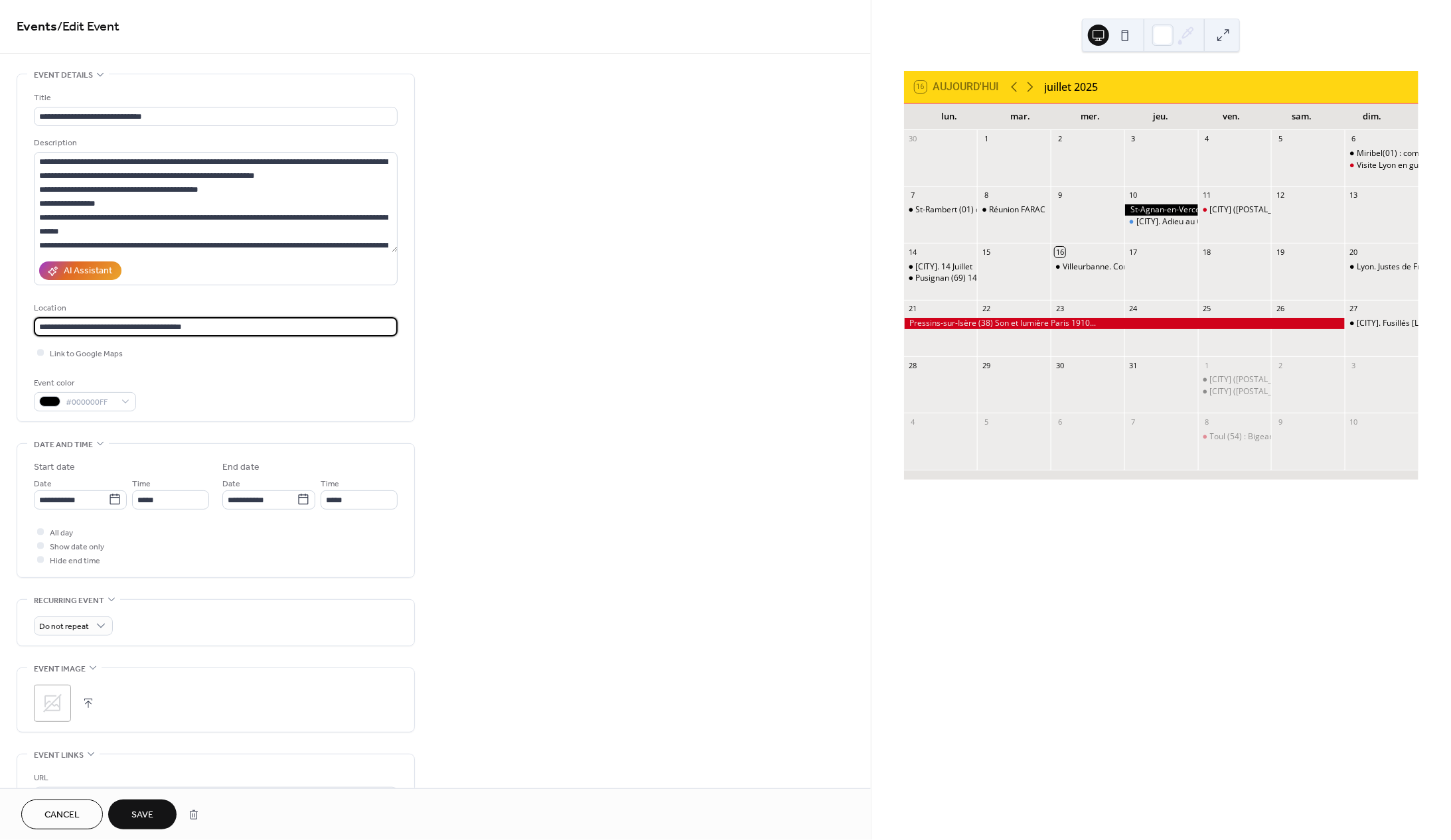 type on "**********" 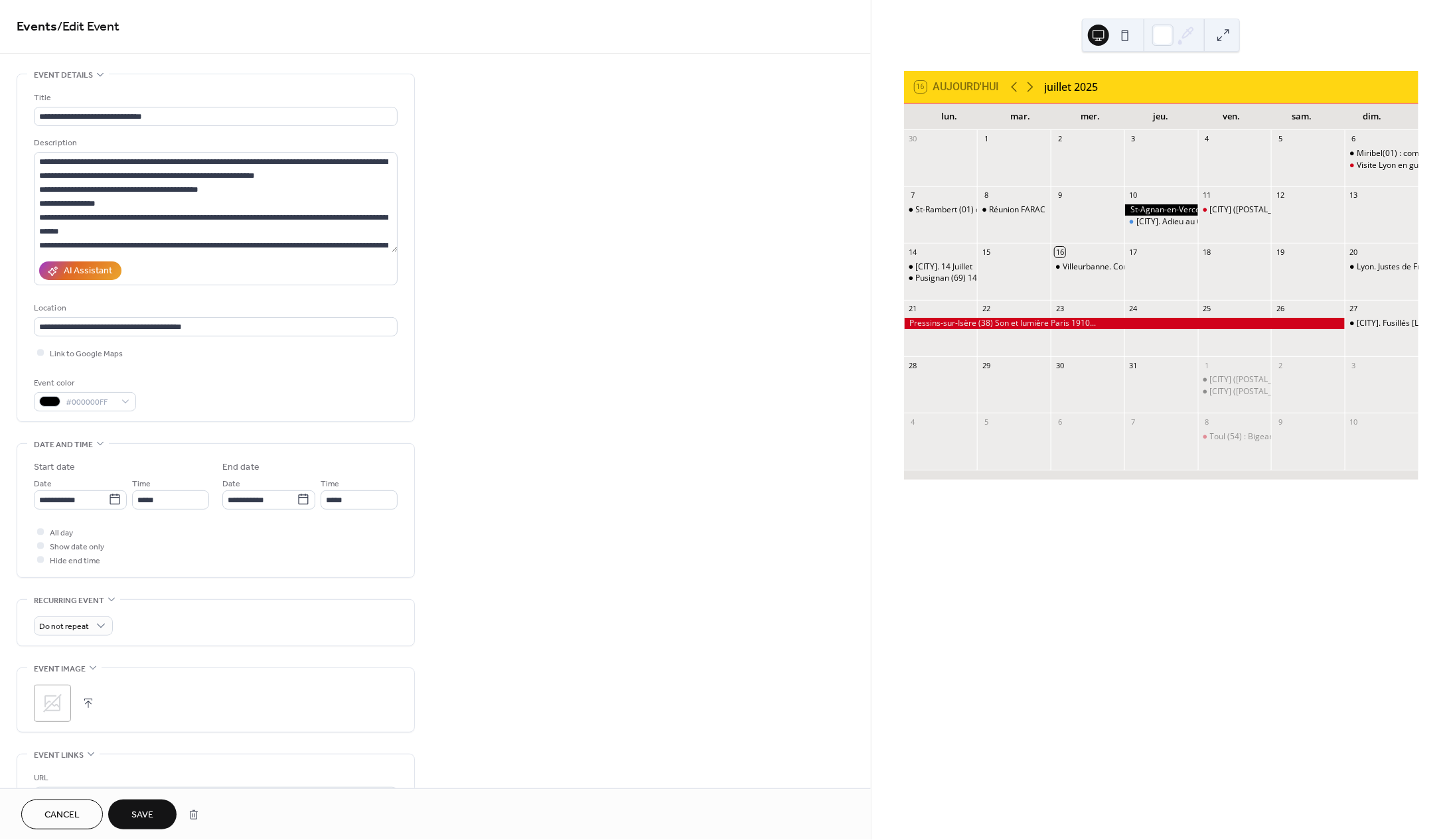 click on "Save" at bounding box center (142, 815) 